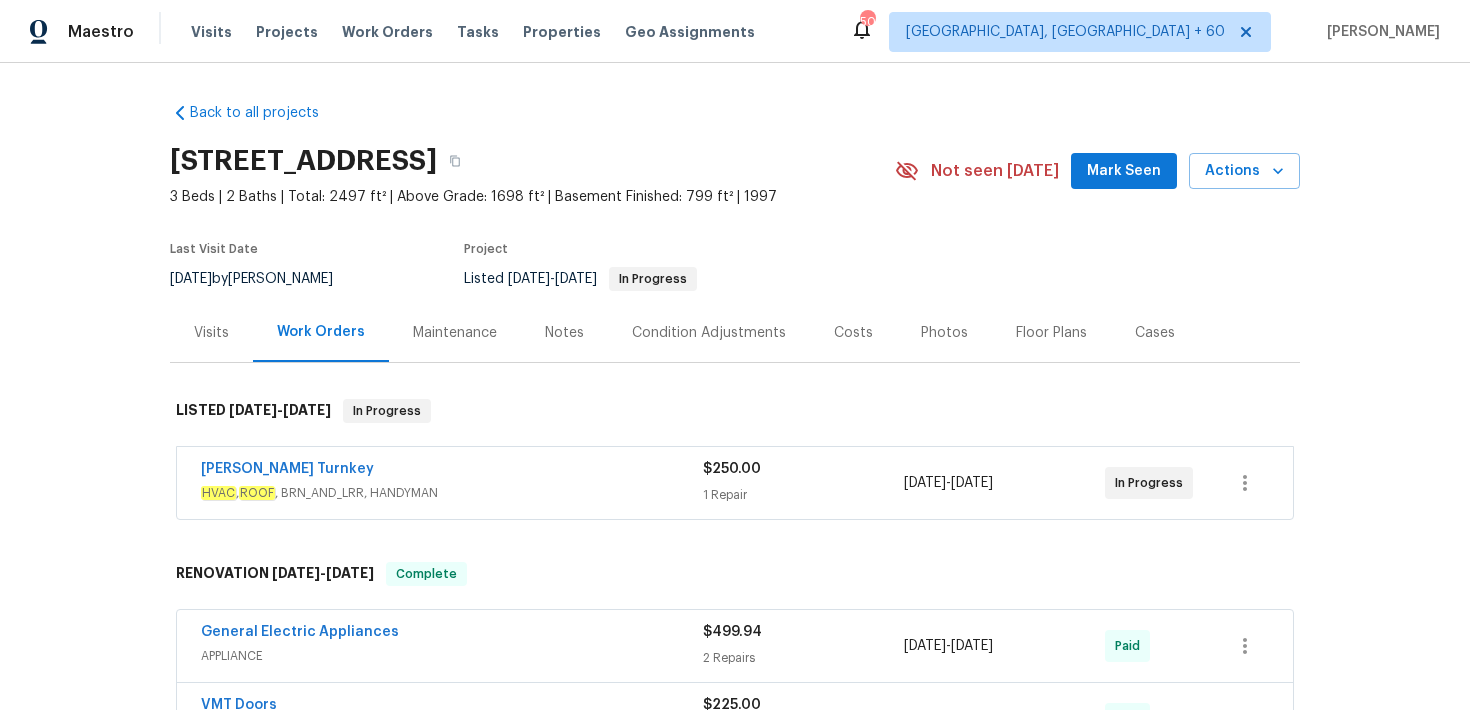click on "Visits" at bounding box center (211, 32) 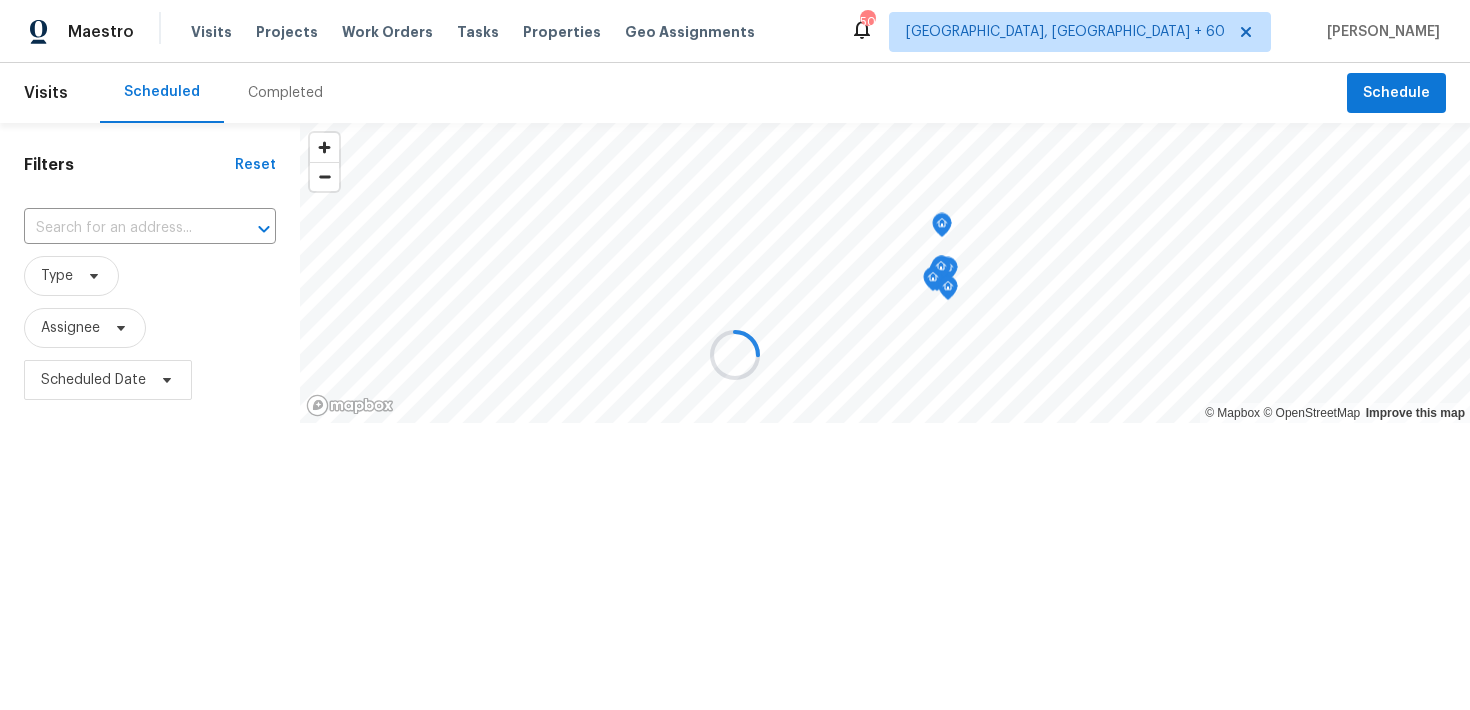click at bounding box center (735, 355) 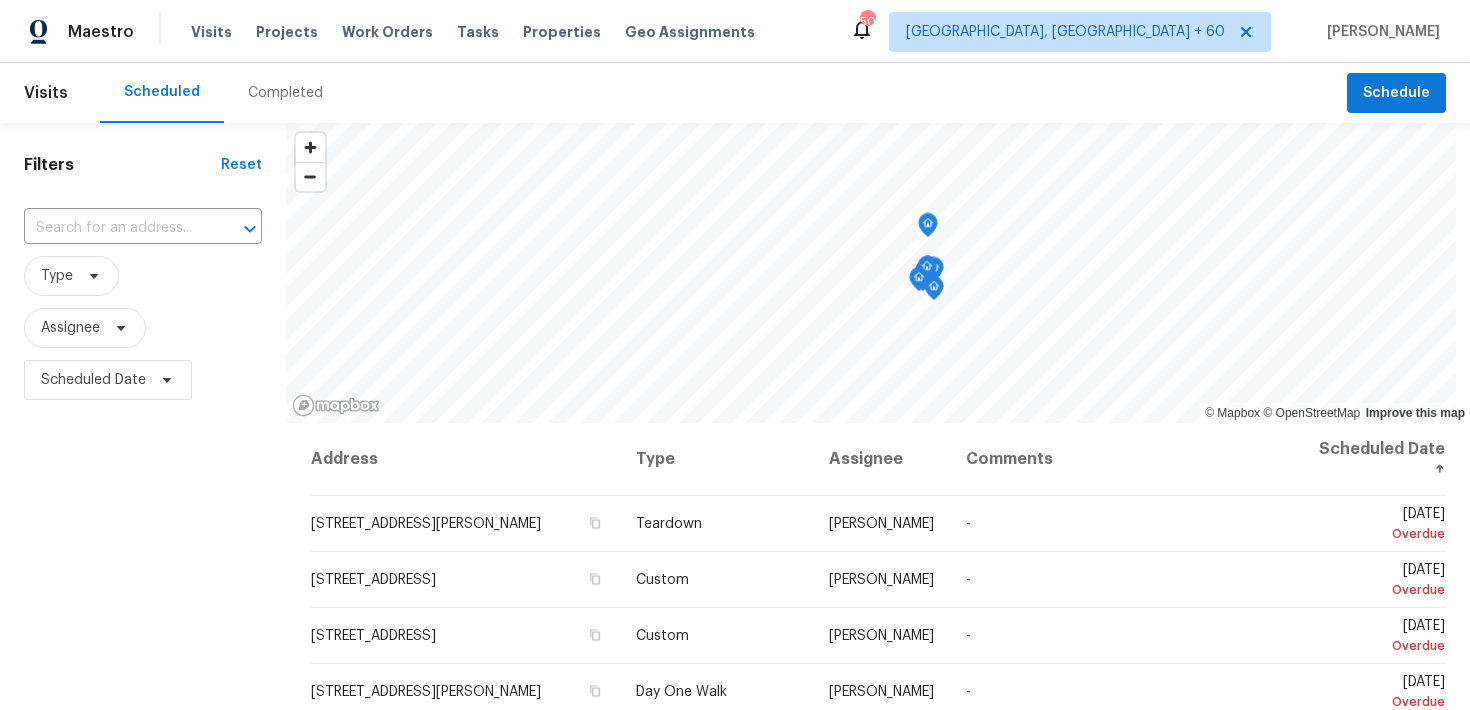 click on "Completed" at bounding box center [285, 93] 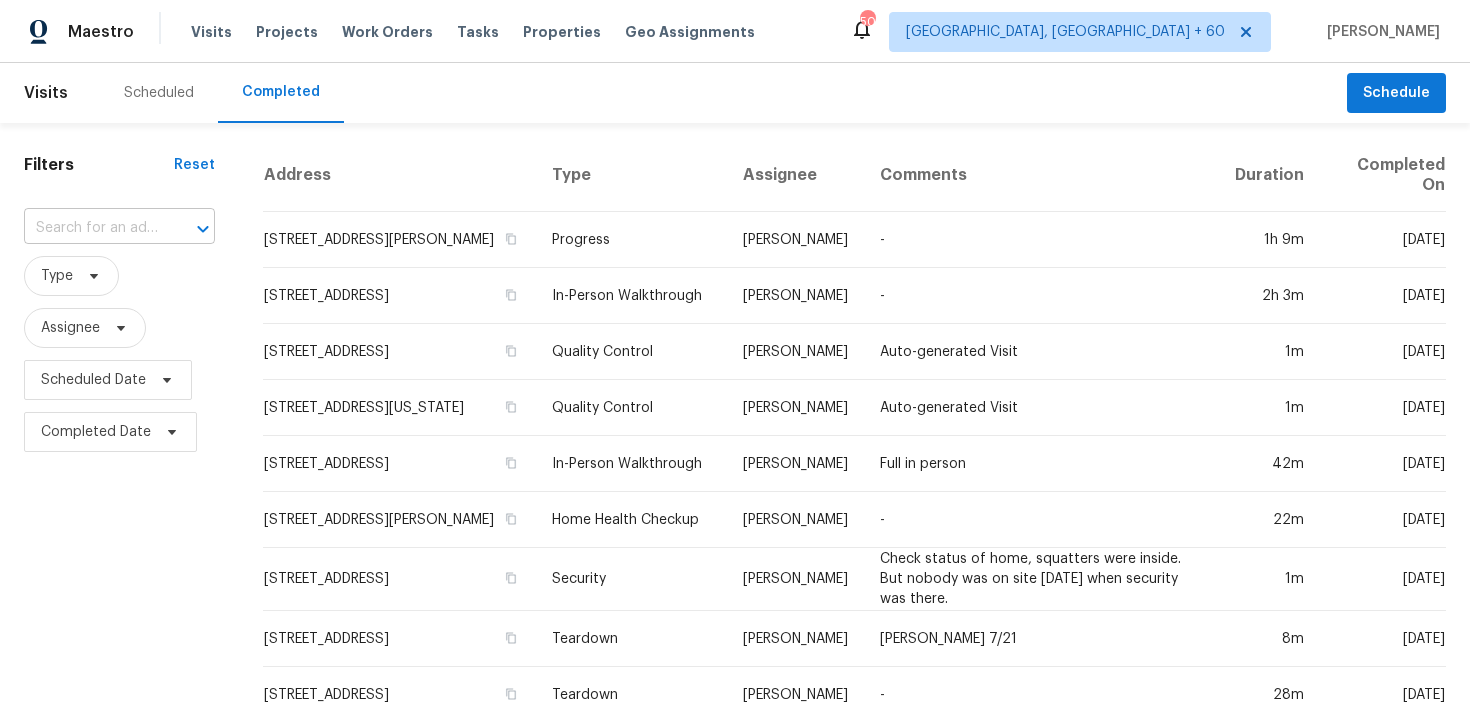 click at bounding box center [91, 228] 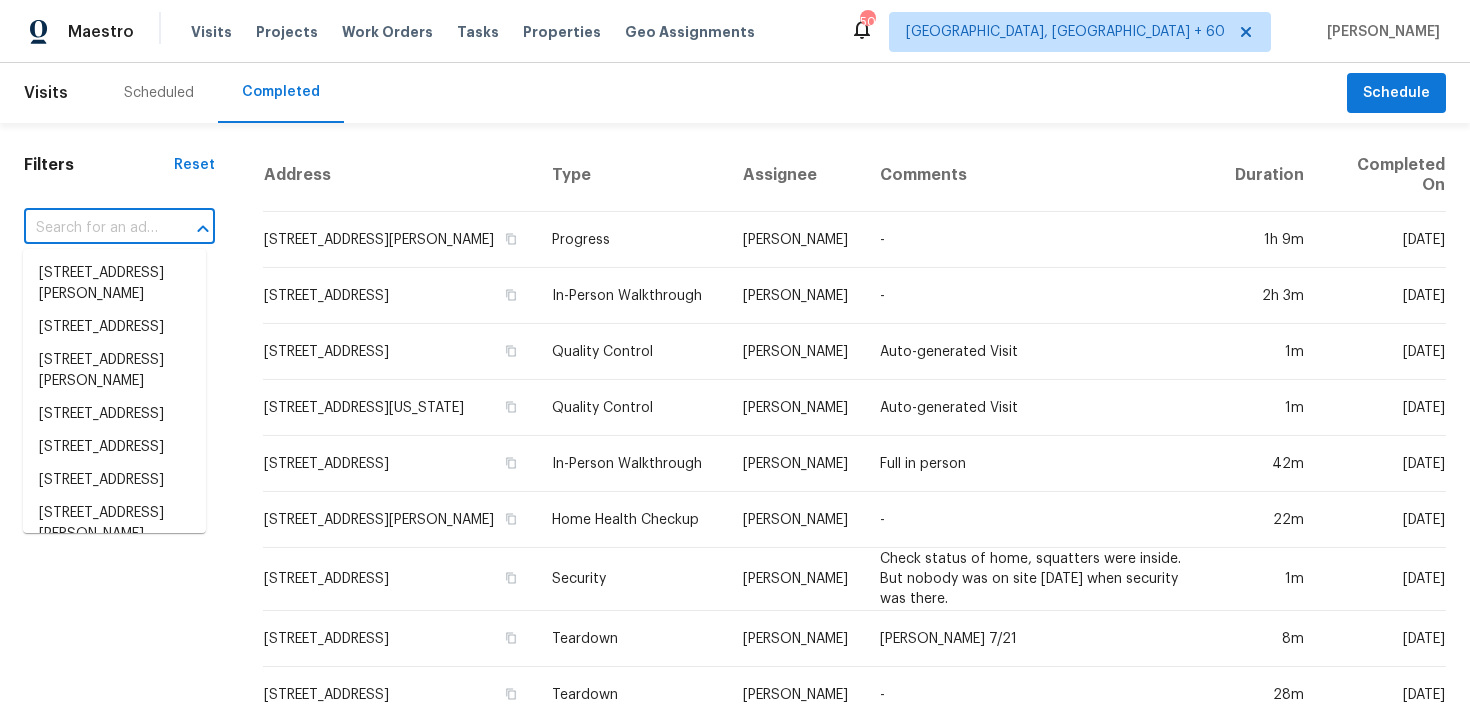 paste on "[STREET_ADDRESS]" 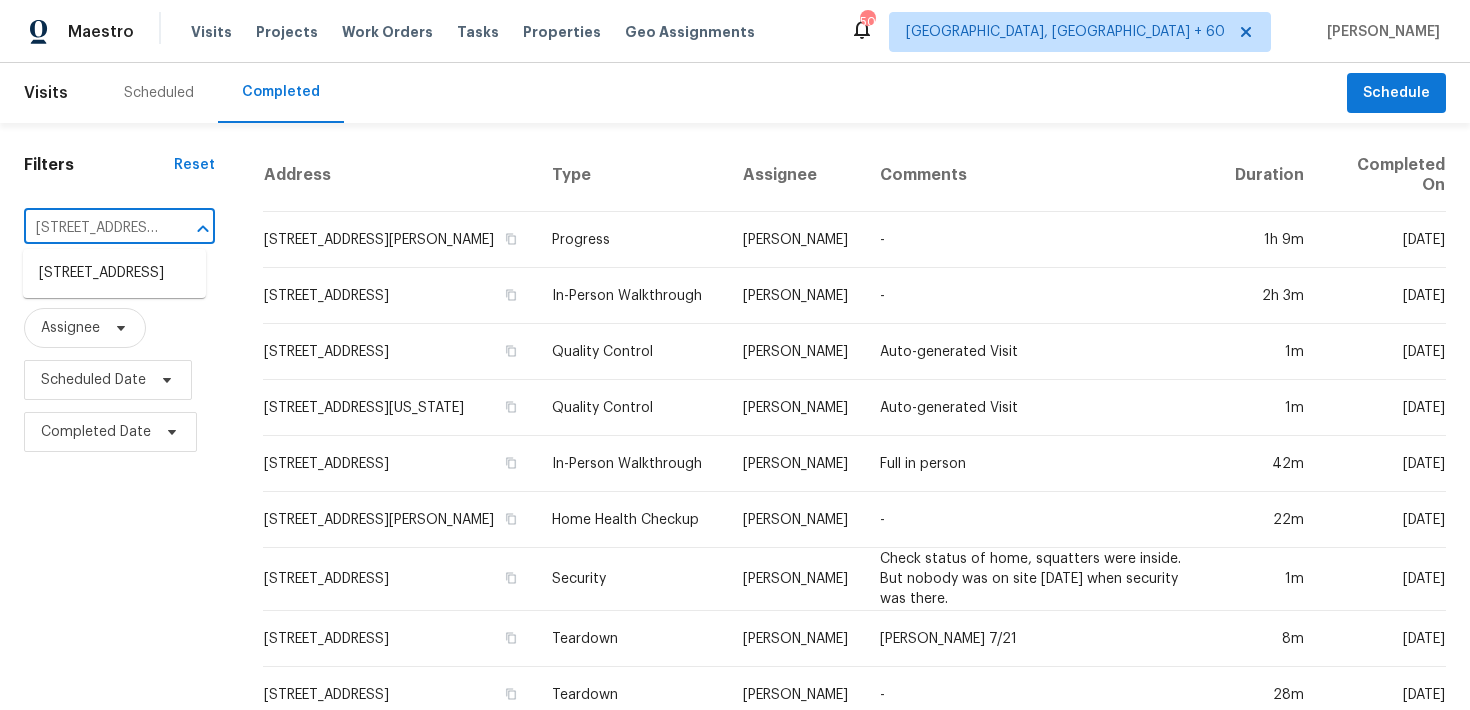 scroll, scrollTop: 0, scrollLeft: 161, axis: horizontal 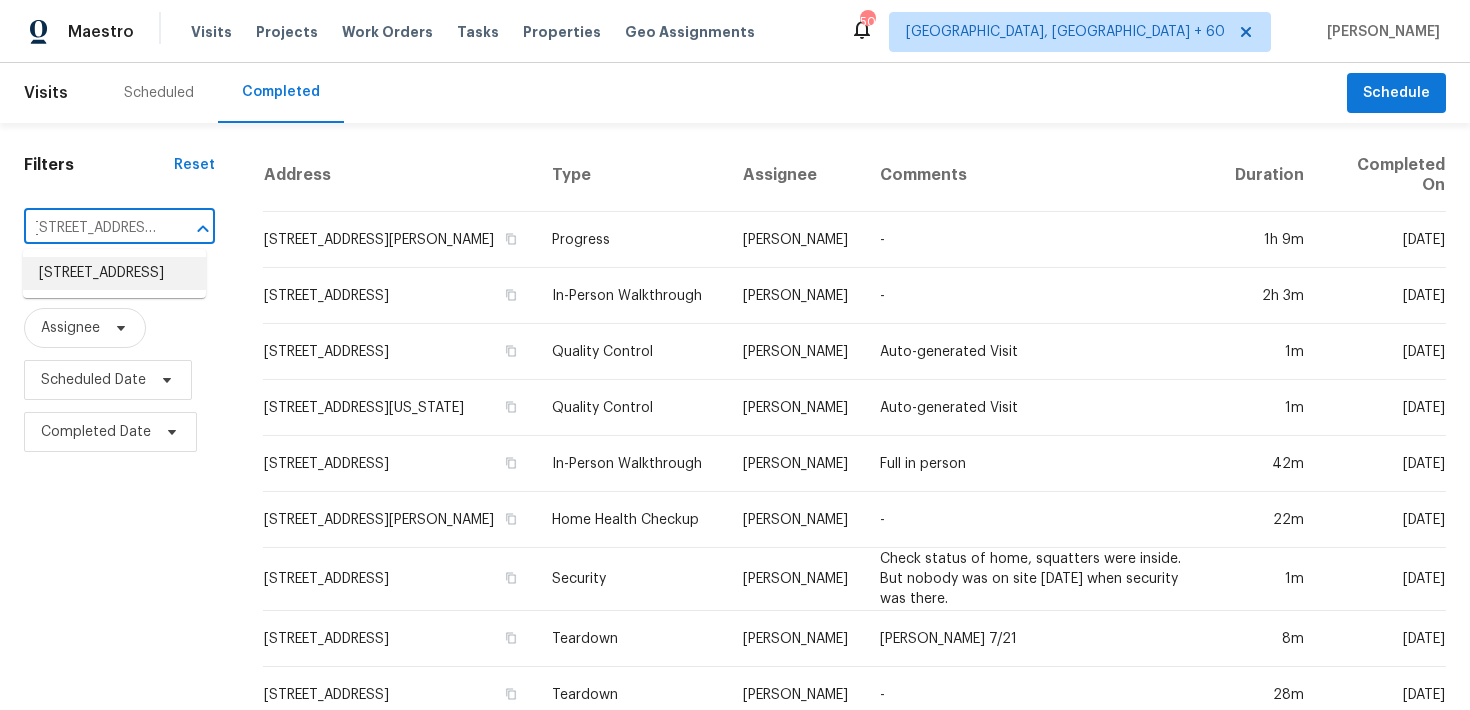 click on "[STREET_ADDRESS]" at bounding box center [114, 273] 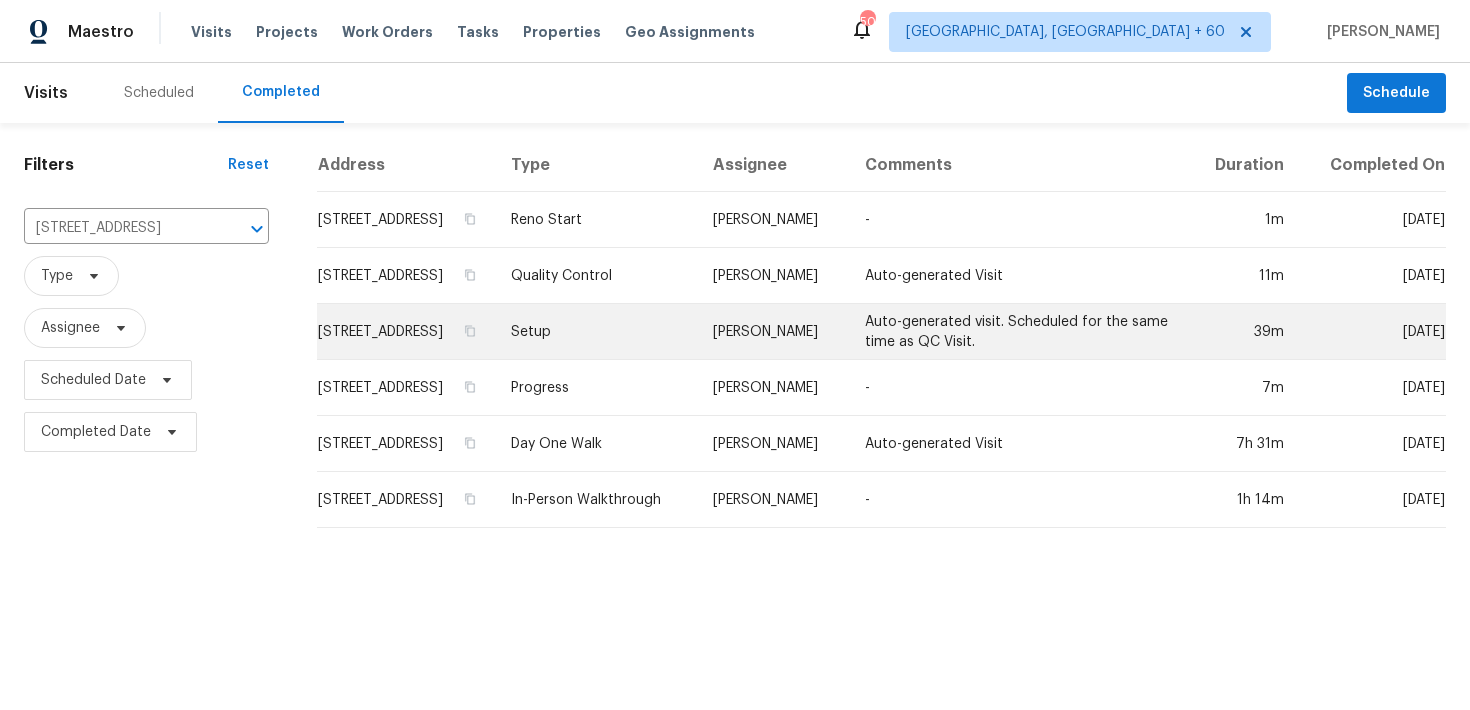 click on "Setup" at bounding box center (596, 332) 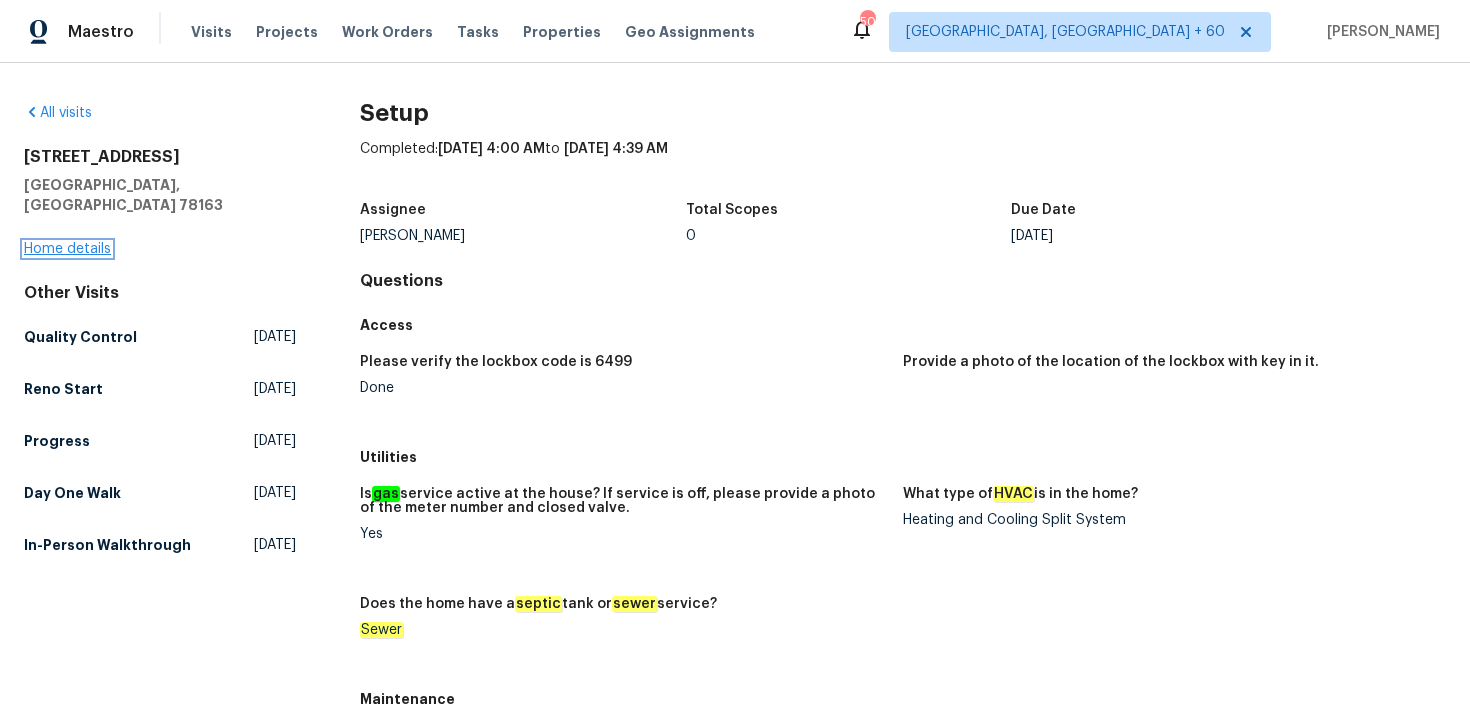 click on "Home details" at bounding box center [67, 249] 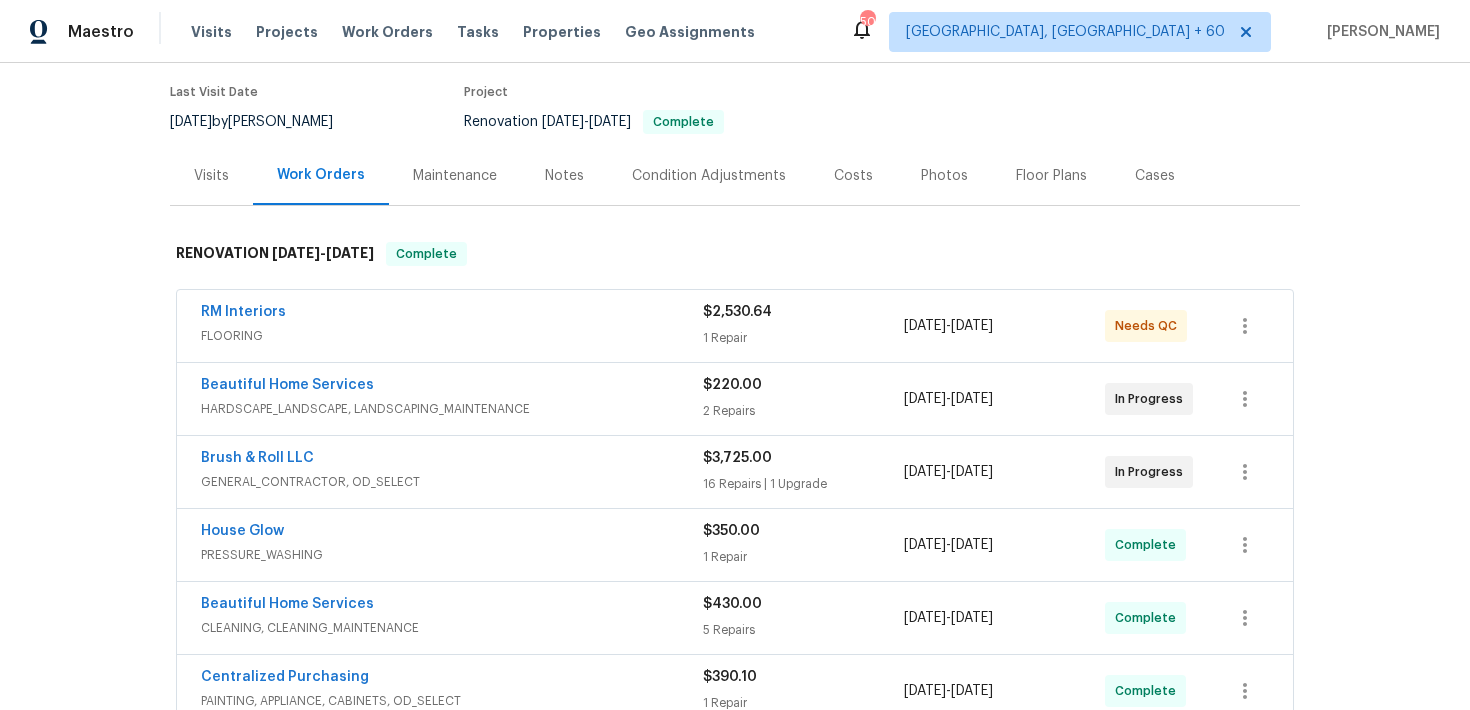 scroll, scrollTop: 487, scrollLeft: 0, axis: vertical 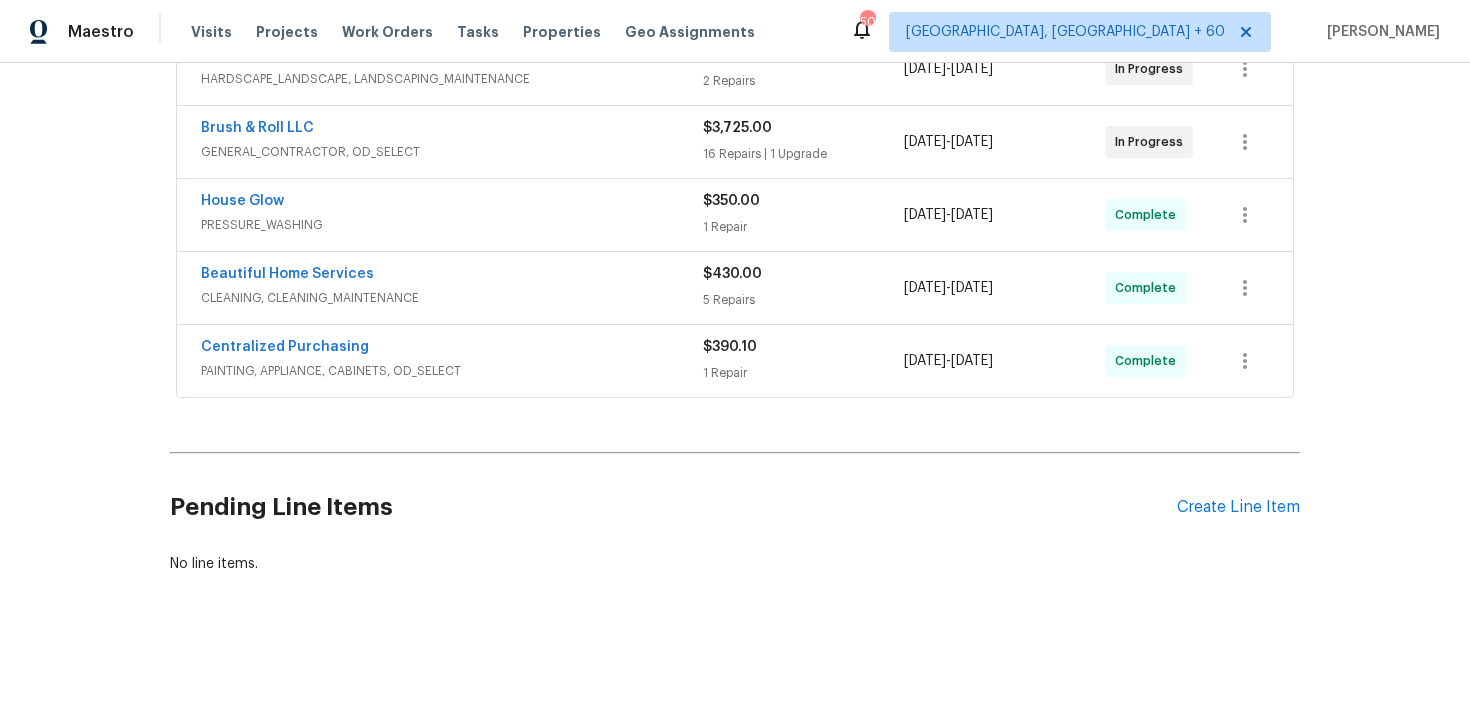 click on "1 Repair" at bounding box center [803, 373] 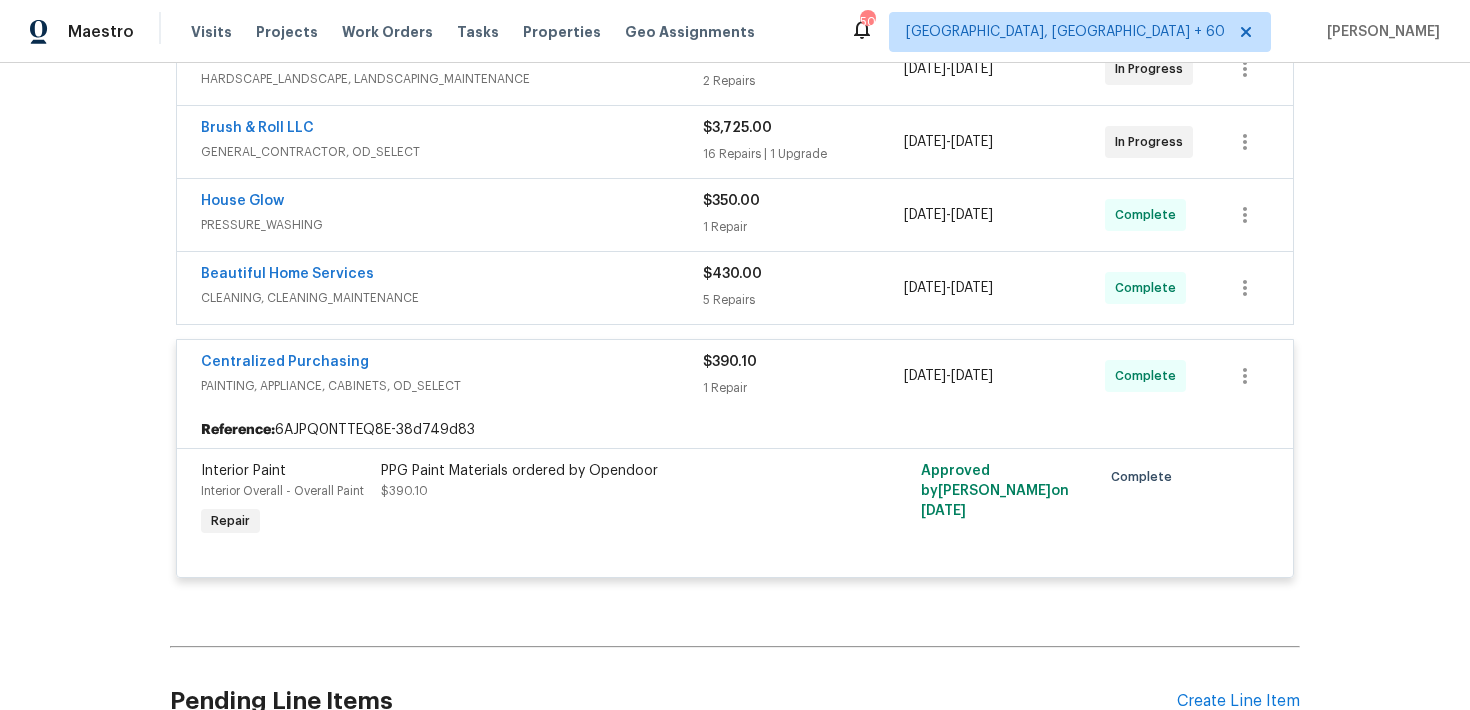 click on "$430.00" at bounding box center [803, 274] 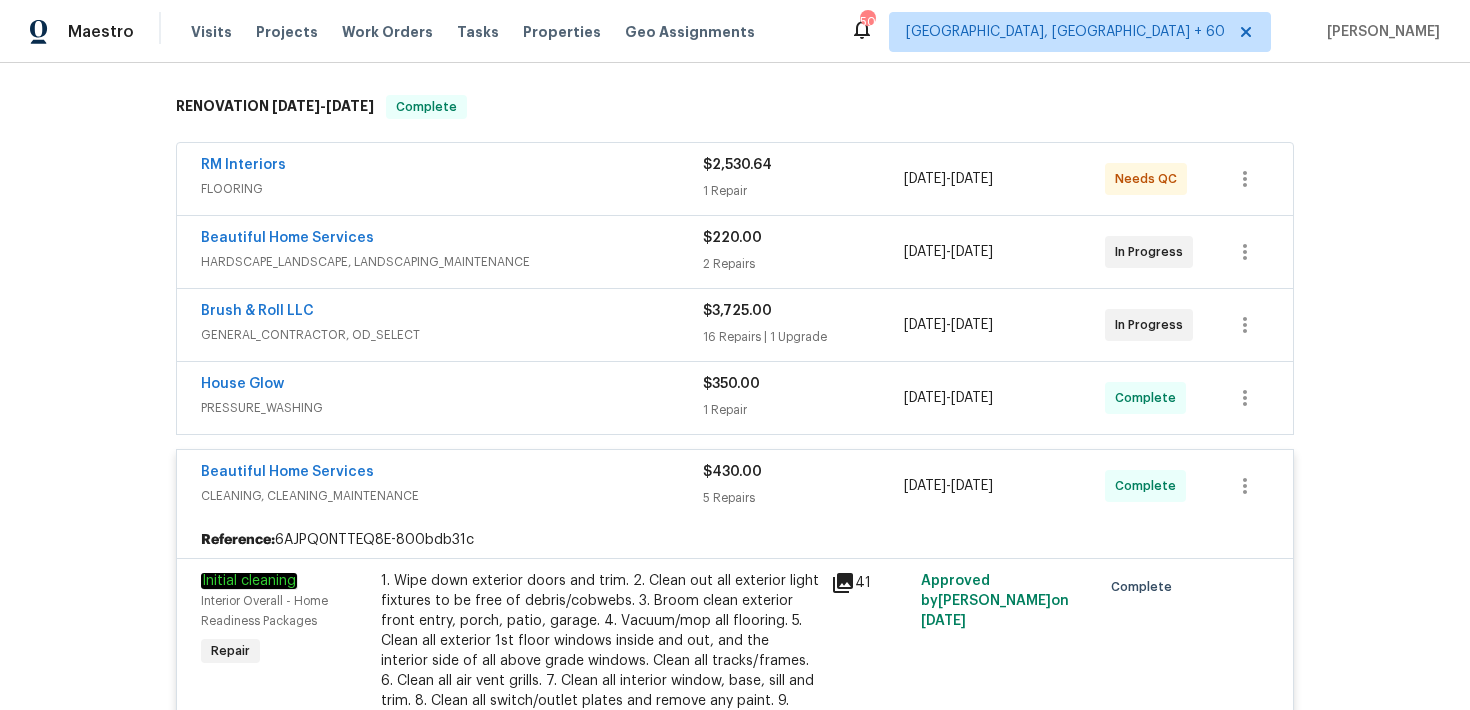 scroll, scrollTop: 272, scrollLeft: 0, axis: vertical 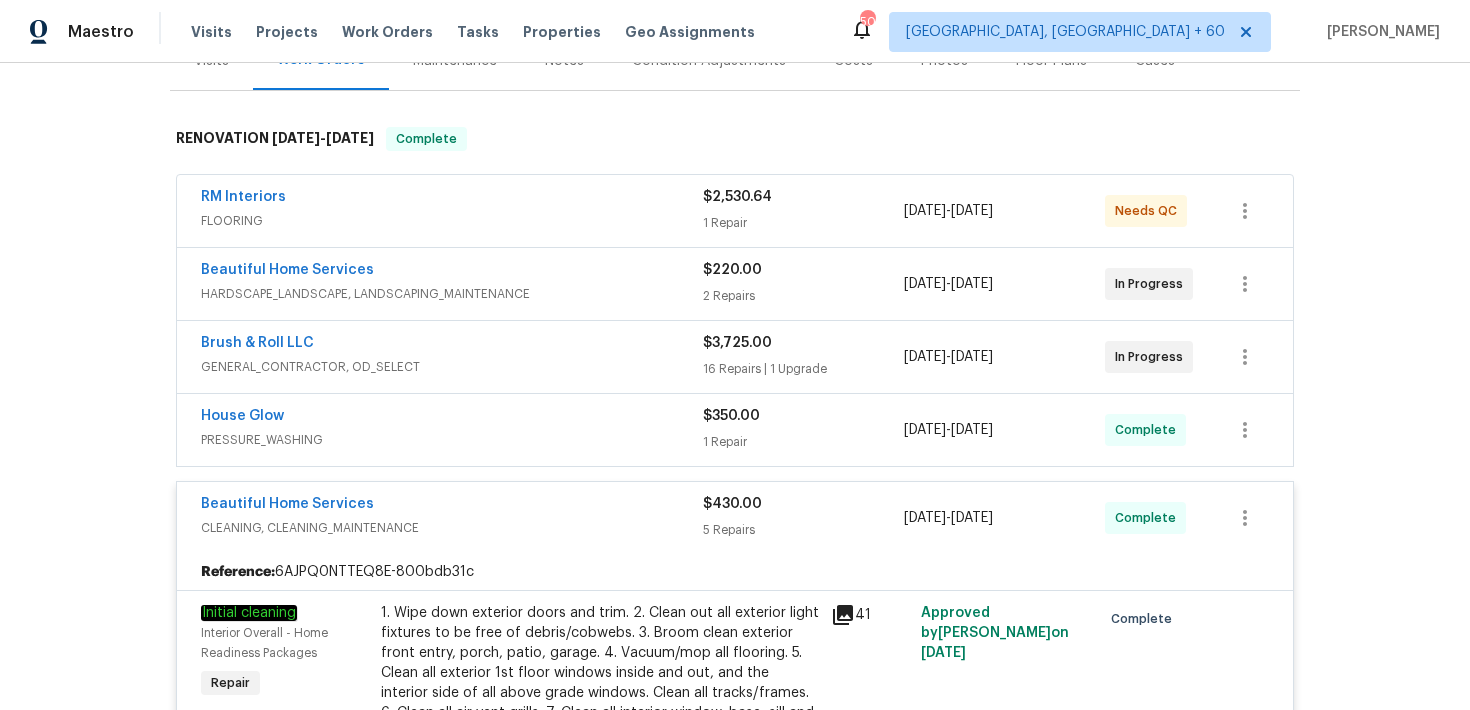 click on "$350.00" at bounding box center (803, 416) 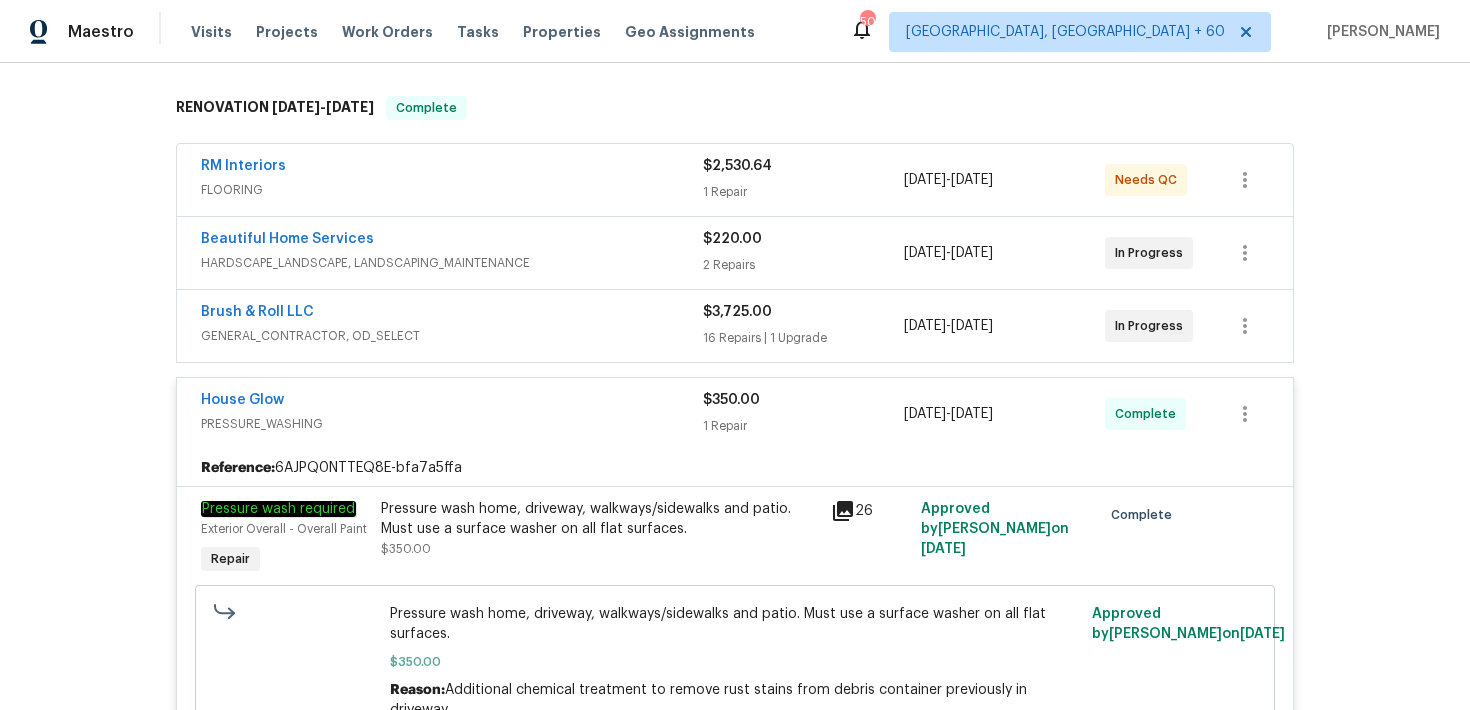 scroll, scrollTop: 277, scrollLeft: 0, axis: vertical 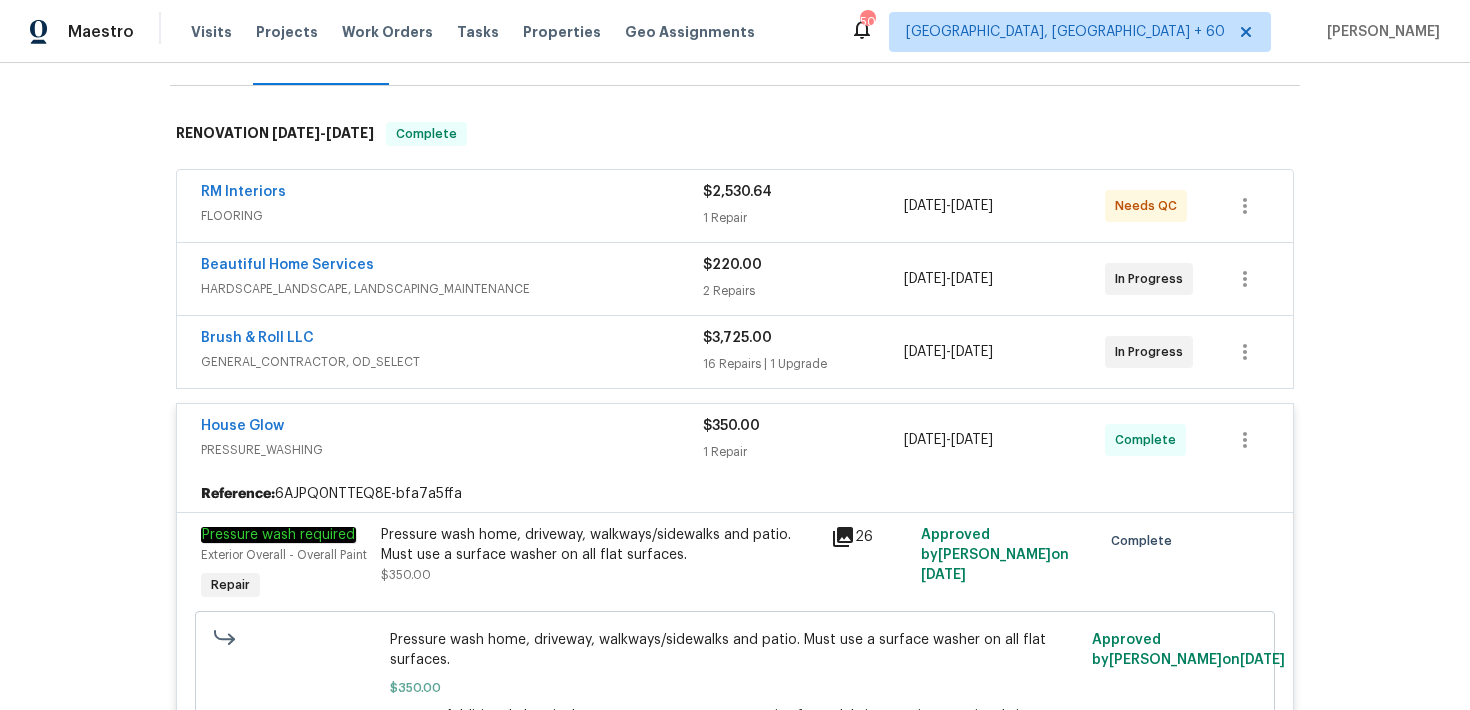 click on "16 Repairs | 1 Upgrade" at bounding box center [803, 364] 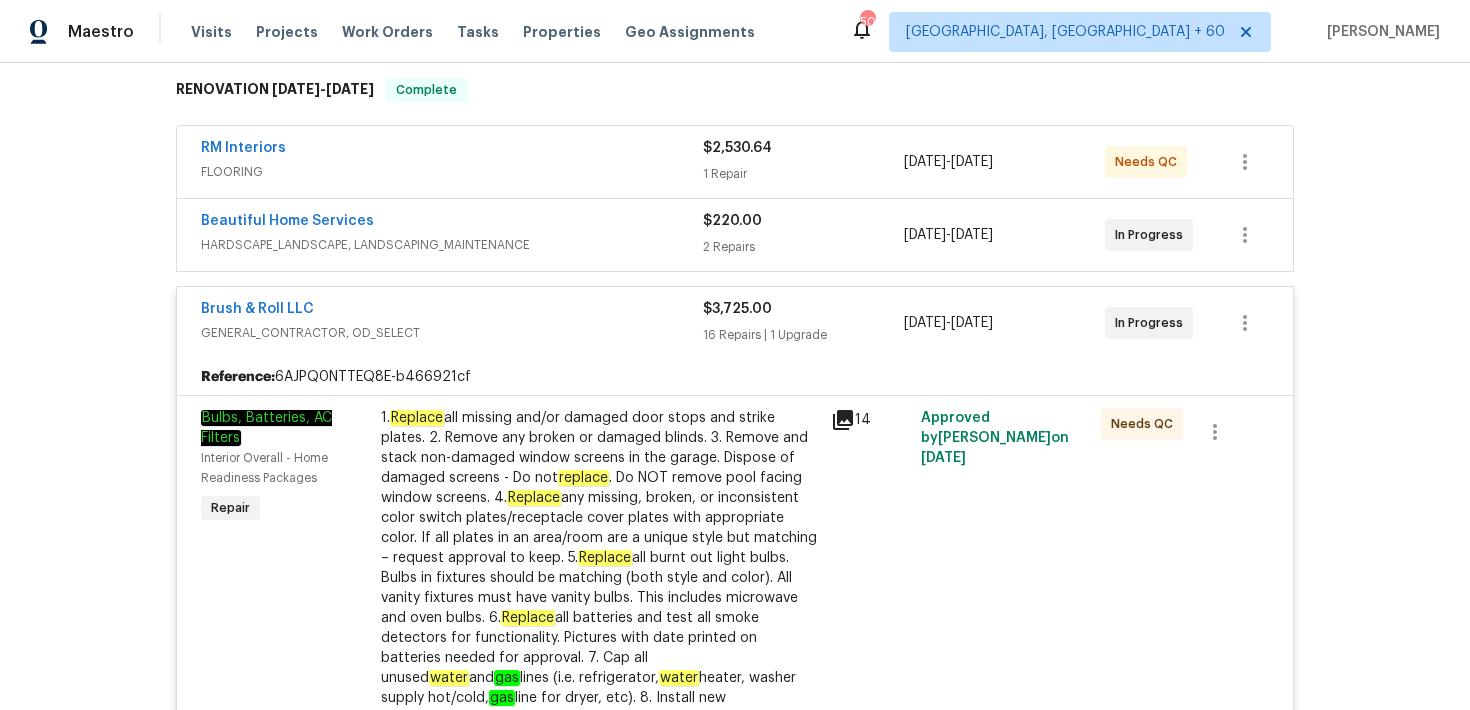 scroll, scrollTop: 262, scrollLeft: 0, axis: vertical 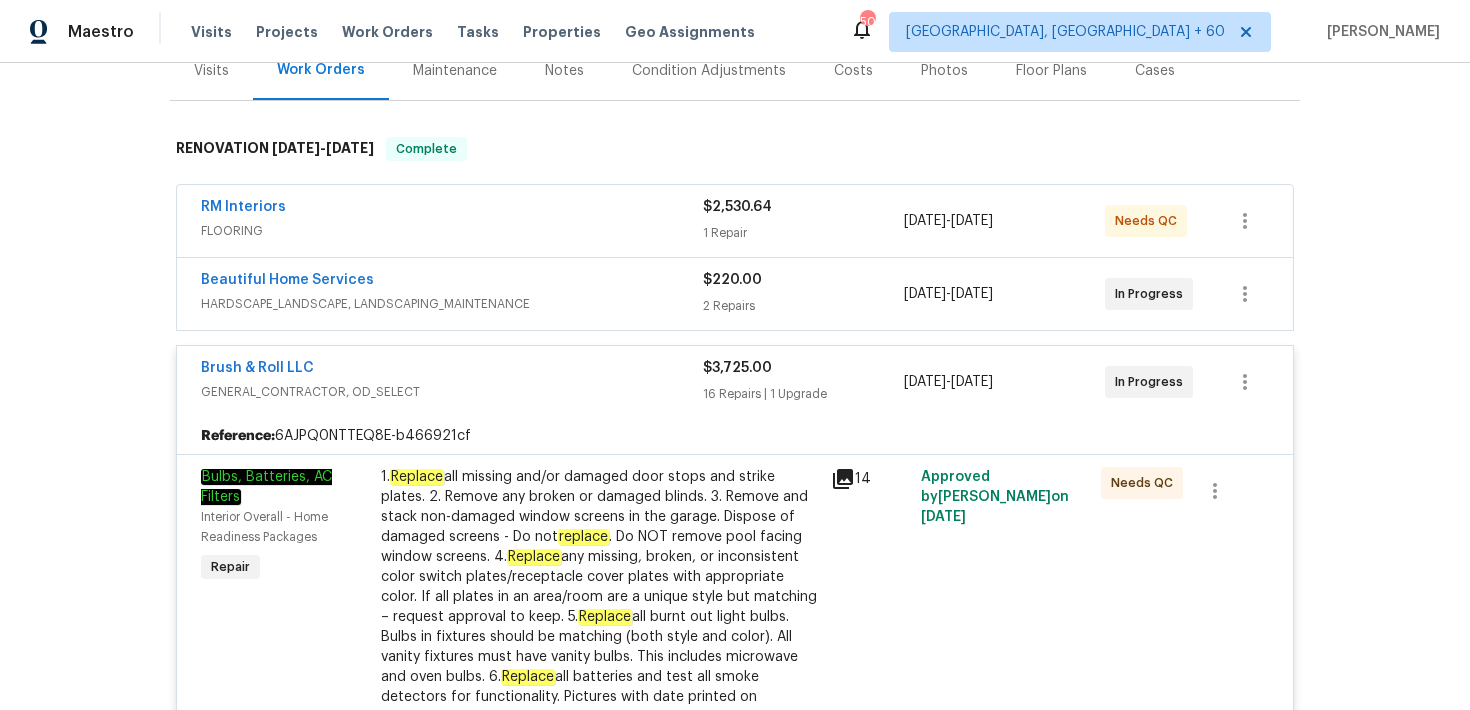click on "$220.00 2 Repairs" at bounding box center [803, 294] 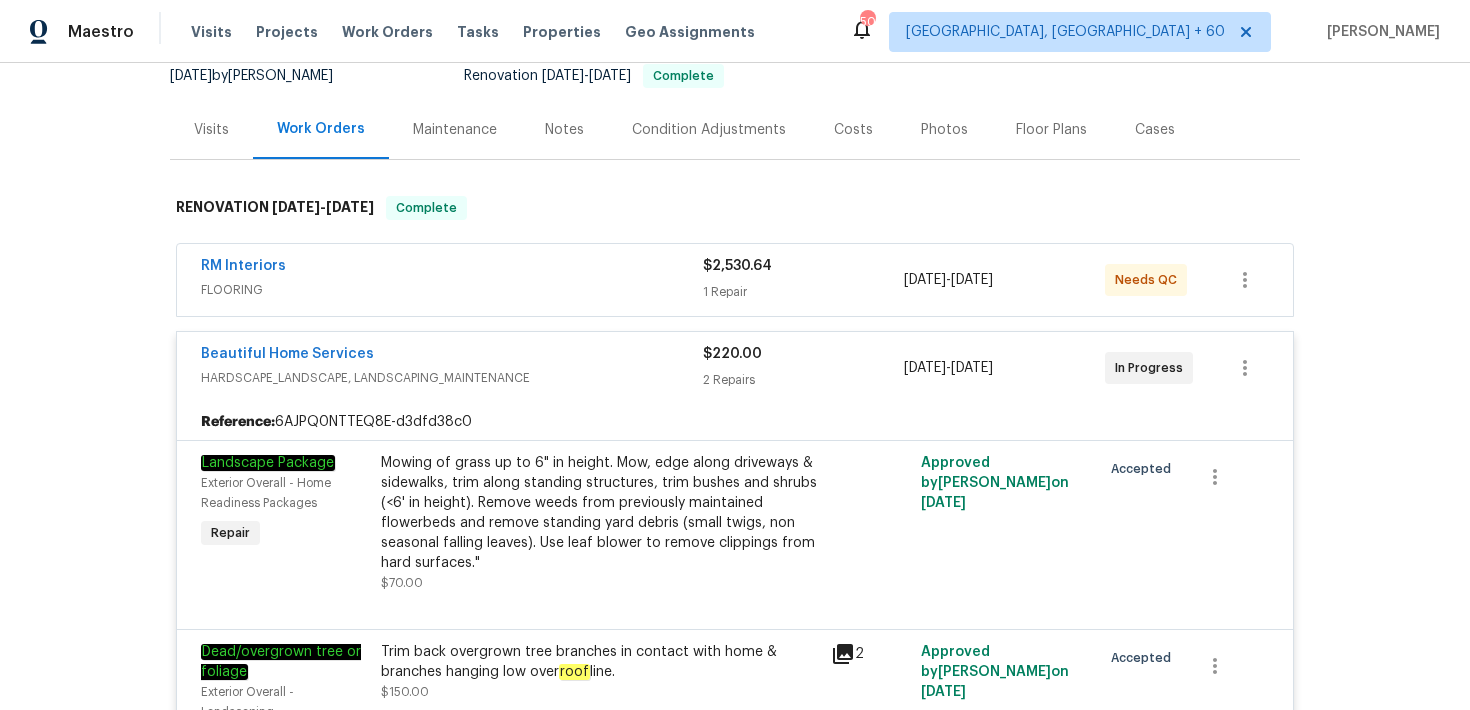 scroll, scrollTop: 126, scrollLeft: 0, axis: vertical 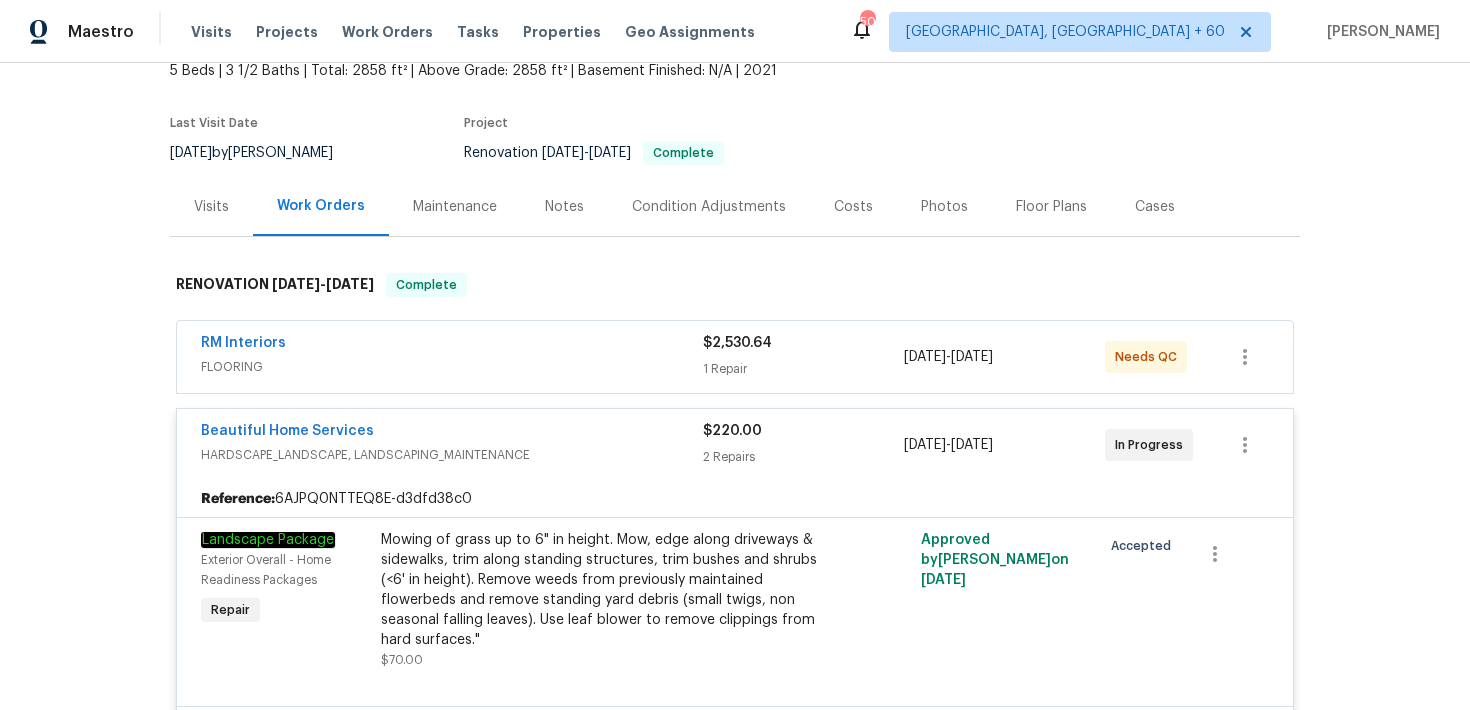 click on "1 Repair" at bounding box center (803, 369) 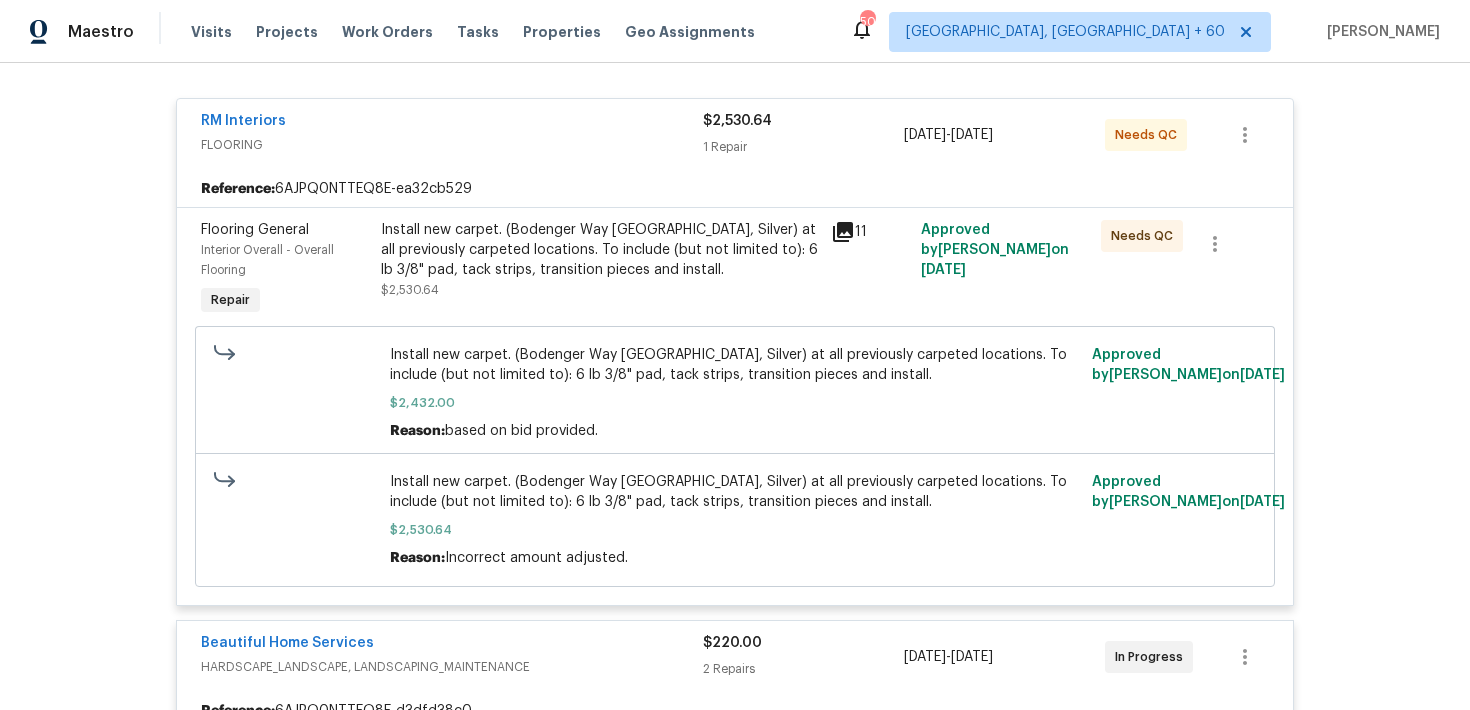 scroll, scrollTop: 1414, scrollLeft: 0, axis: vertical 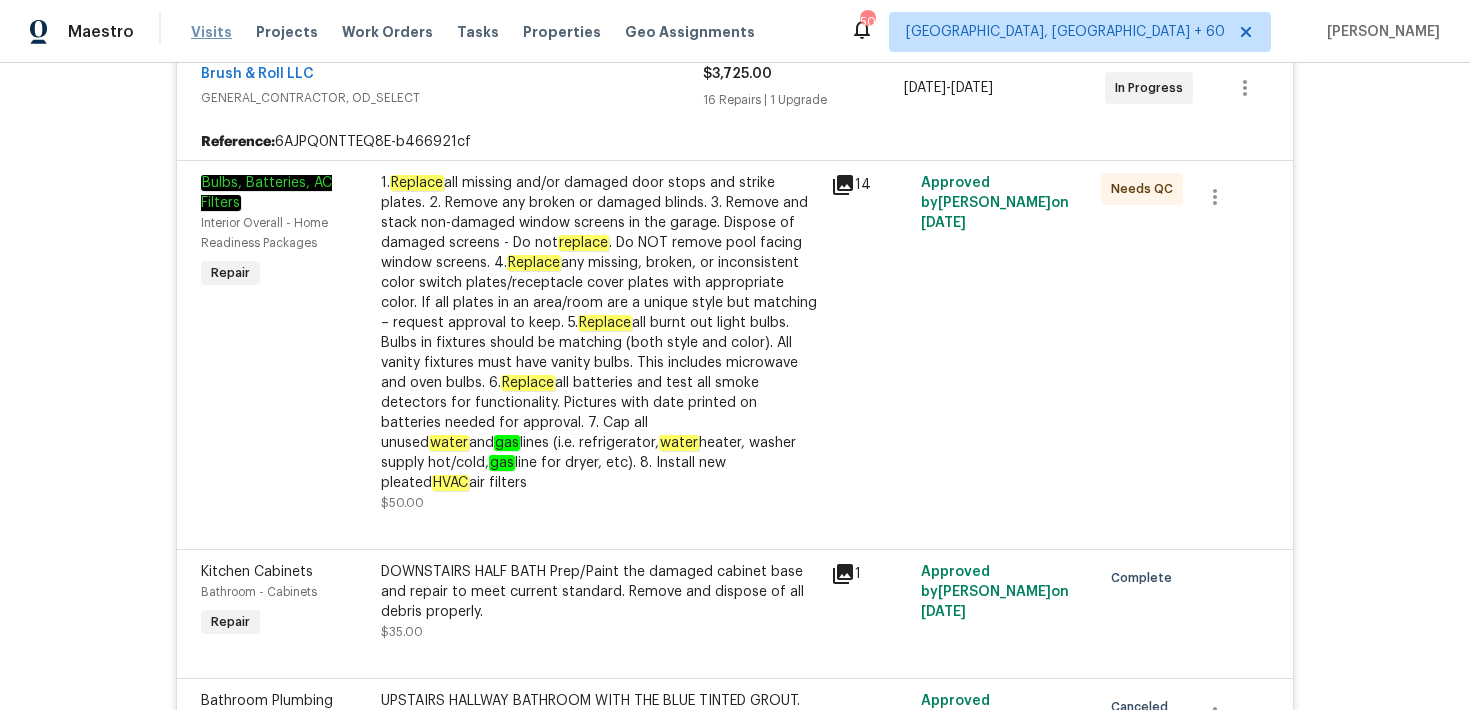 click on "Visits" at bounding box center (211, 32) 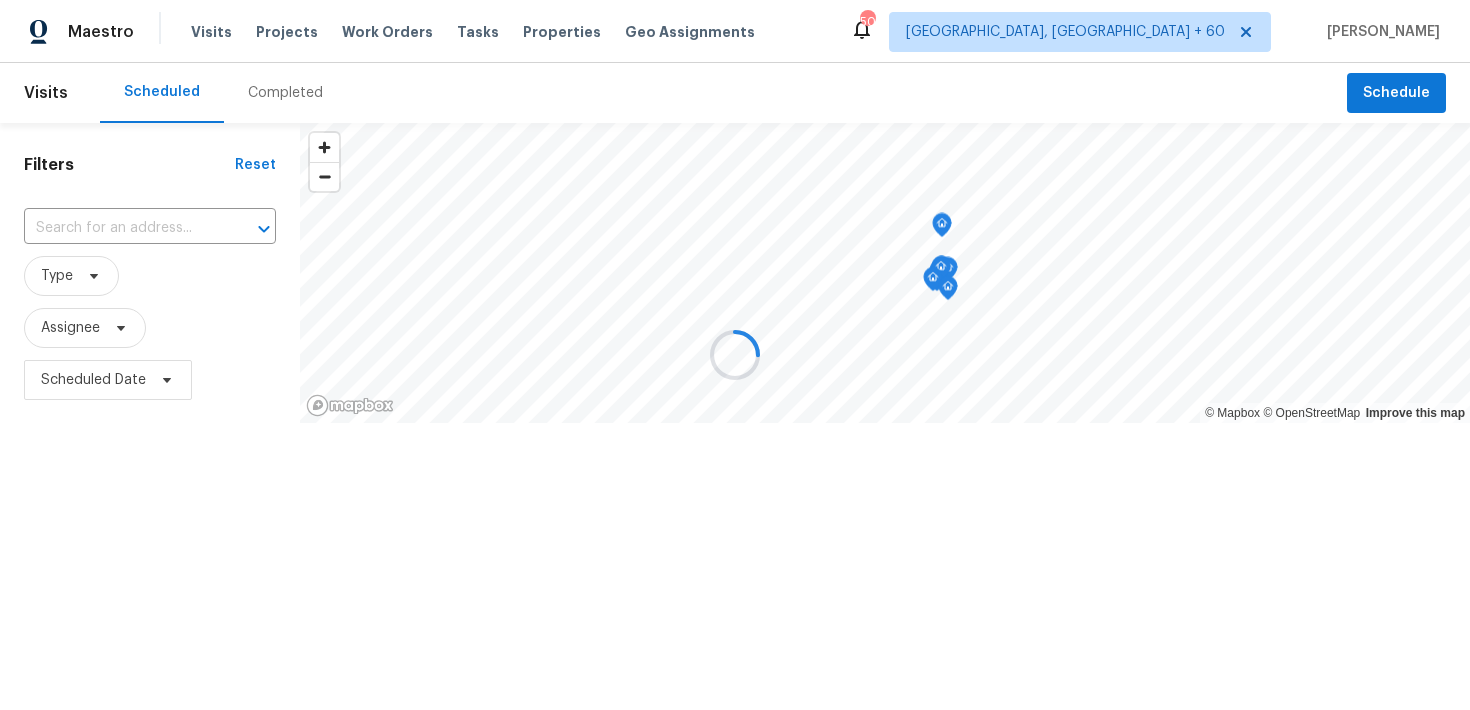 click at bounding box center [735, 355] 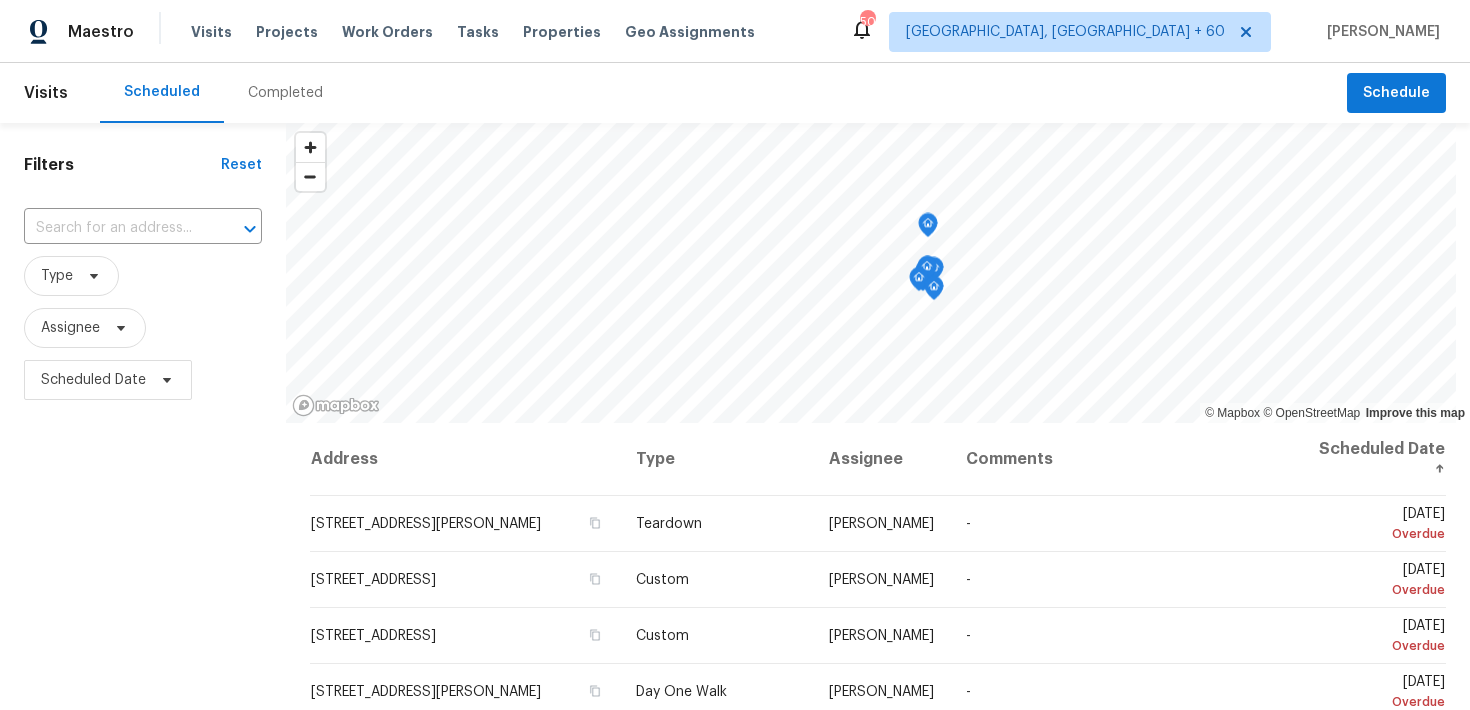 click on "Completed" at bounding box center (285, 93) 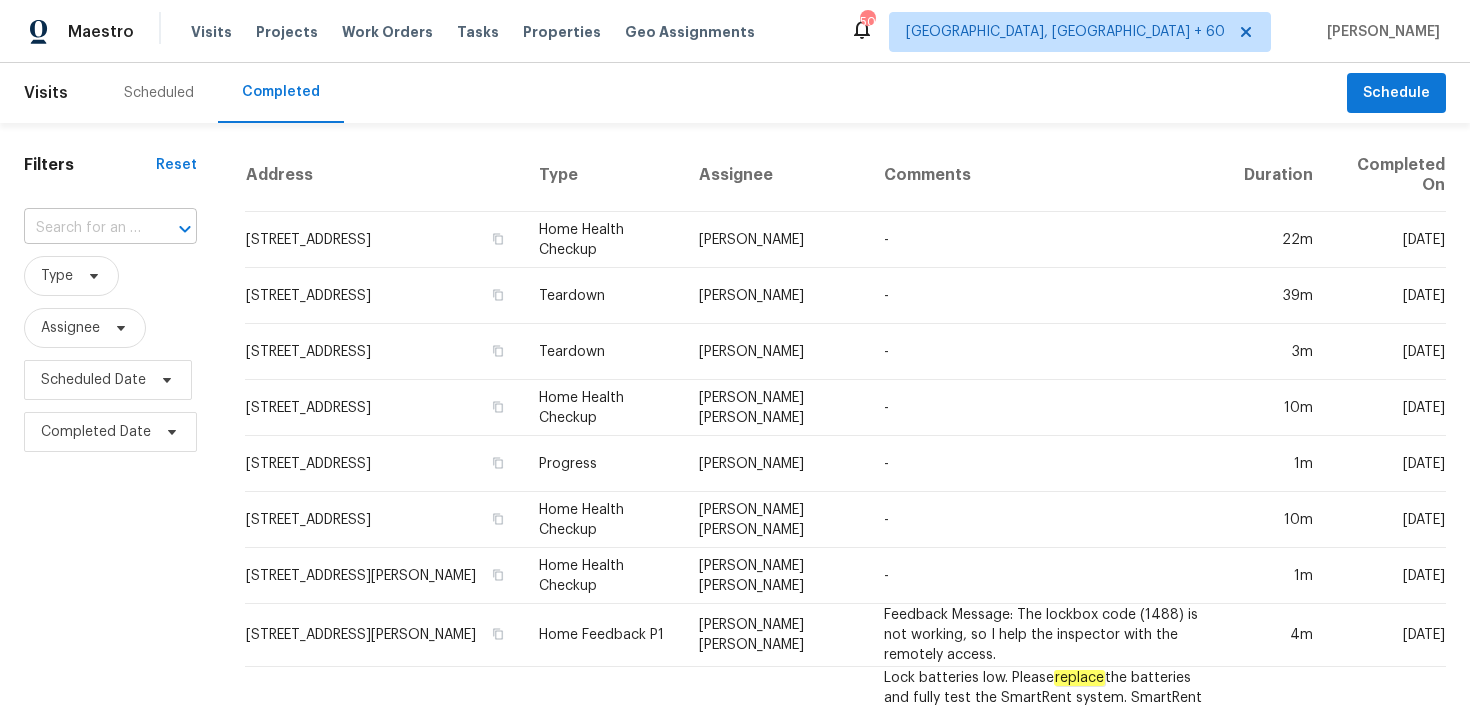 click at bounding box center (82, 228) 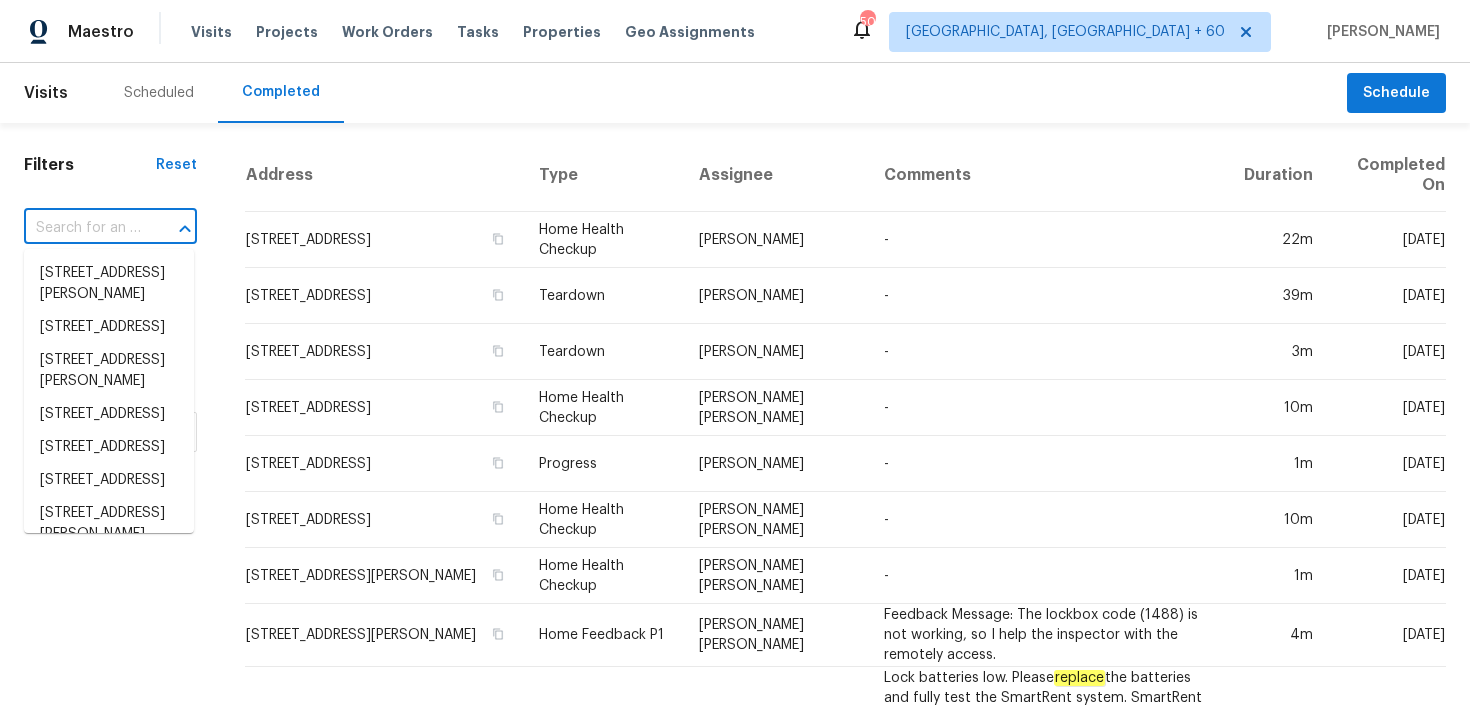 type on "v" 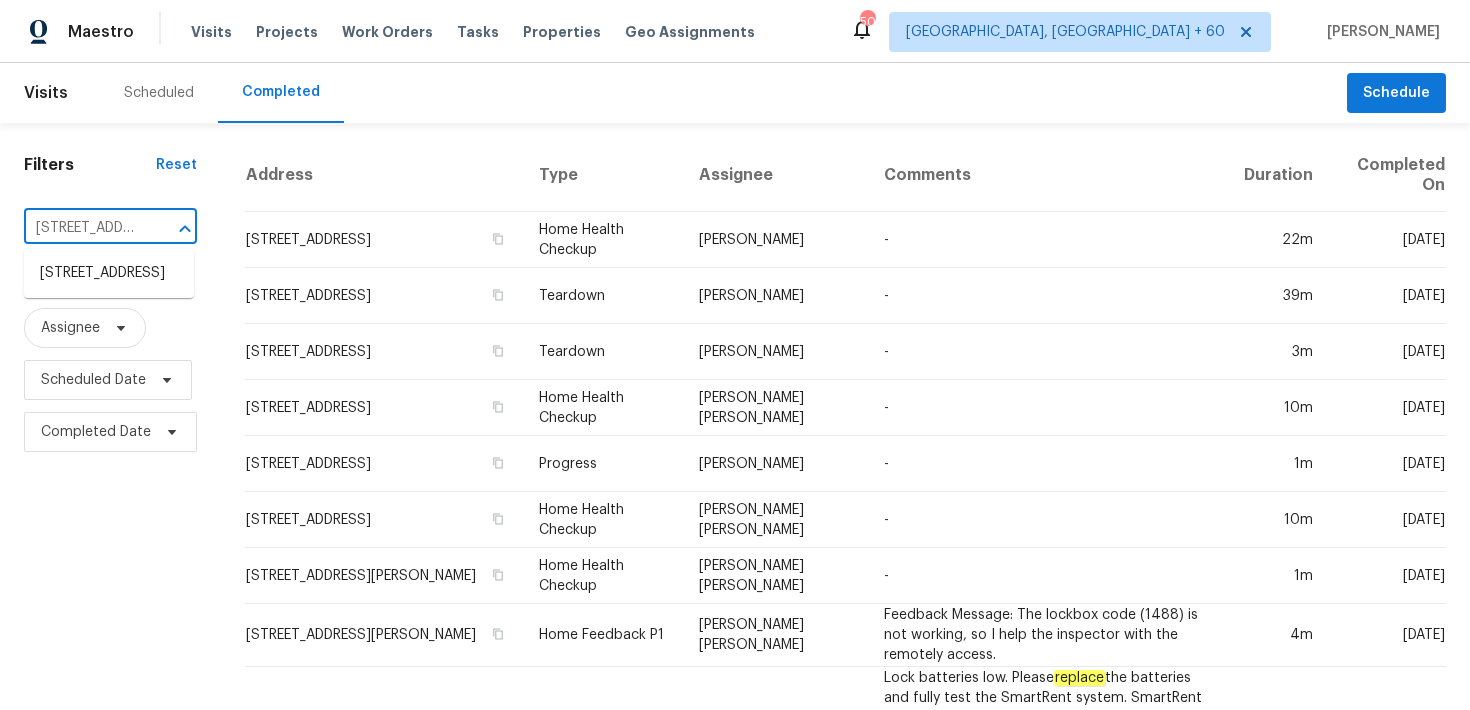 scroll, scrollTop: 0, scrollLeft: 113, axis: horizontal 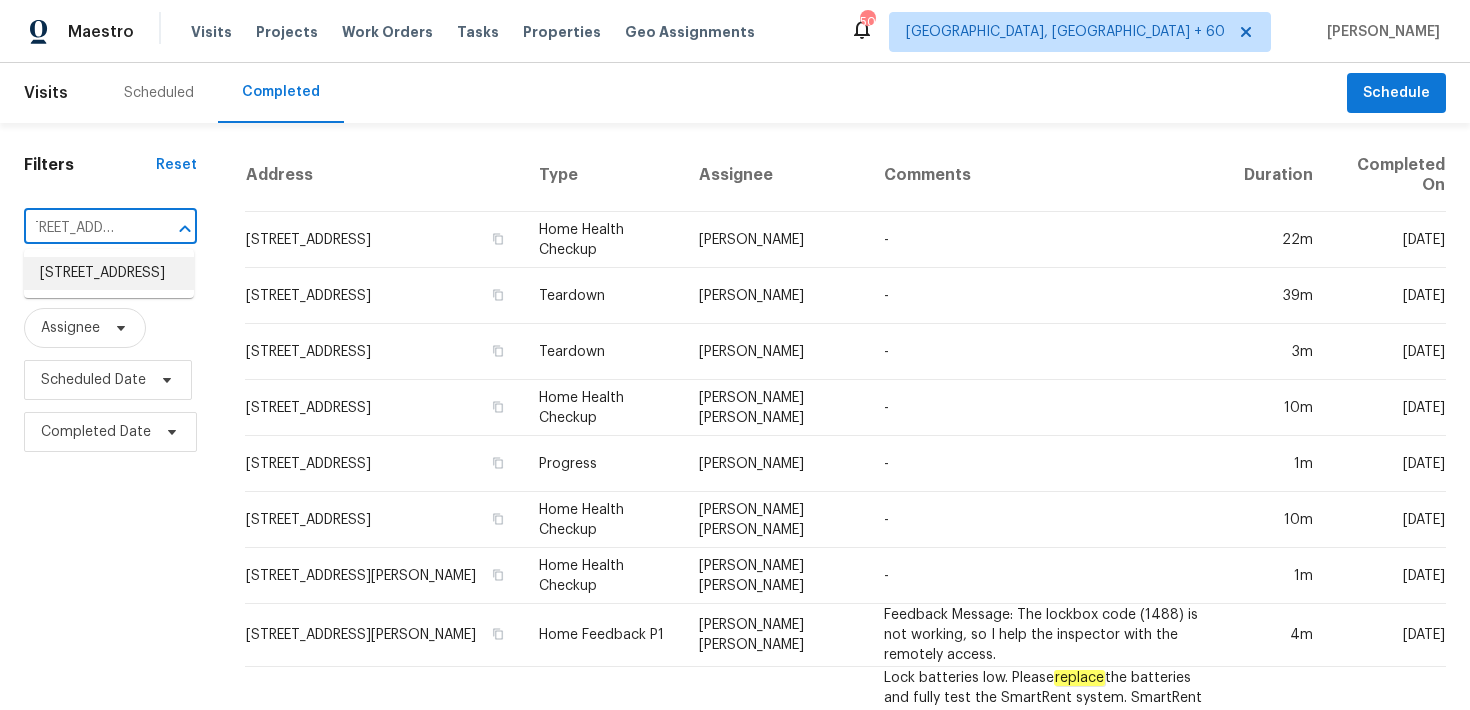 click on "[STREET_ADDRESS]" at bounding box center (109, 273) 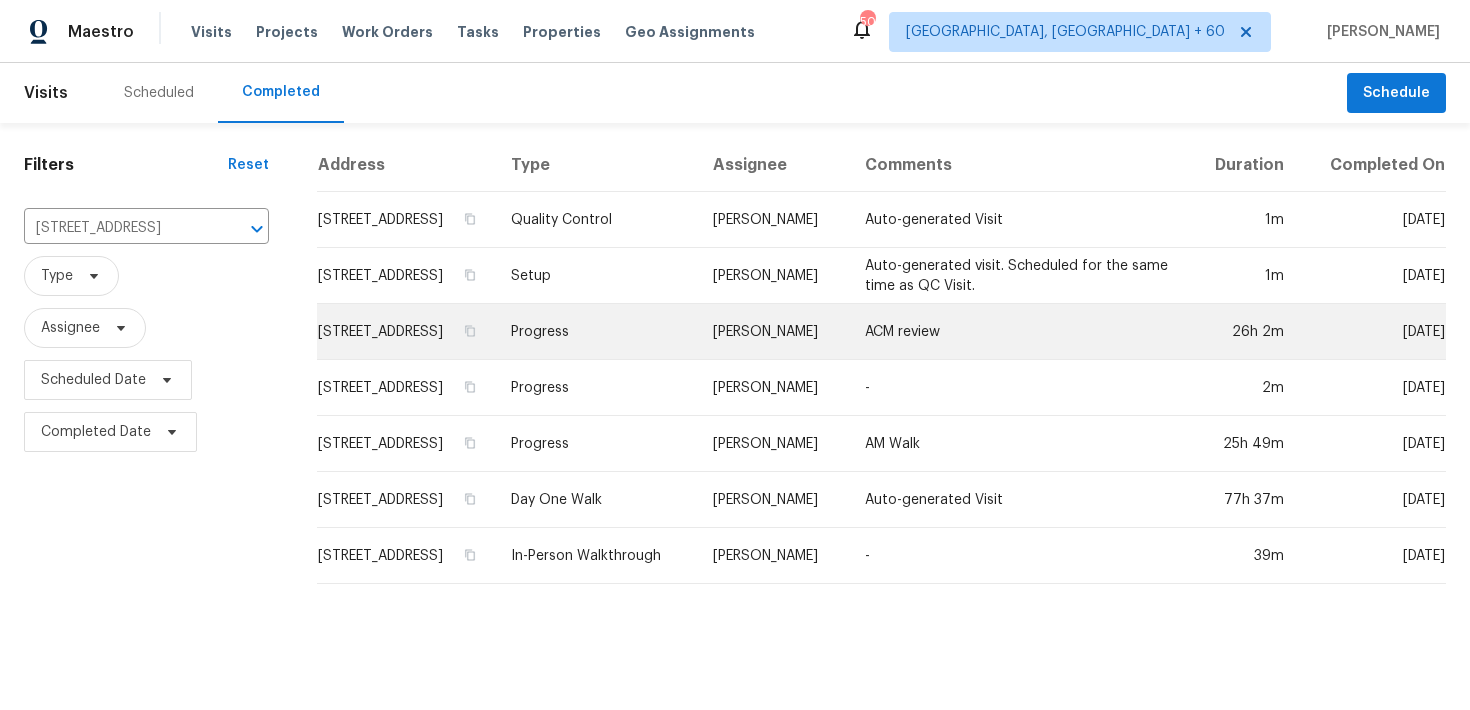 click on "Progress" at bounding box center [596, 332] 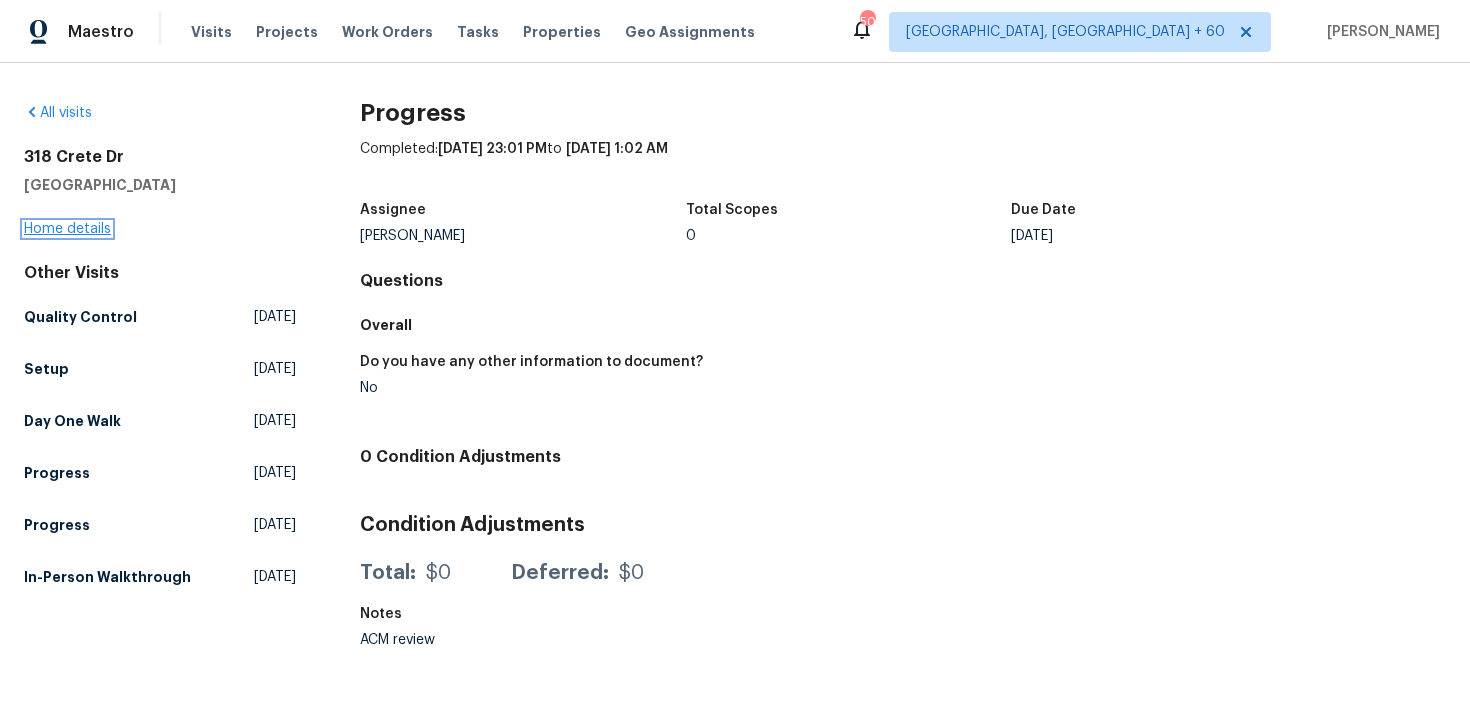 click on "Home details" at bounding box center [67, 229] 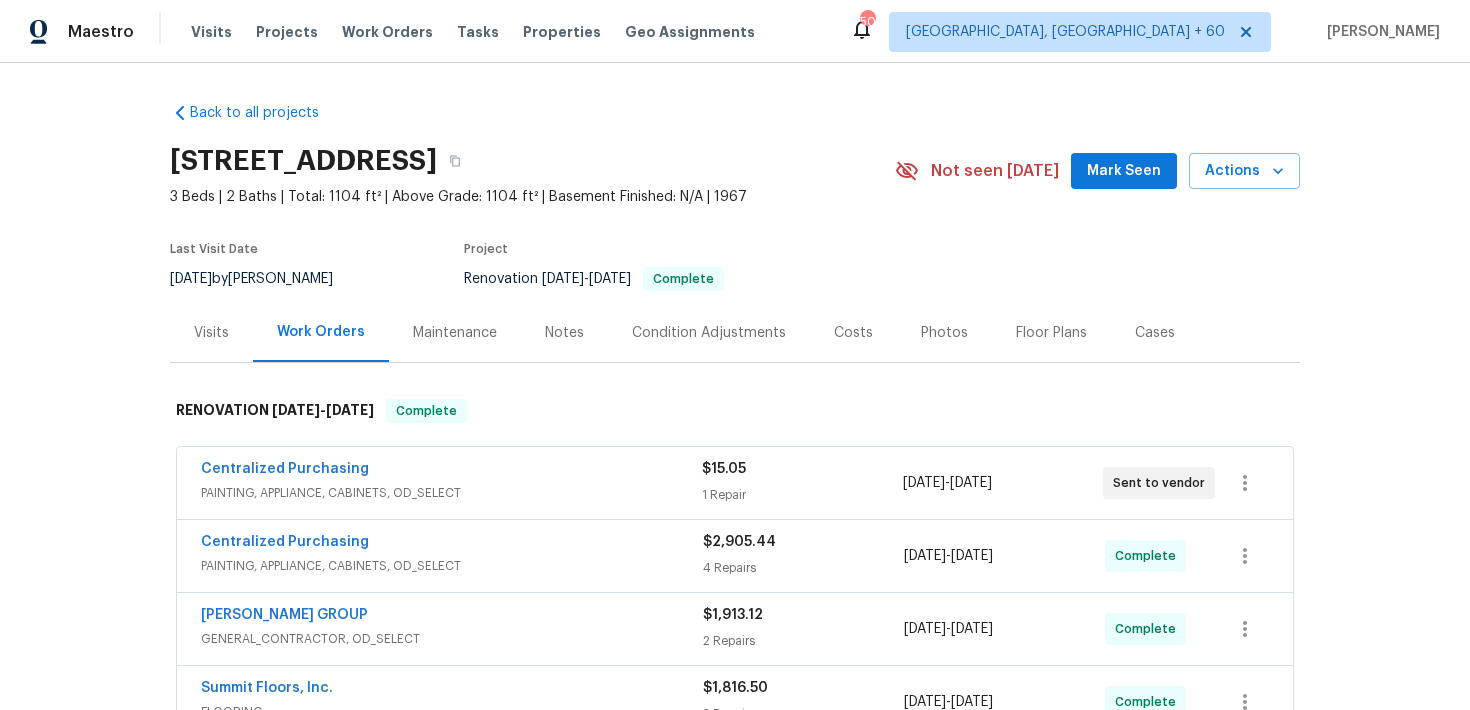 scroll, scrollTop: 487, scrollLeft: 0, axis: vertical 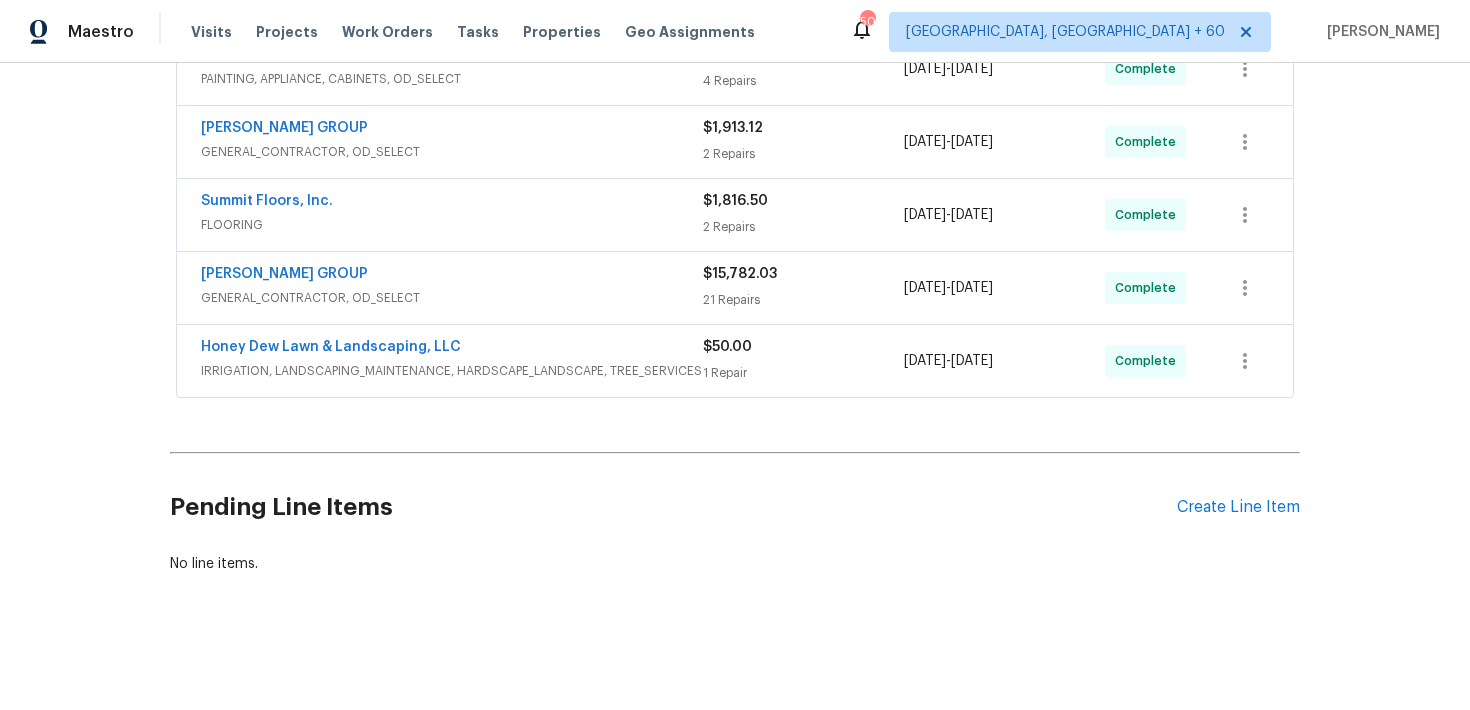 click on "1 Repair" at bounding box center [803, 373] 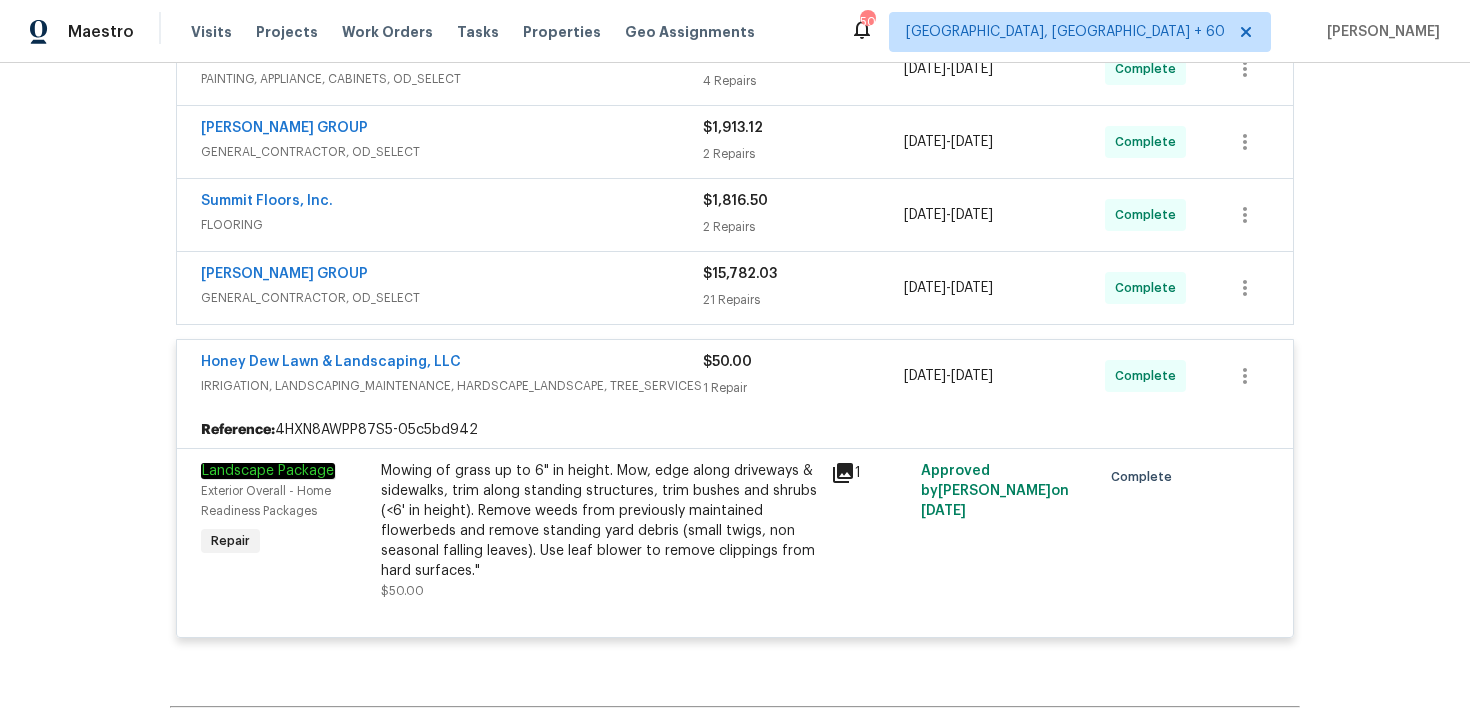 click on "21 Repairs" at bounding box center (803, 300) 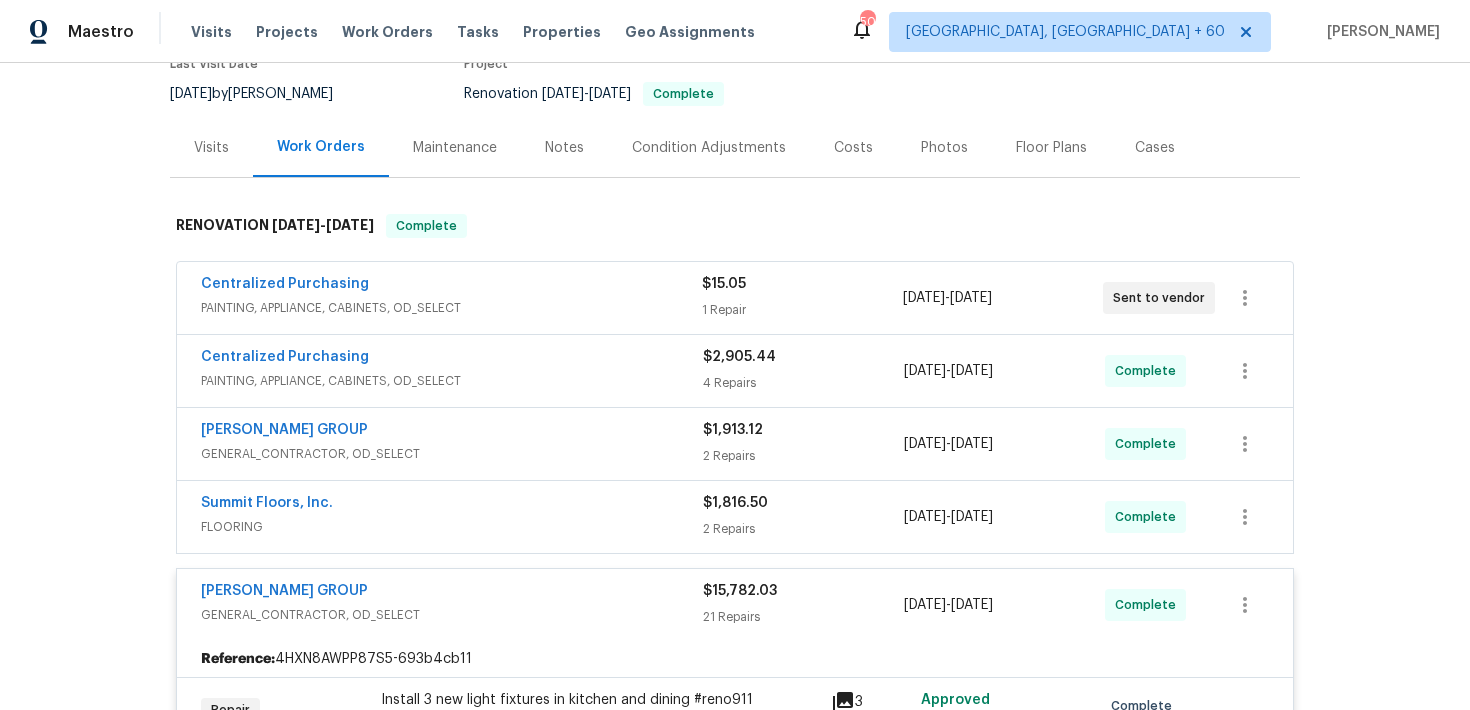 scroll, scrollTop: 207, scrollLeft: 0, axis: vertical 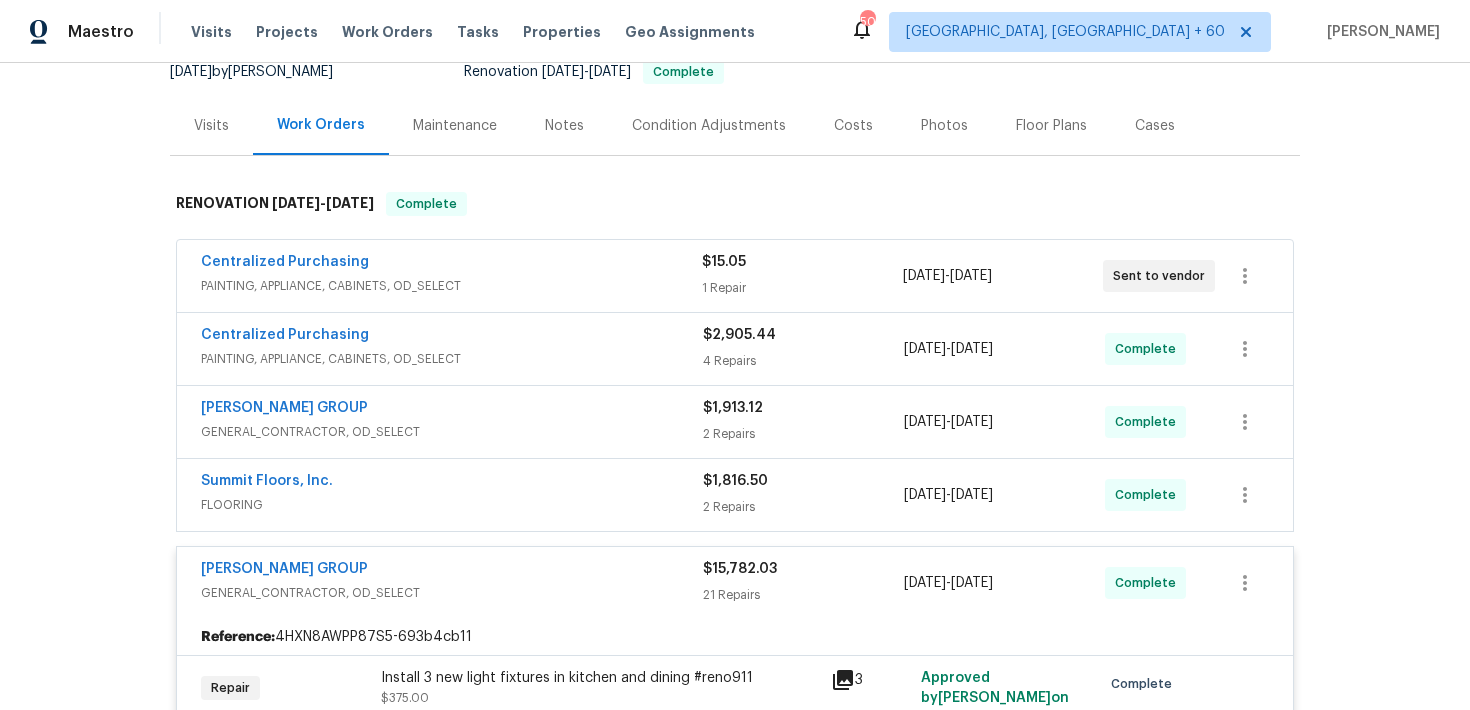 click on "2 Repairs" at bounding box center [803, 507] 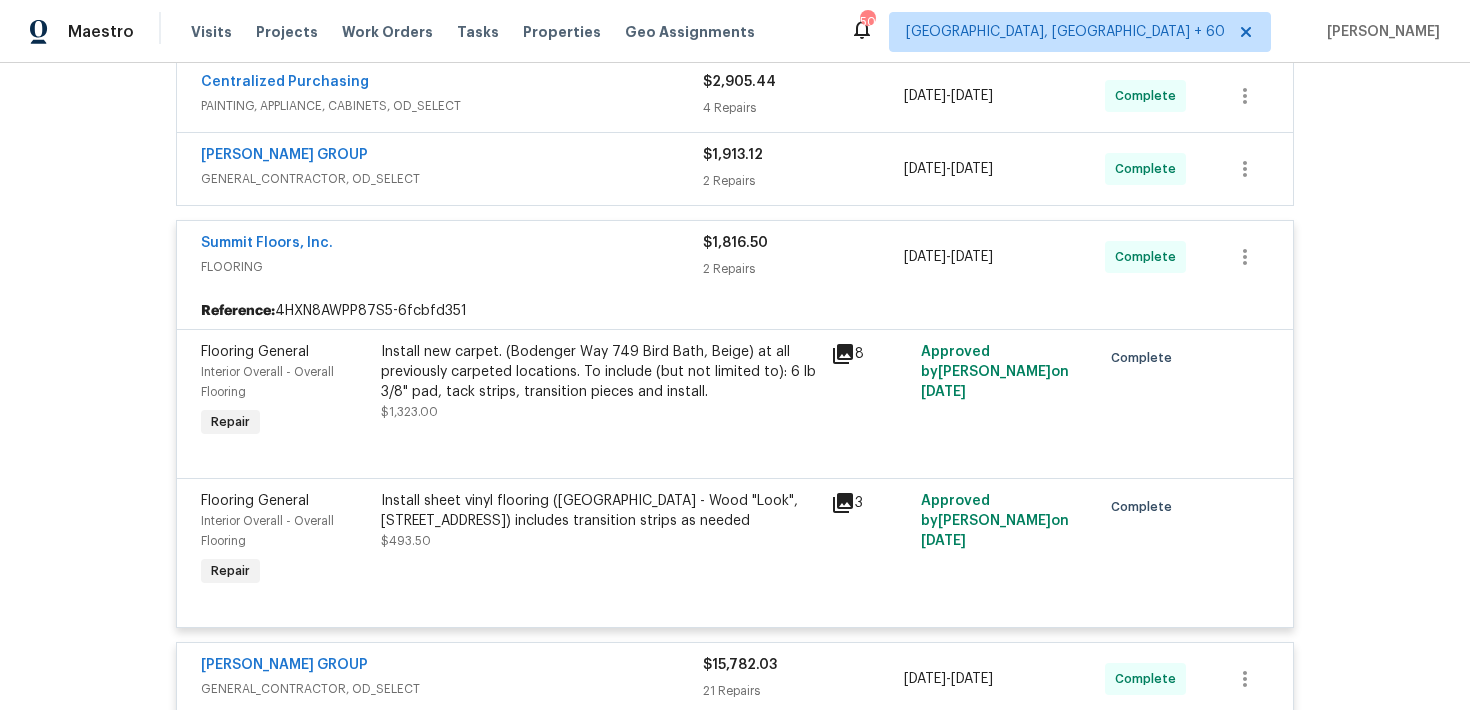 scroll, scrollTop: 463, scrollLeft: 0, axis: vertical 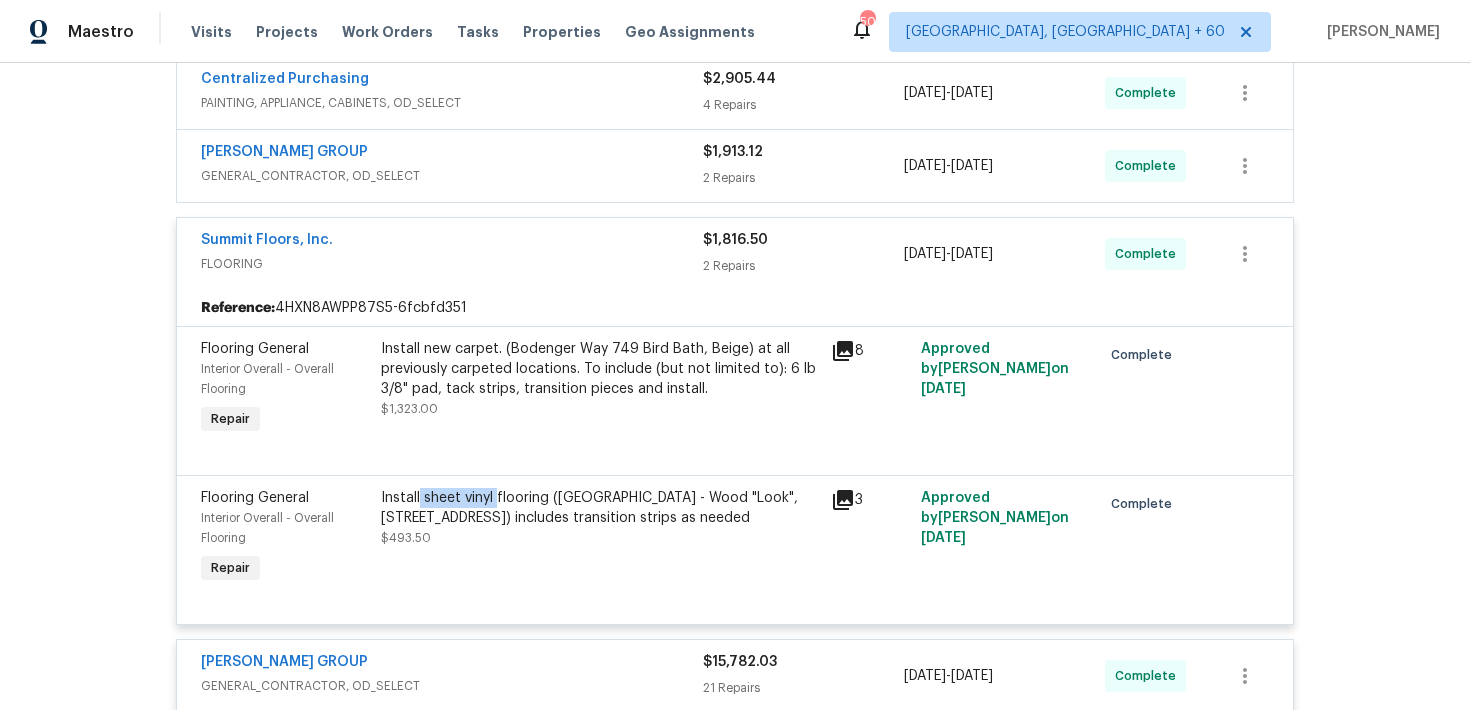 drag, startPoint x: 421, startPoint y: 497, endPoint x: 496, endPoint y: 497, distance: 75 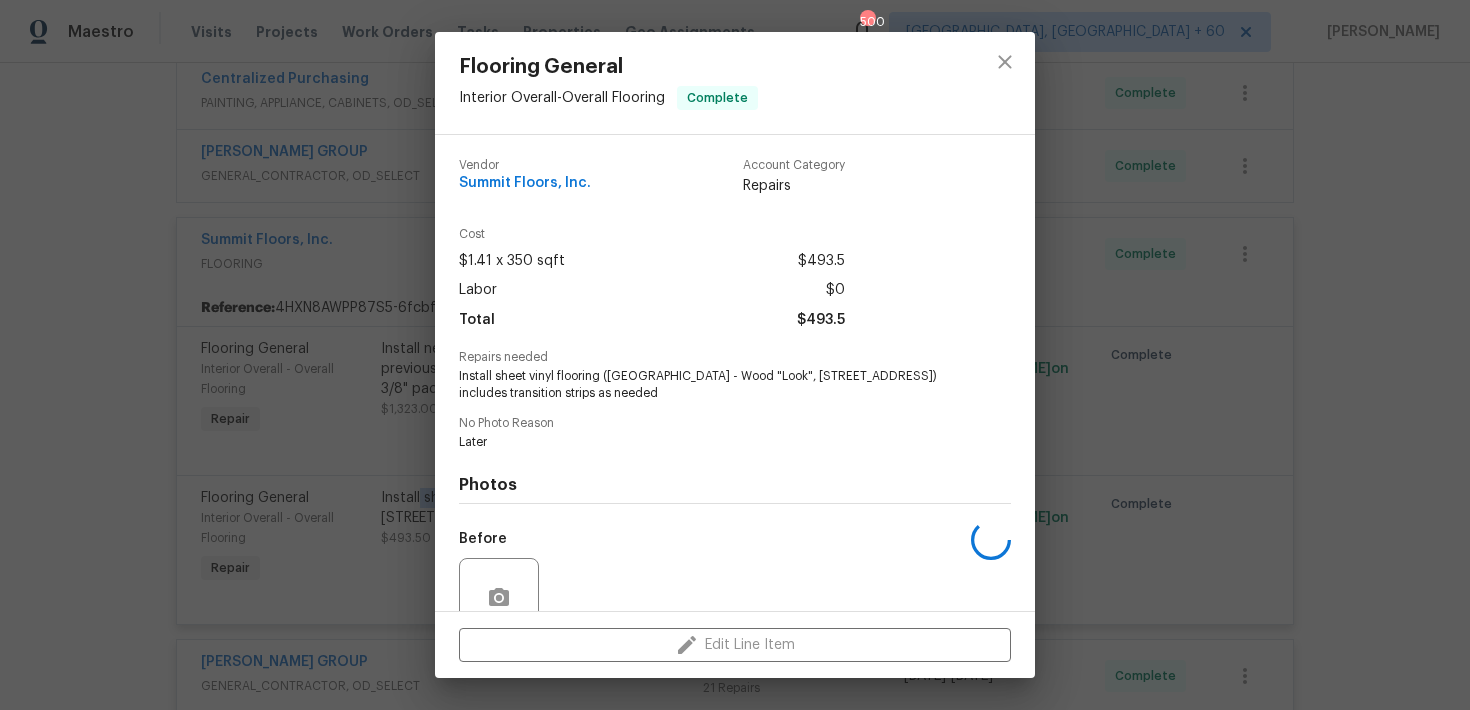 copy on "sheet vinyl" 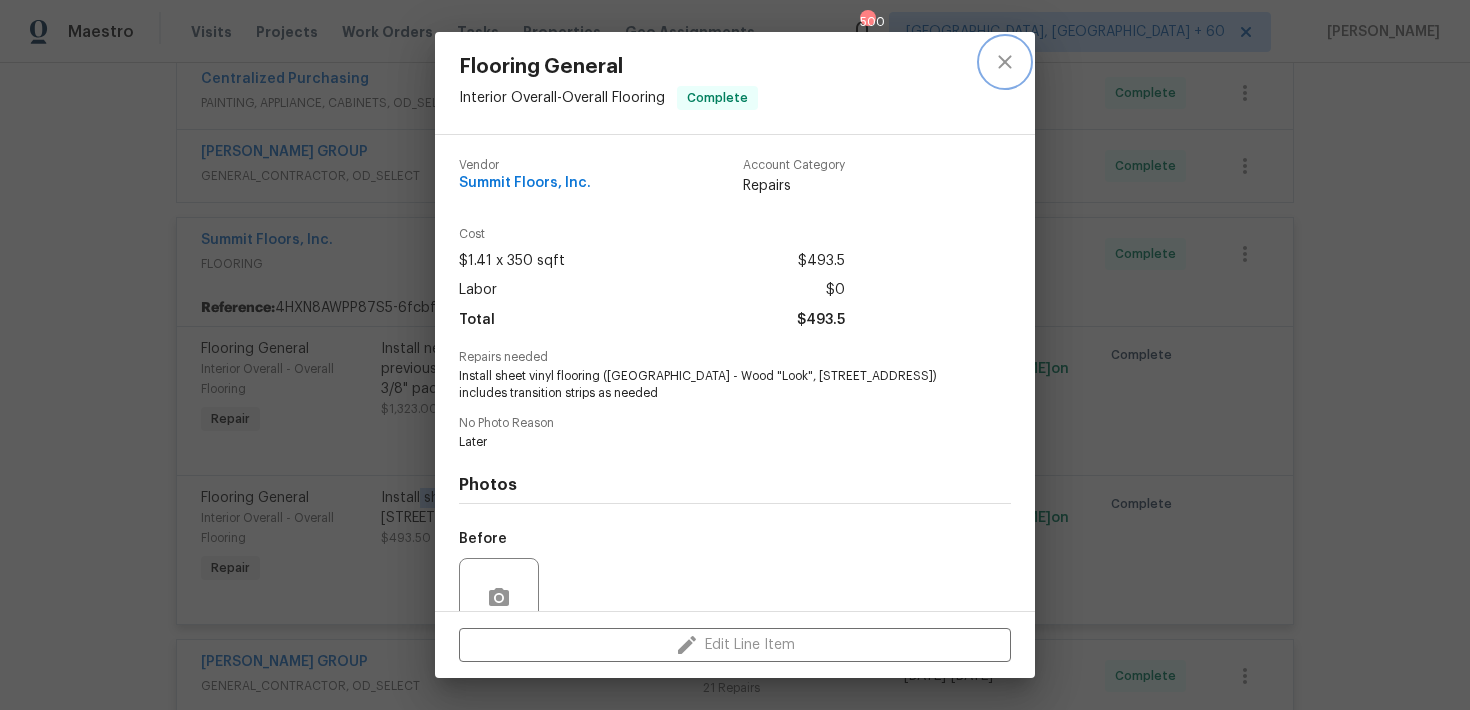 click 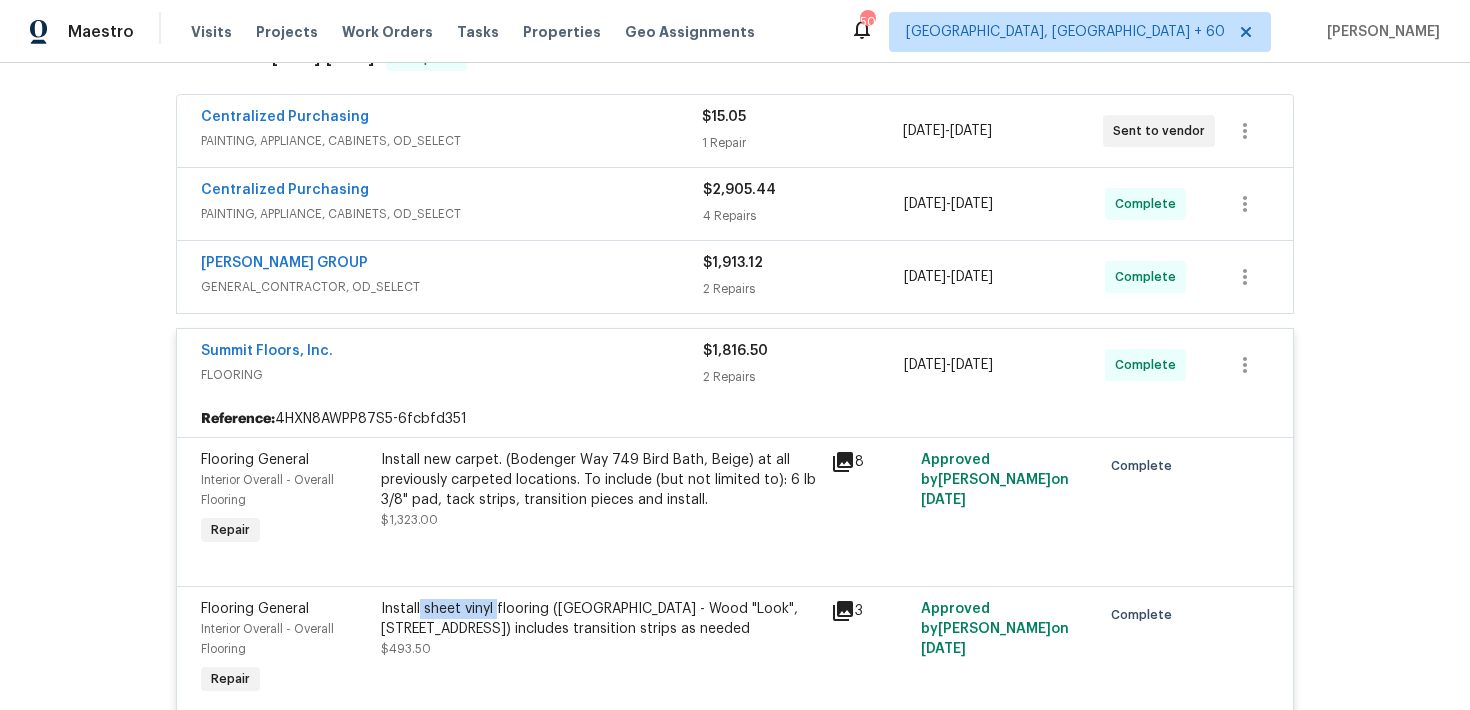 scroll, scrollTop: 332, scrollLeft: 0, axis: vertical 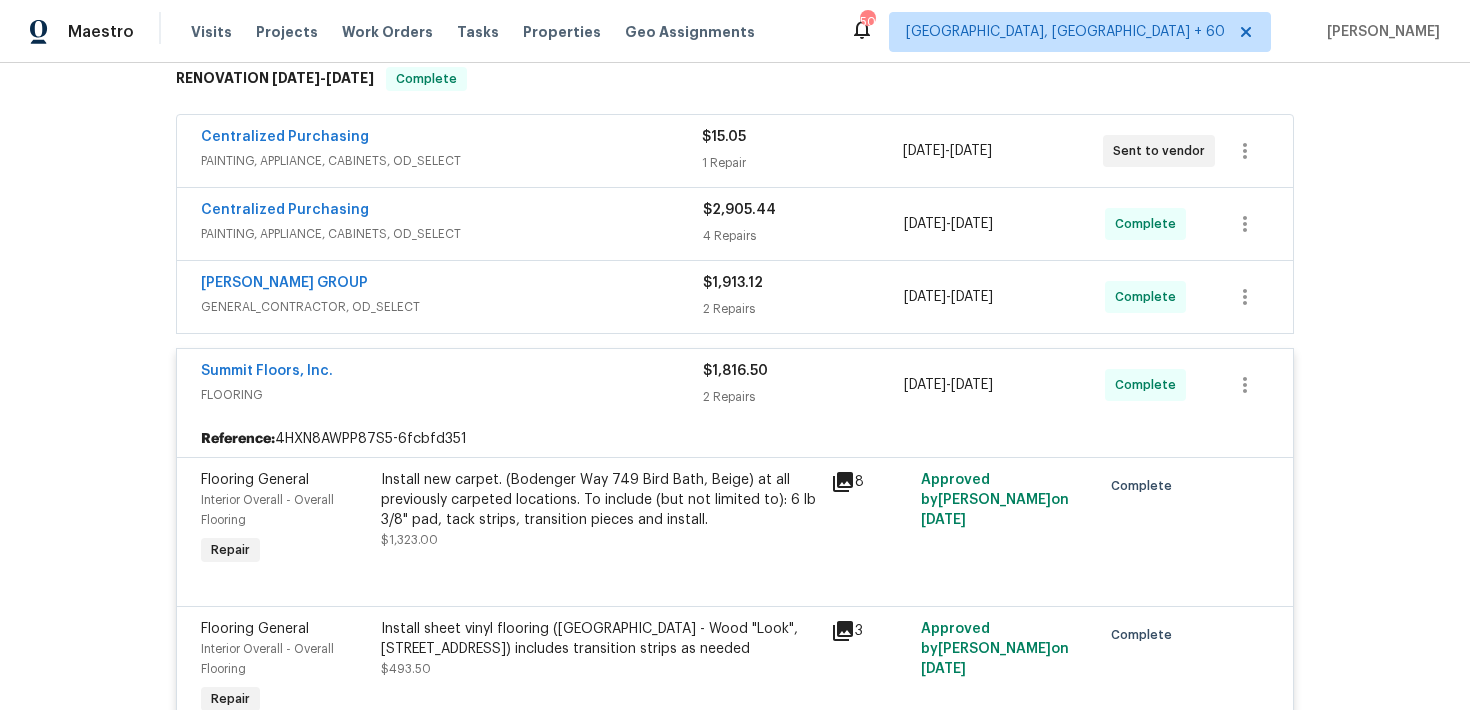 click on "2 Repairs" at bounding box center (803, 309) 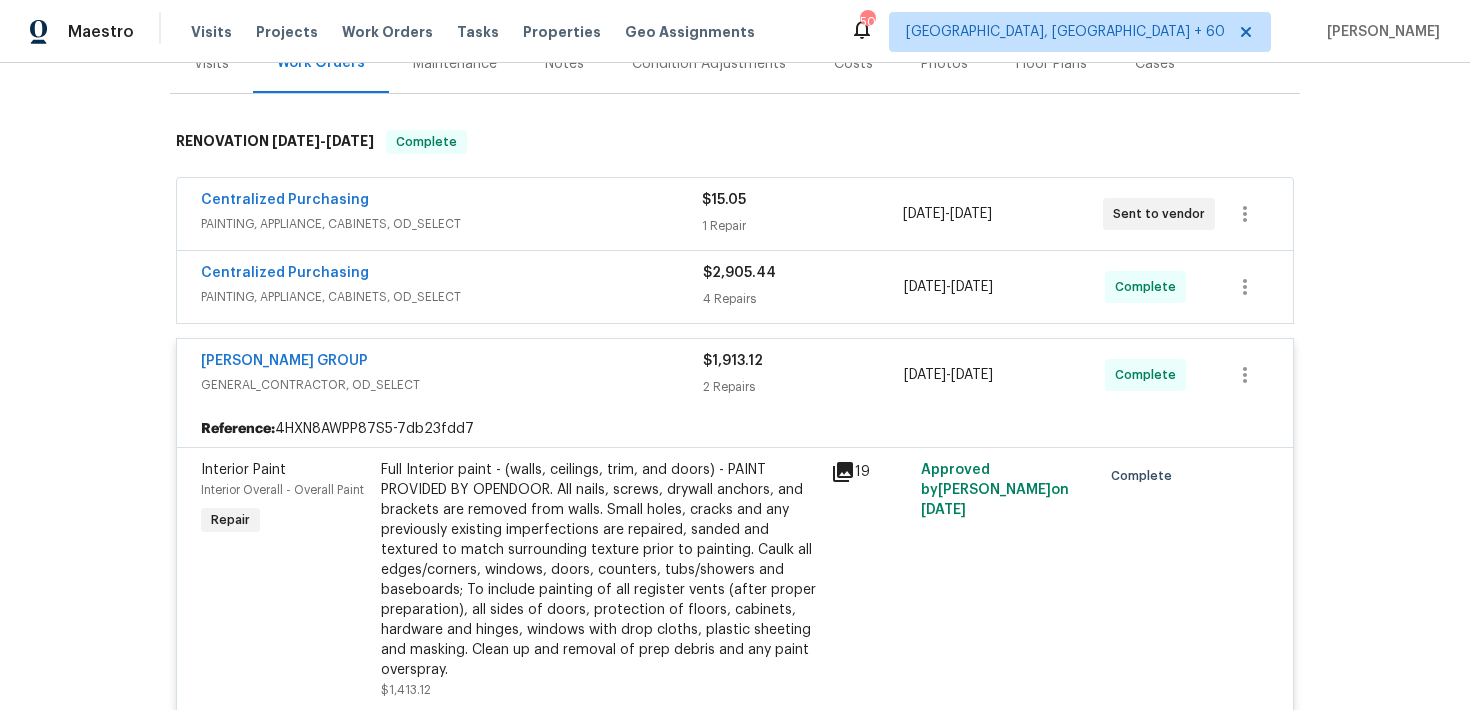 scroll, scrollTop: 195, scrollLeft: 0, axis: vertical 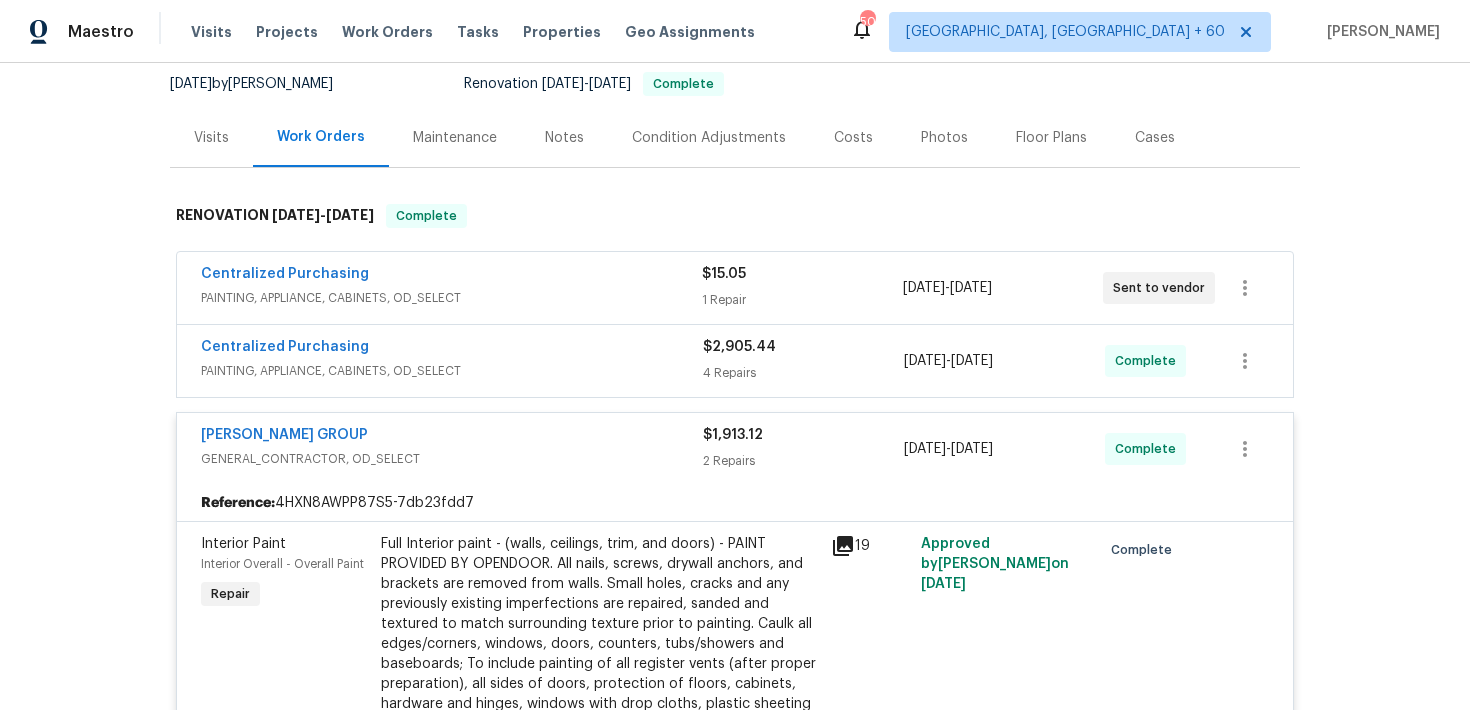 click on "$2,905.44" at bounding box center (803, 347) 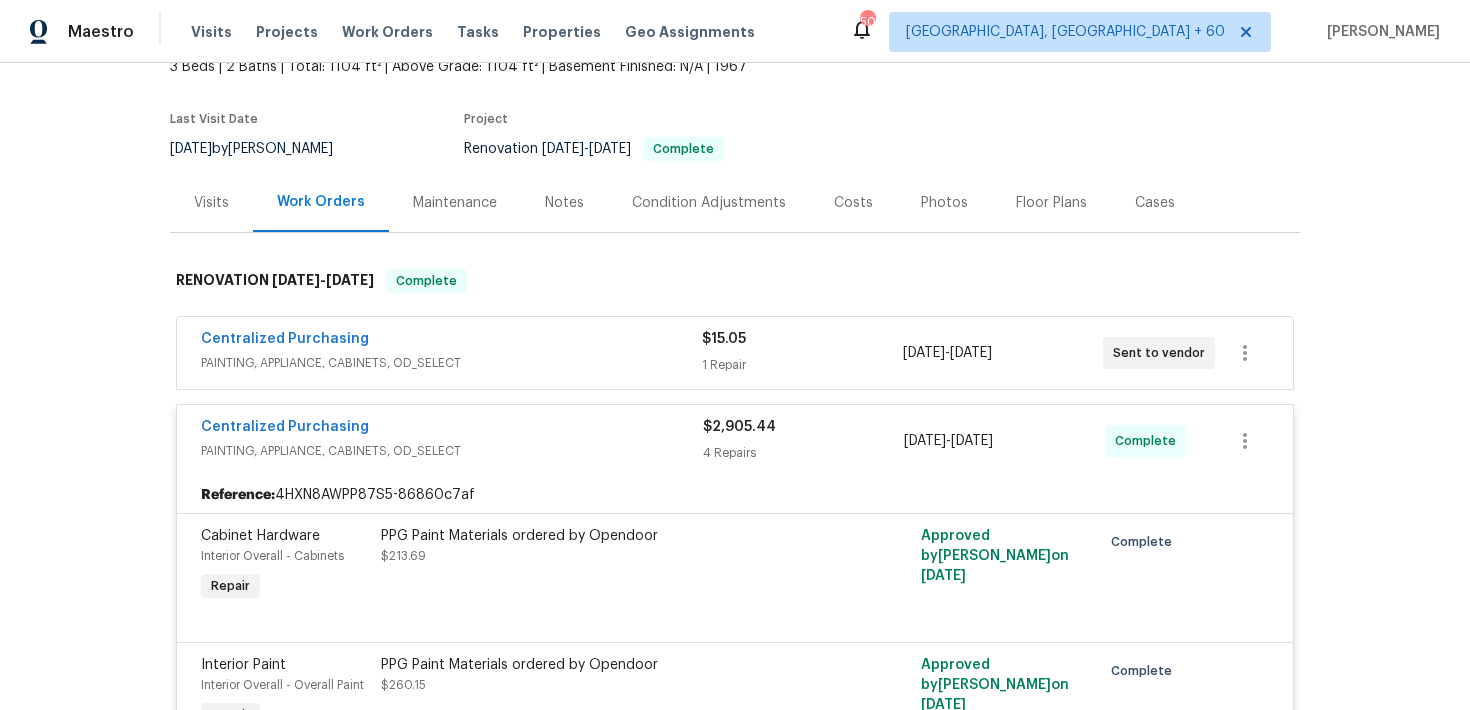 scroll, scrollTop: 103, scrollLeft: 0, axis: vertical 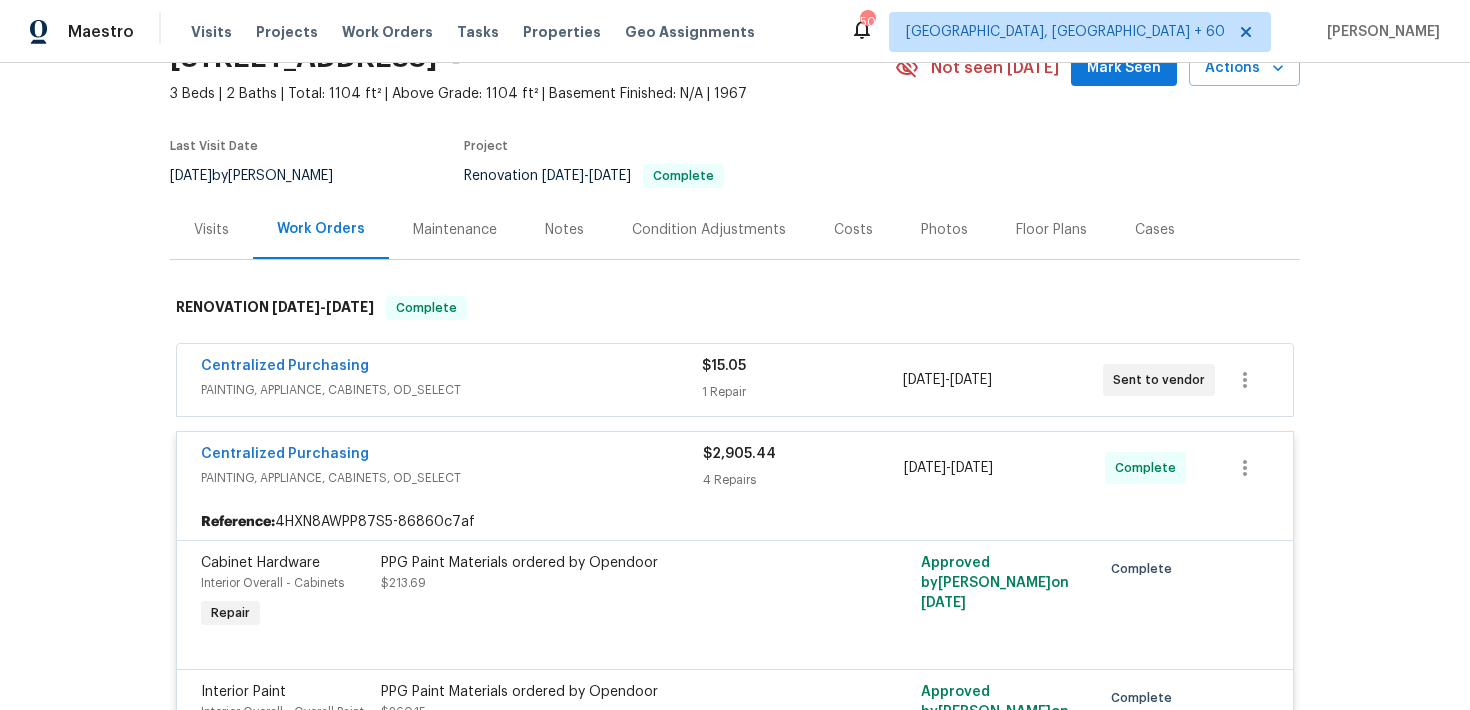 click on "$15.05 1 Repair" at bounding box center (802, 380) 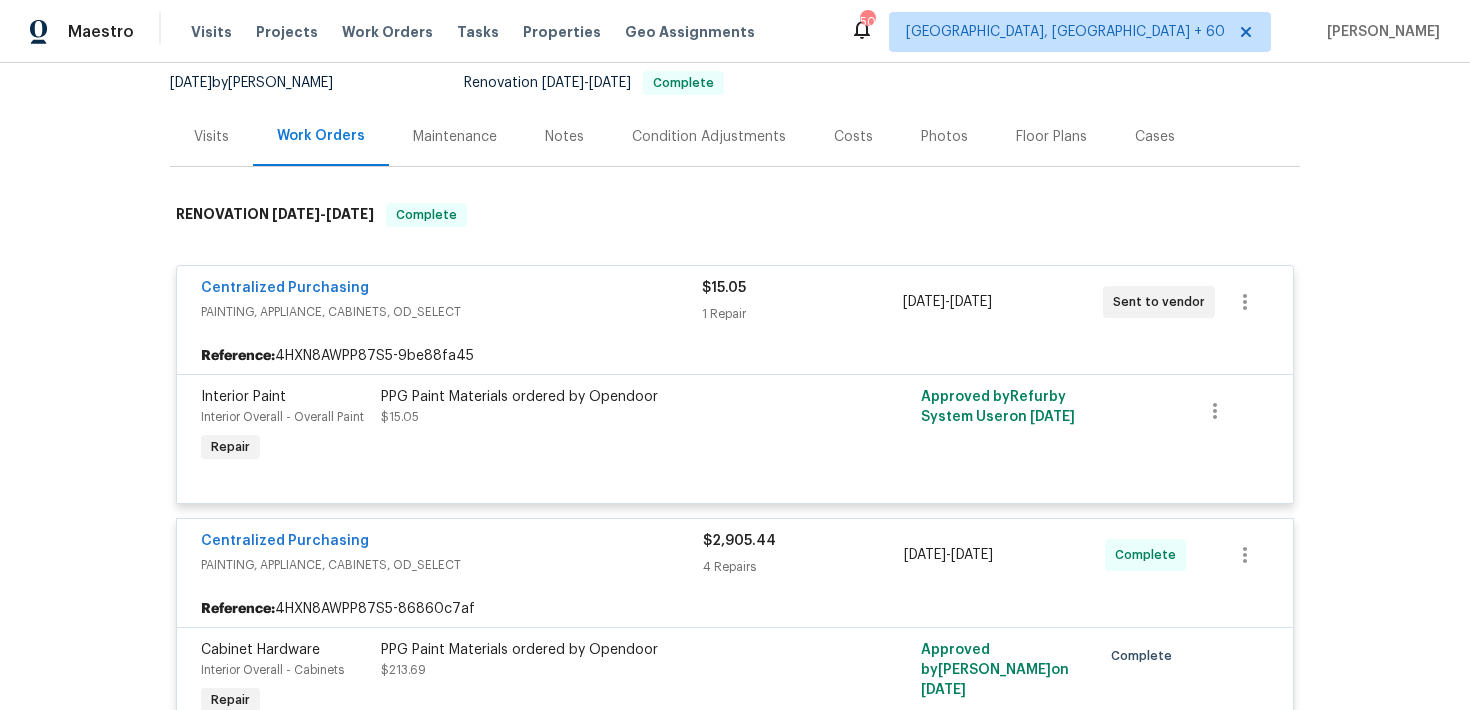 scroll, scrollTop: 3248, scrollLeft: 0, axis: vertical 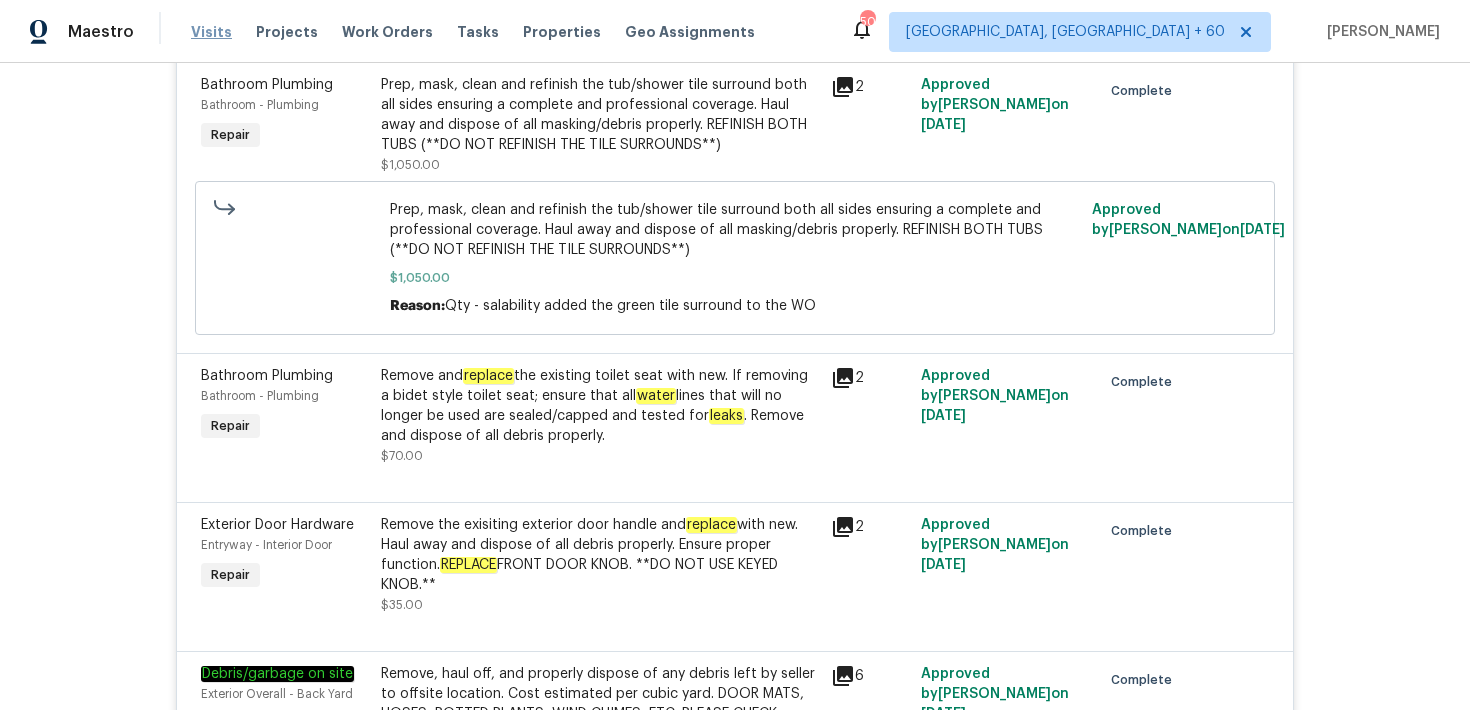 click on "Visits" at bounding box center (211, 32) 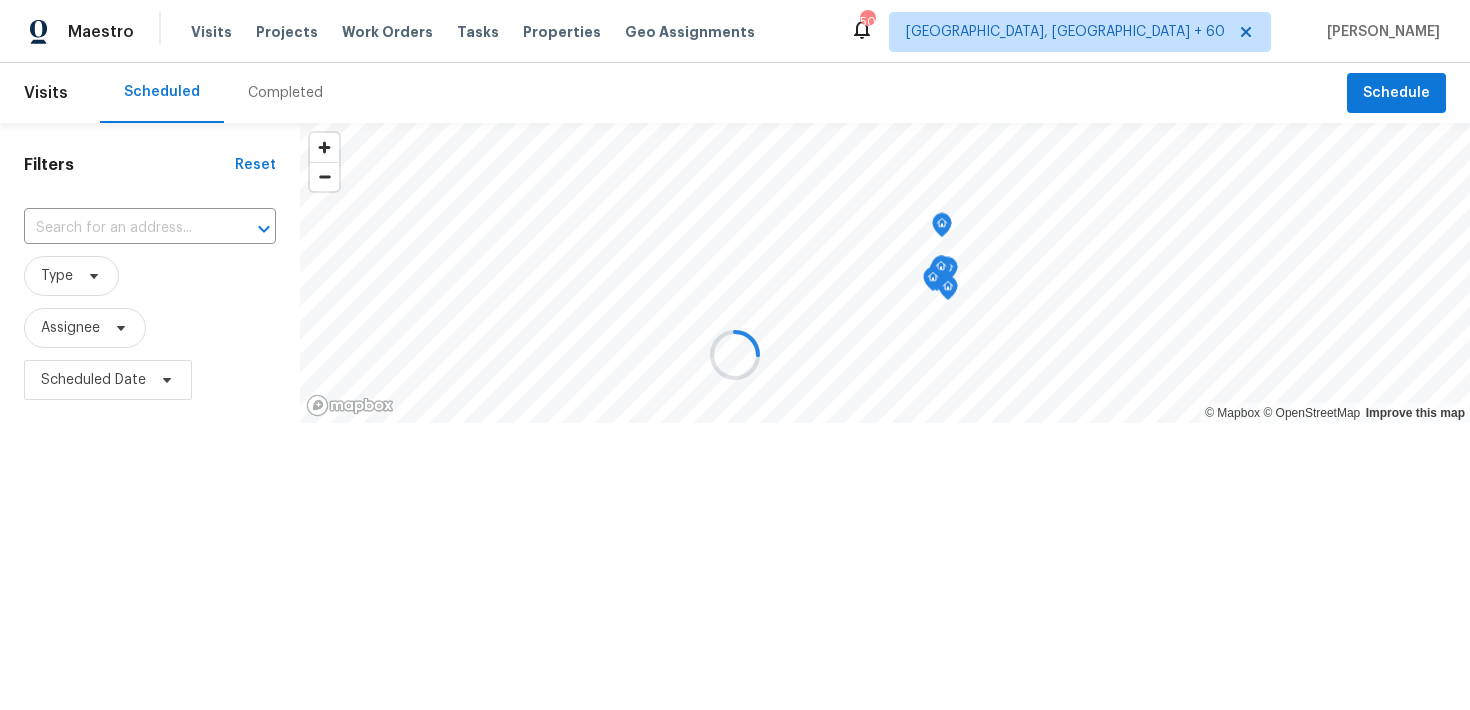 click at bounding box center [735, 355] 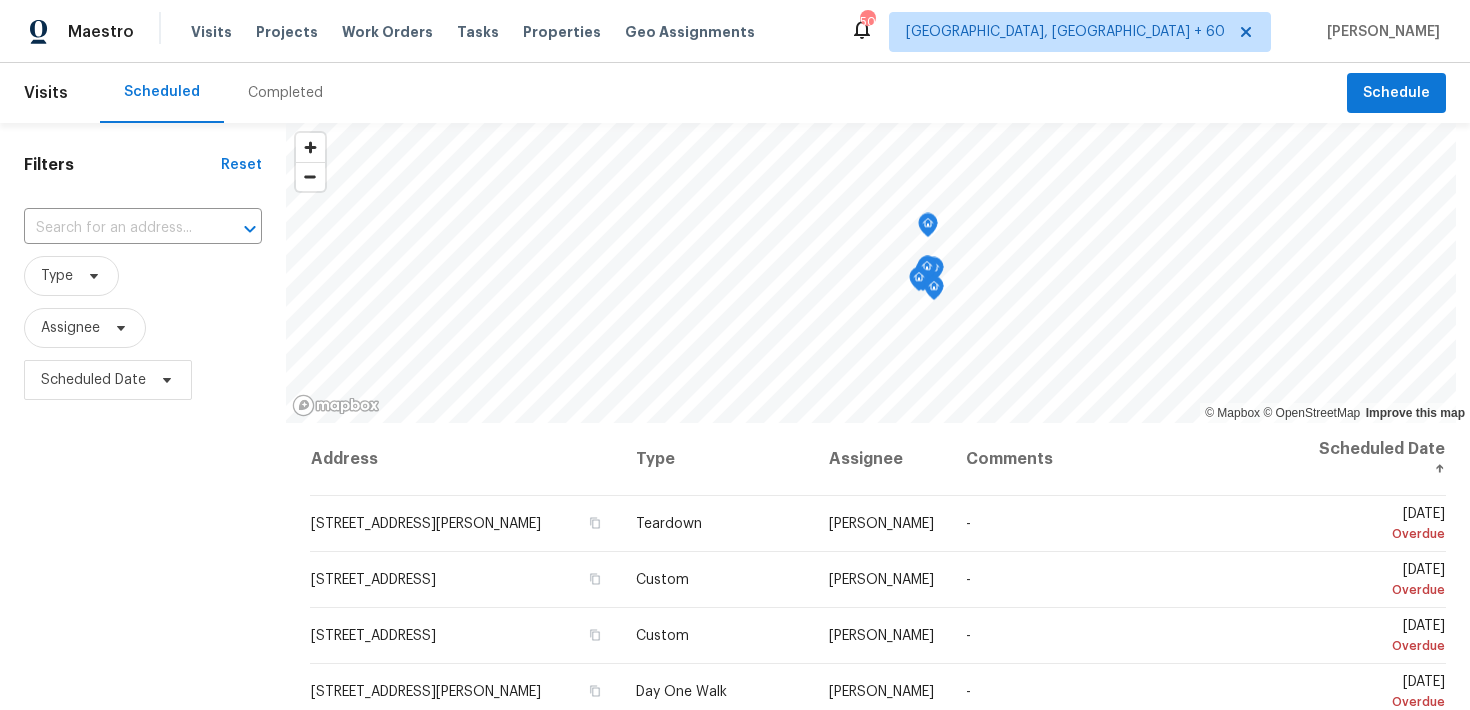 click on "Completed" at bounding box center (285, 93) 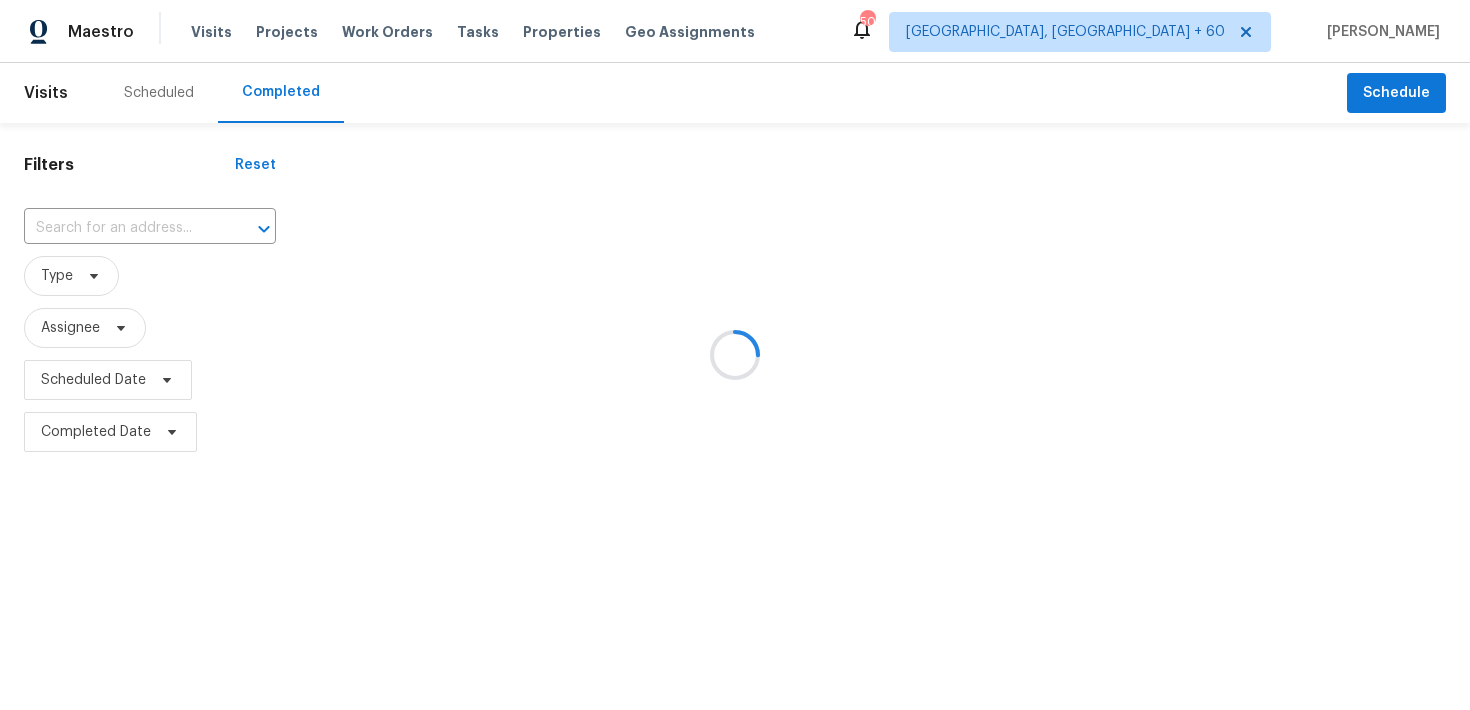 click at bounding box center [735, 355] 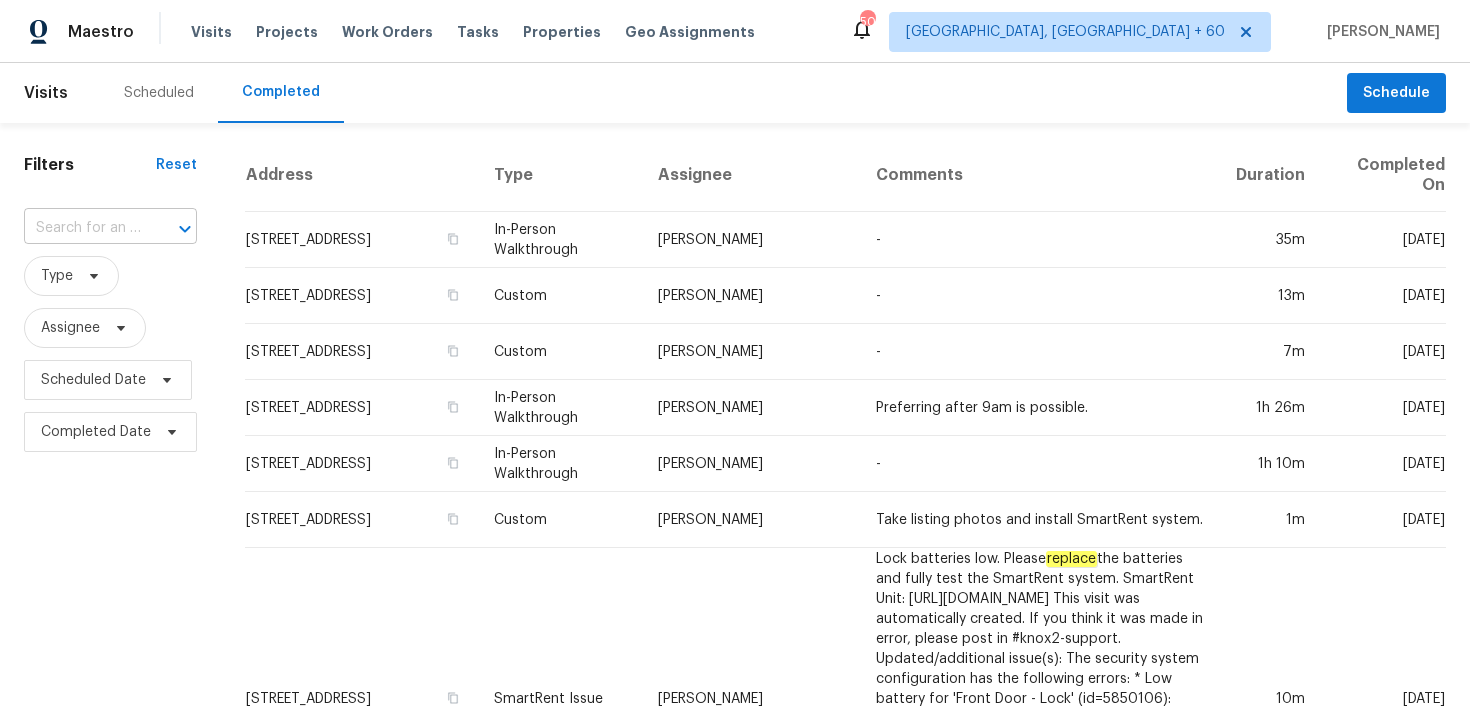 click at bounding box center [82, 228] 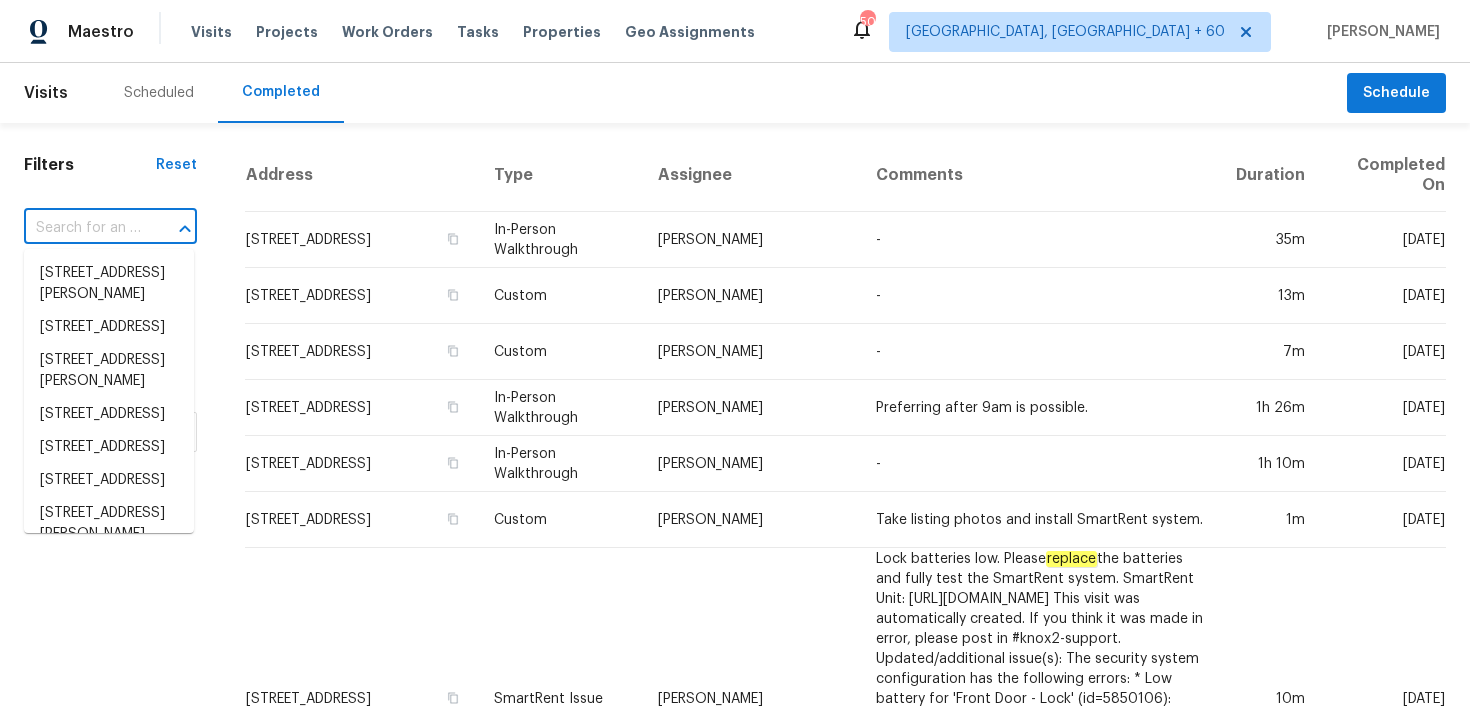 paste on "6287 NW 44th St Coral Springs, FL 33067" 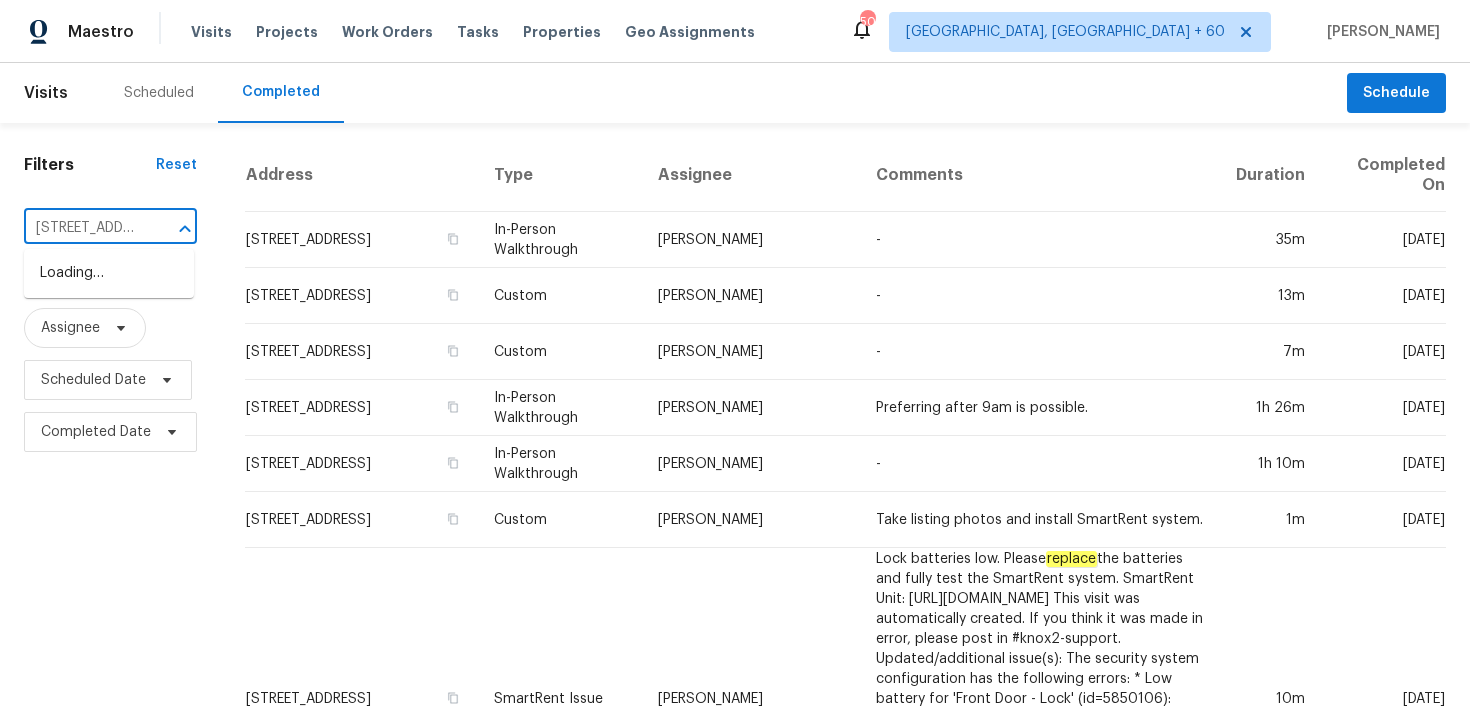 scroll, scrollTop: 0, scrollLeft: 169, axis: horizontal 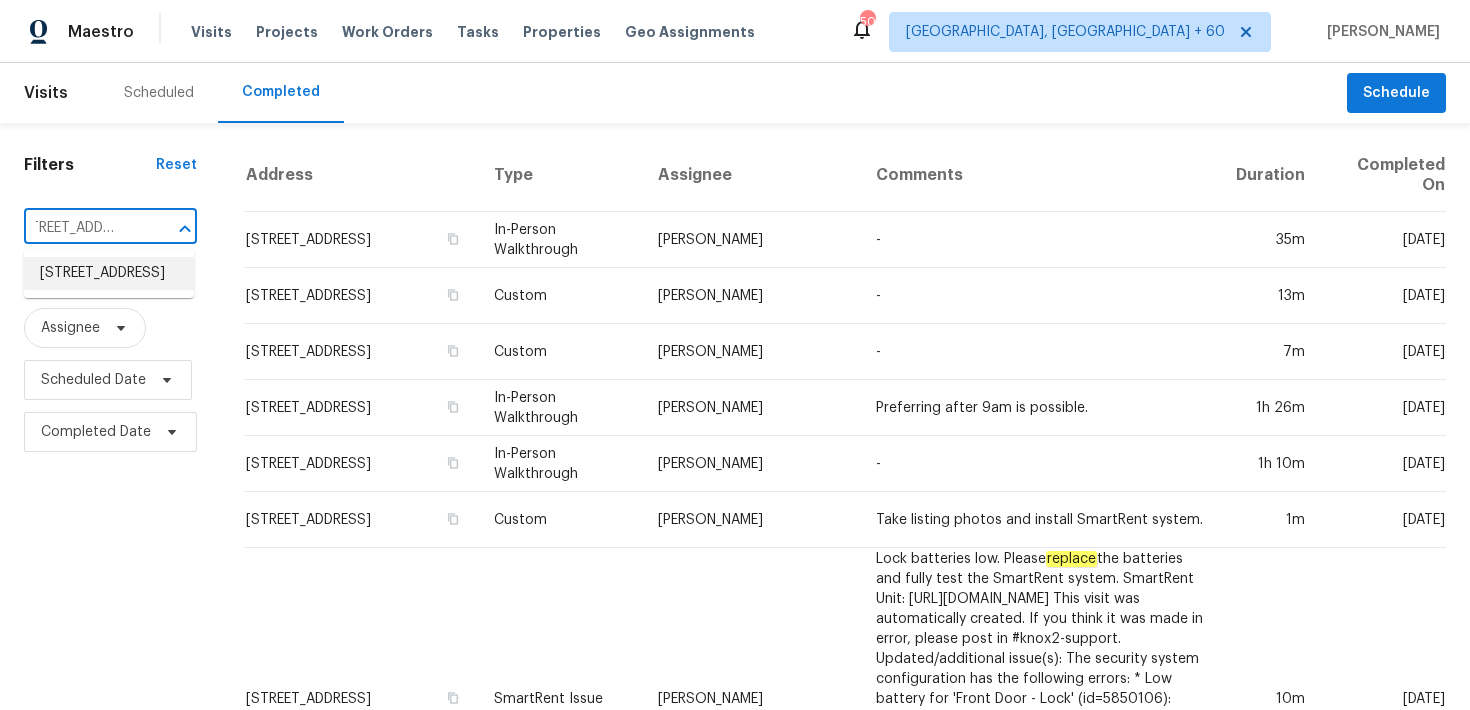 click on "6287 NW 44th St, Coral Springs, FL 33067" at bounding box center (109, 273) 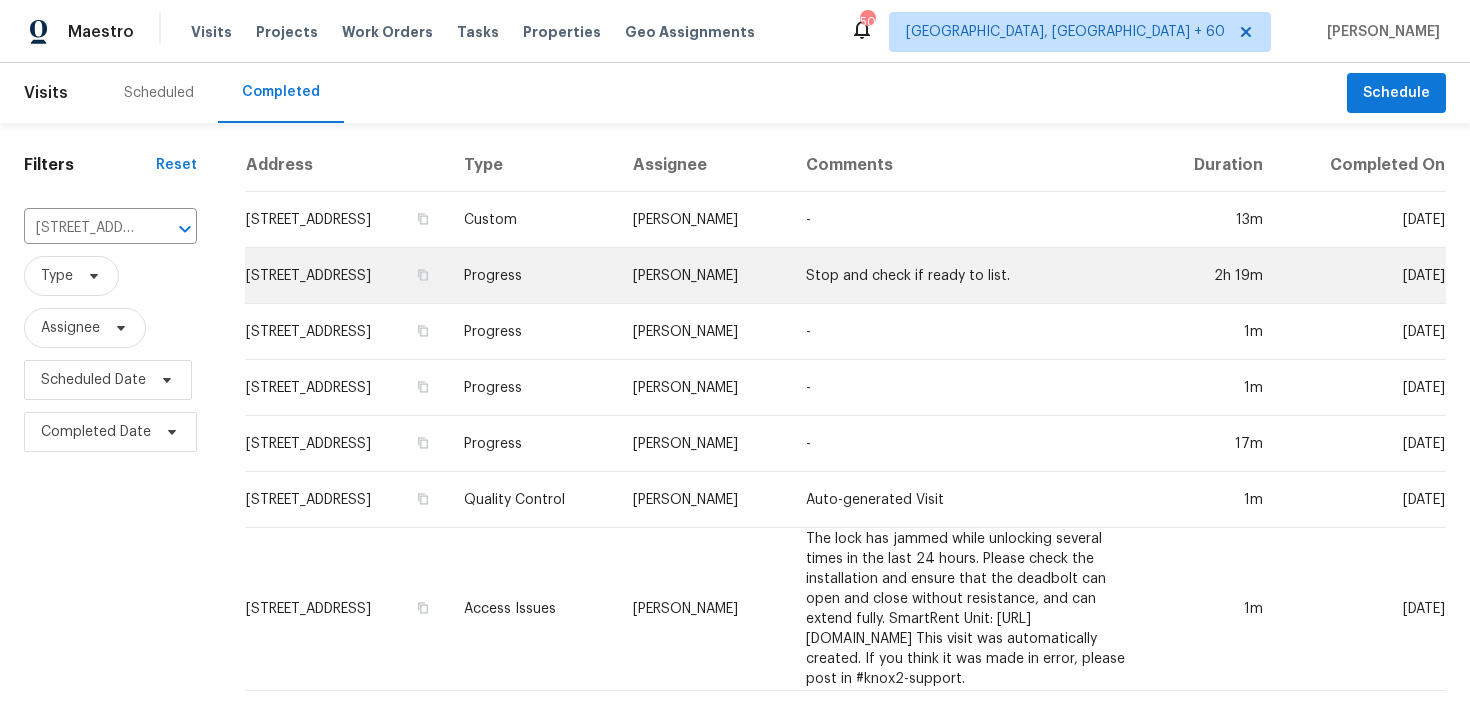 click on "Progress" at bounding box center (532, 276) 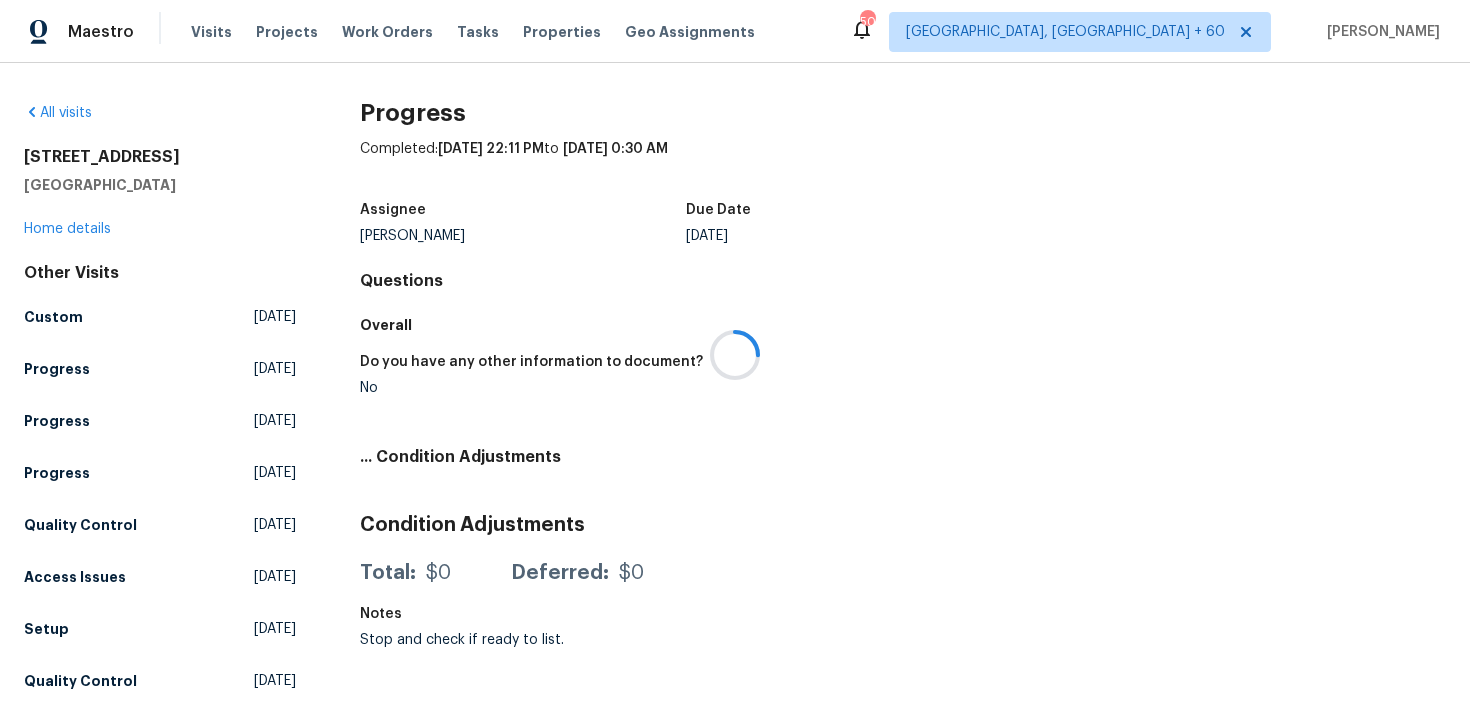 click at bounding box center [735, 355] 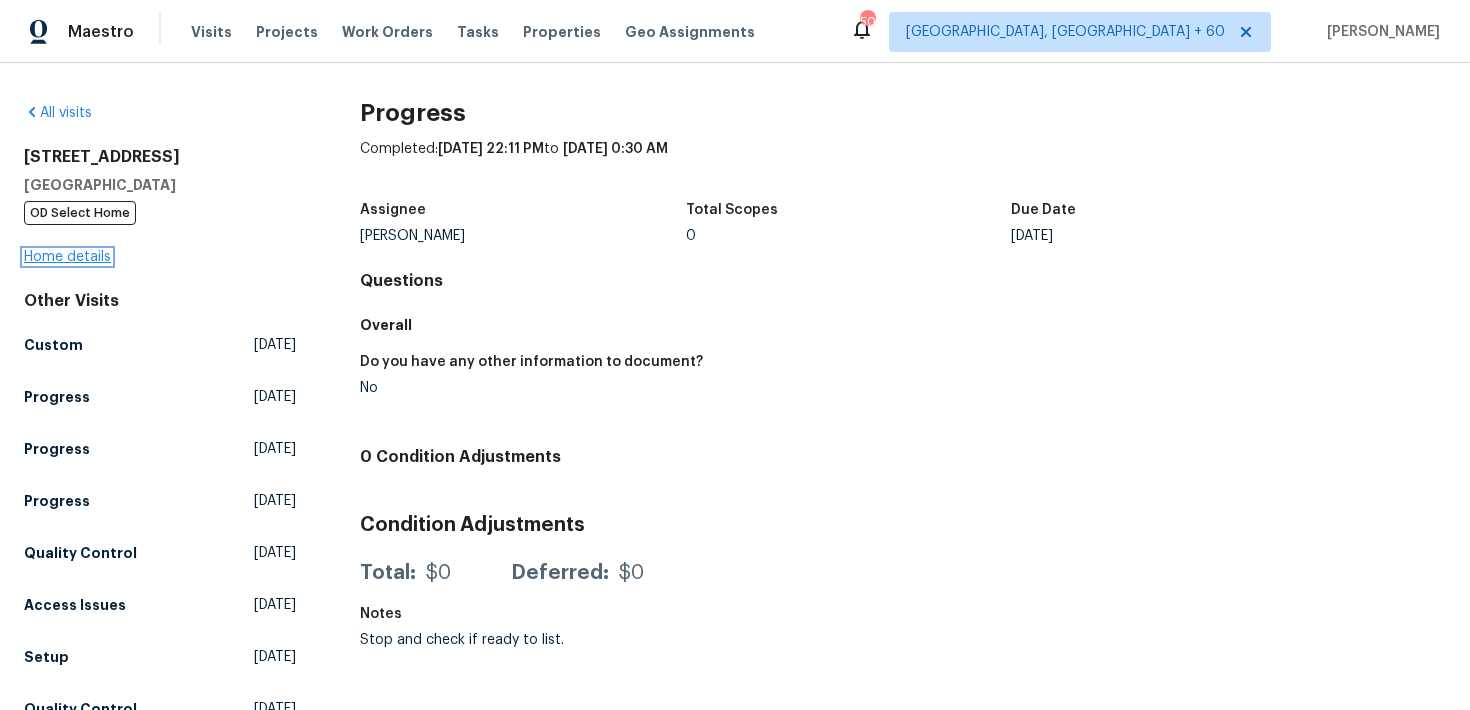 click on "Home details" at bounding box center (67, 257) 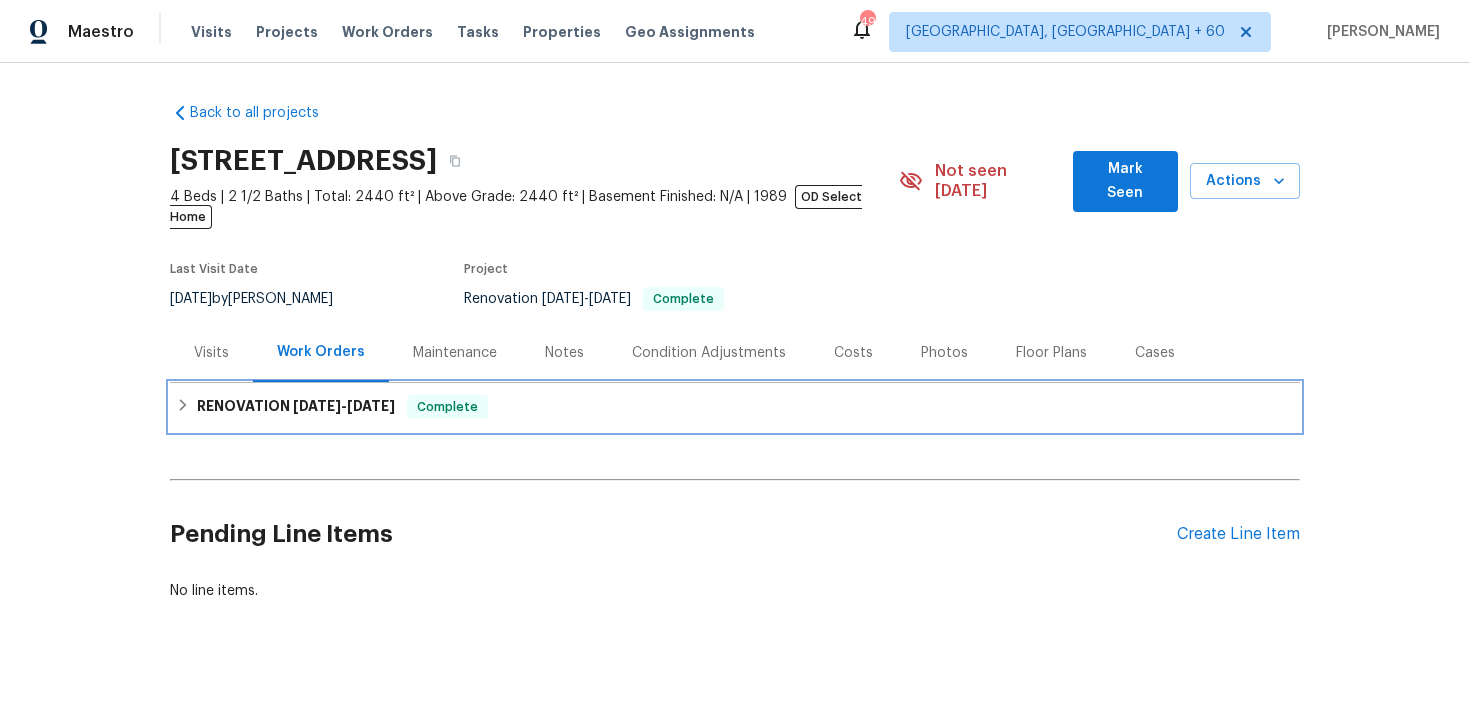 click on "Complete" at bounding box center (447, 407) 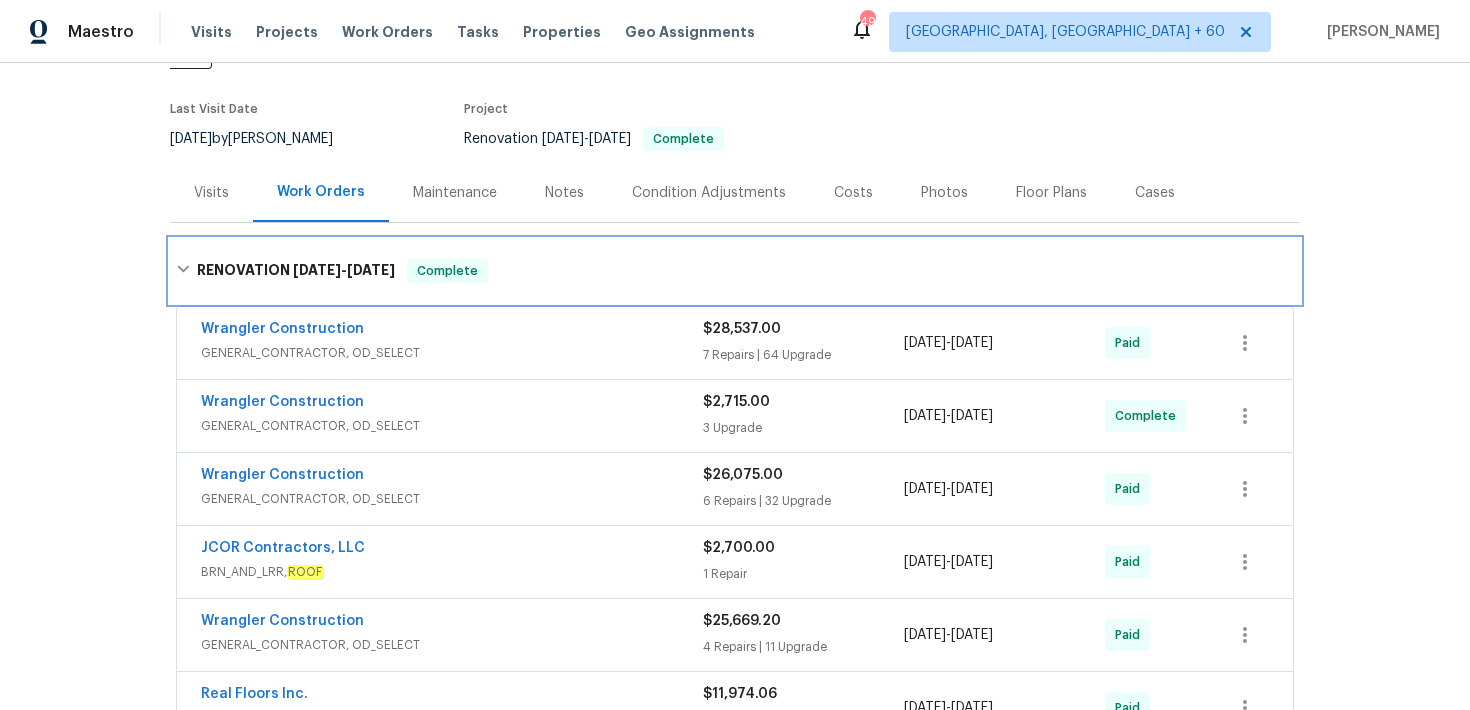 scroll, scrollTop: 153, scrollLeft: 0, axis: vertical 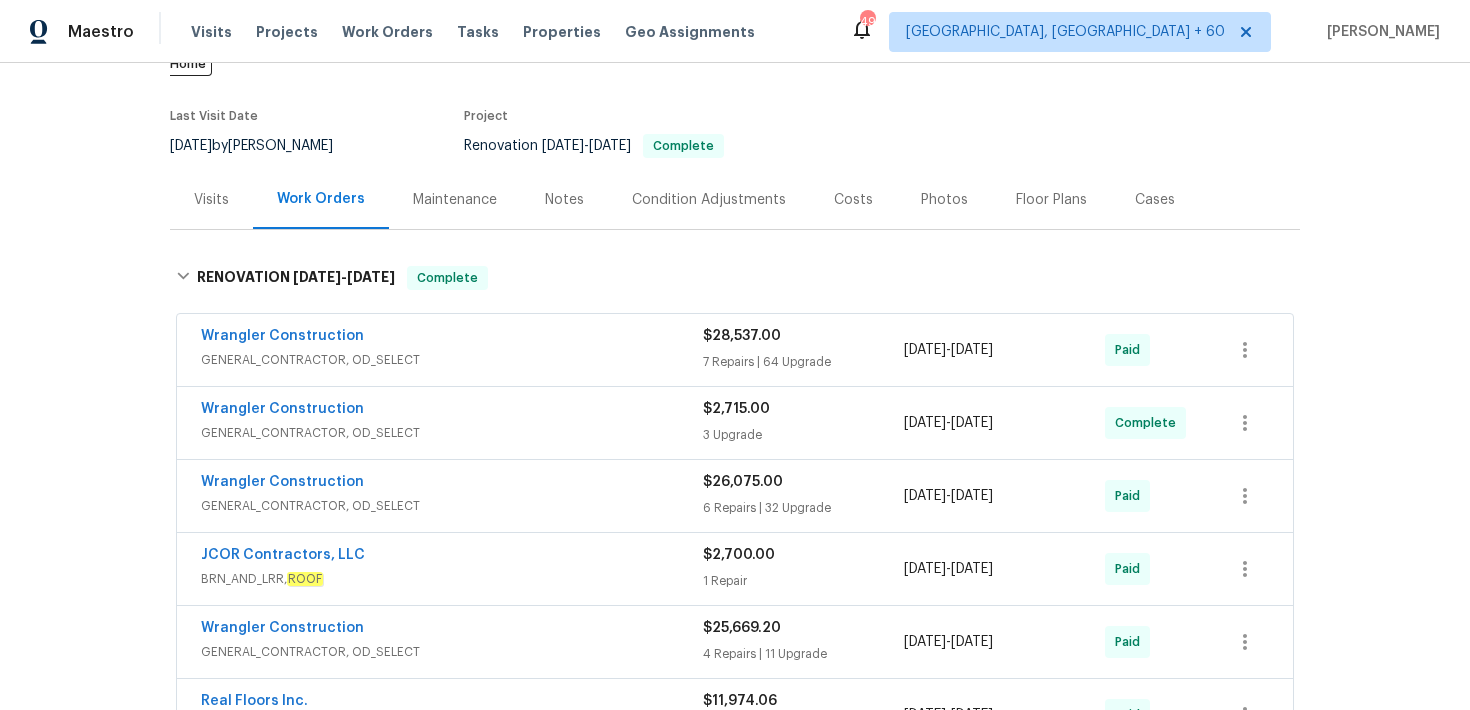 click on "3 Upgrade" at bounding box center (803, 435) 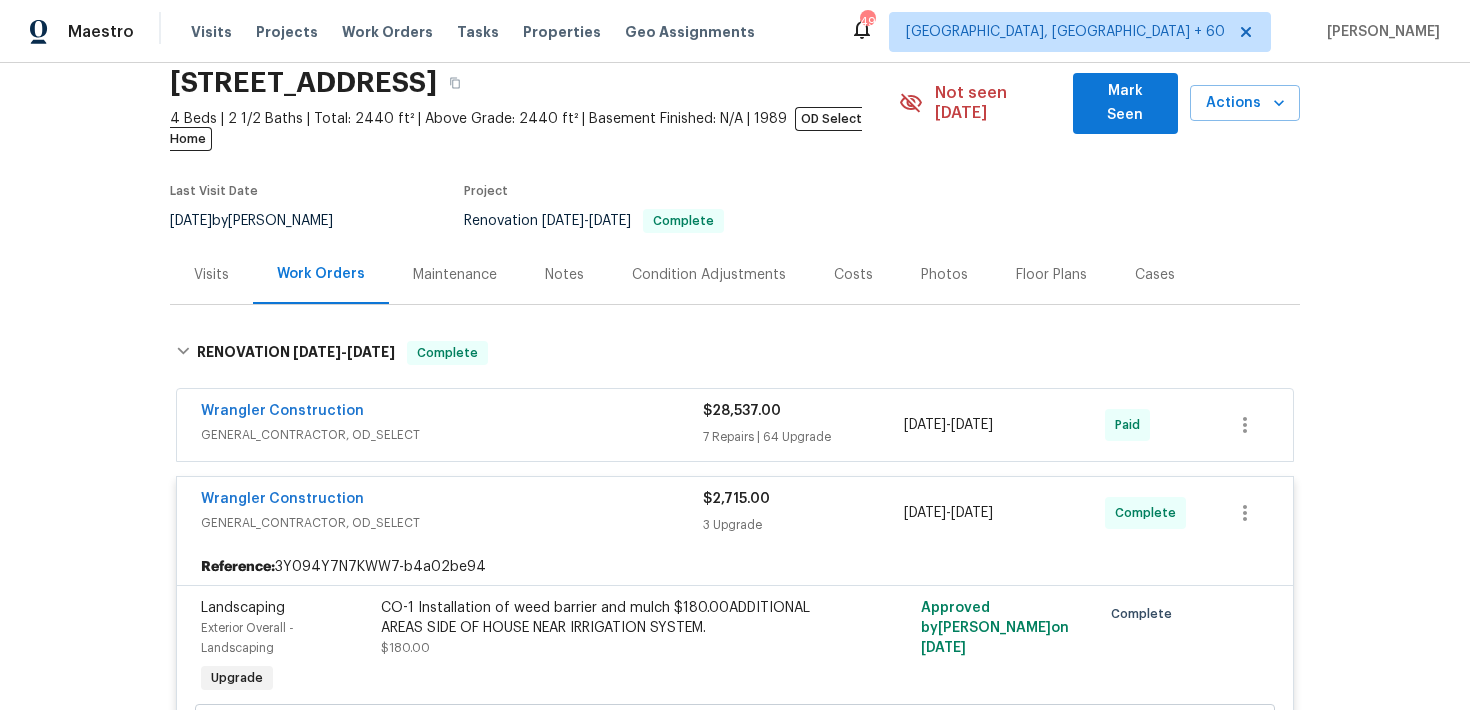 scroll, scrollTop: 74, scrollLeft: 0, axis: vertical 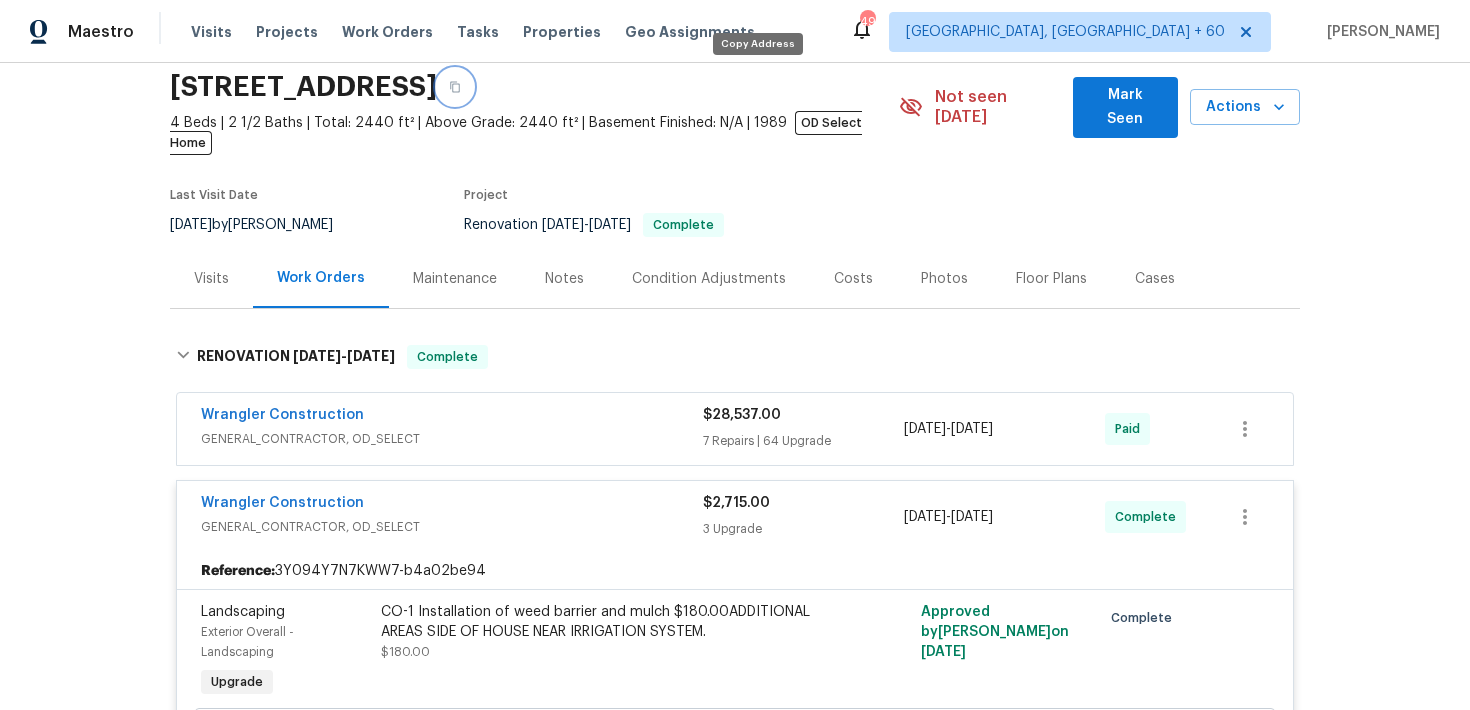 click 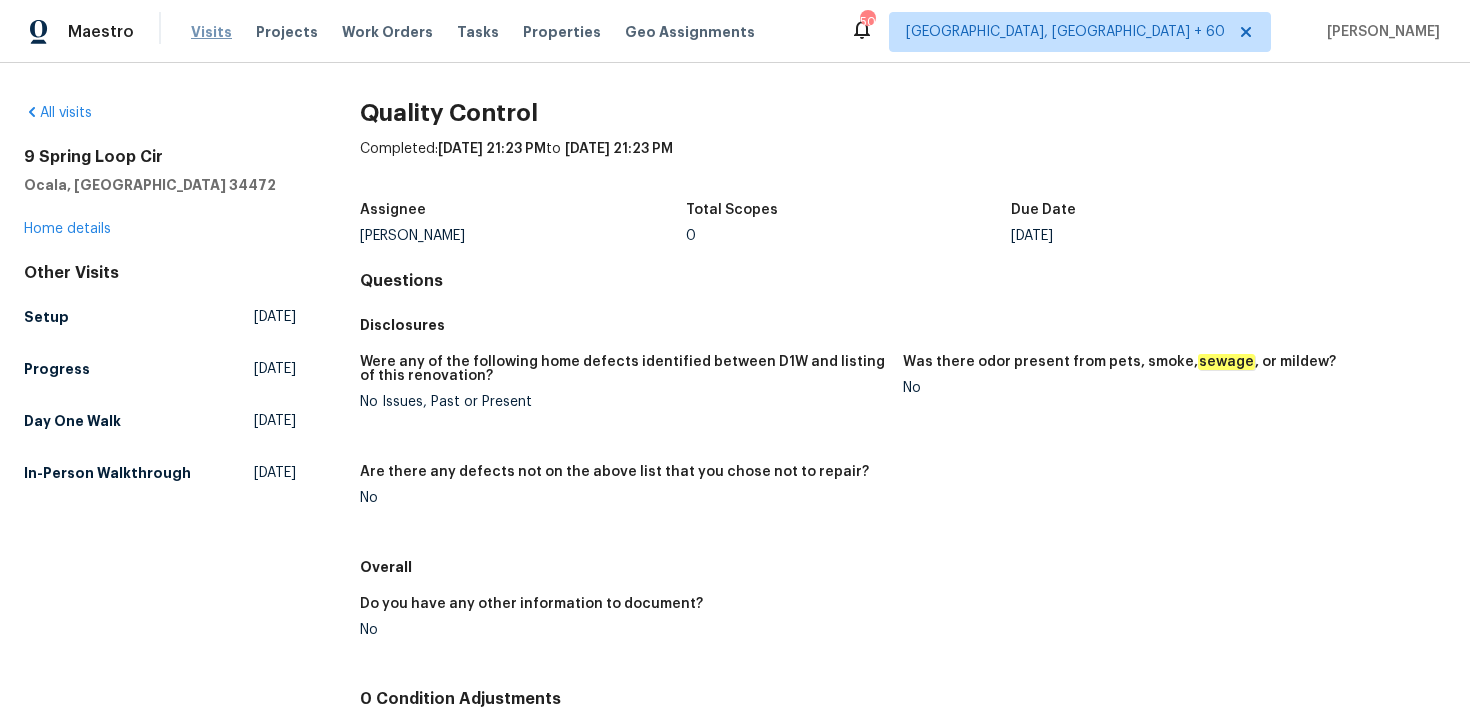 scroll, scrollTop: 0, scrollLeft: 0, axis: both 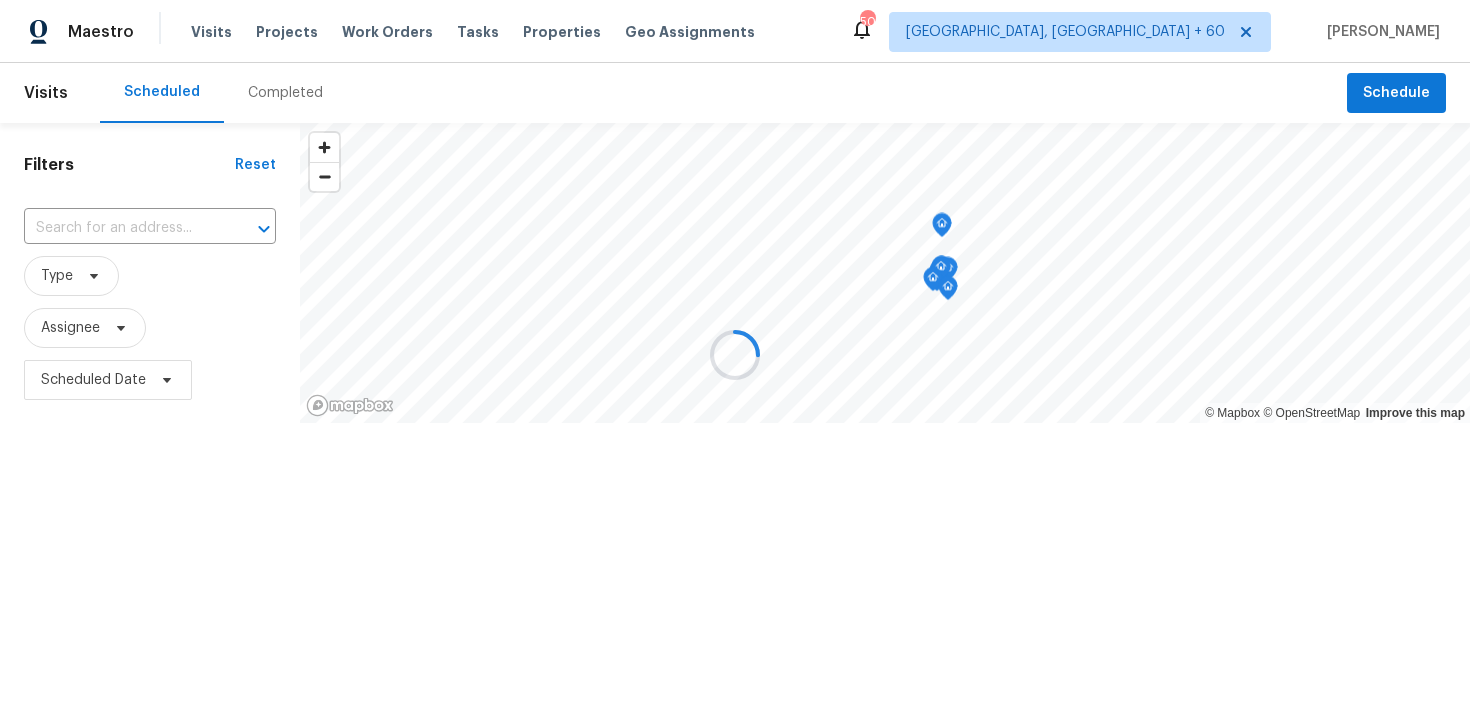 click at bounding box center (735, 355) 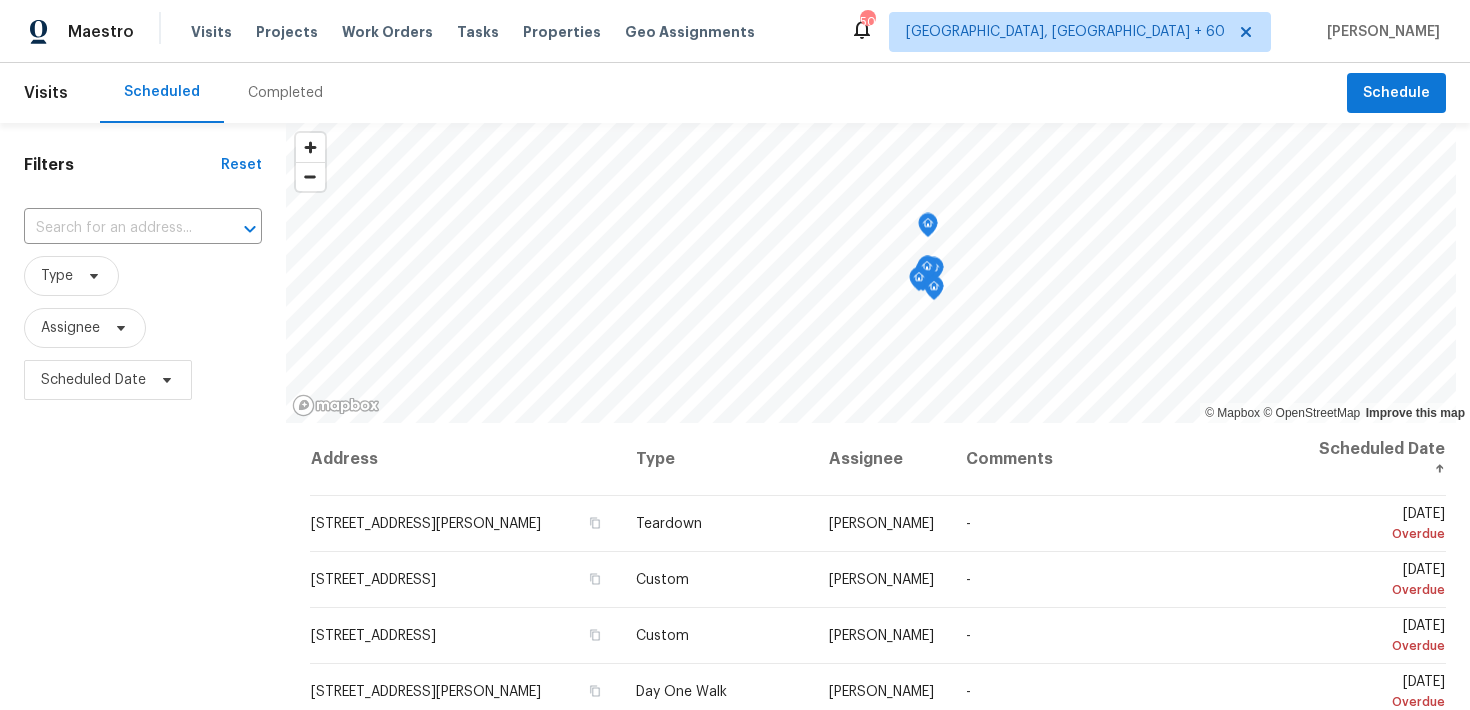 click on "Completed" at bounding box center [285, 93] 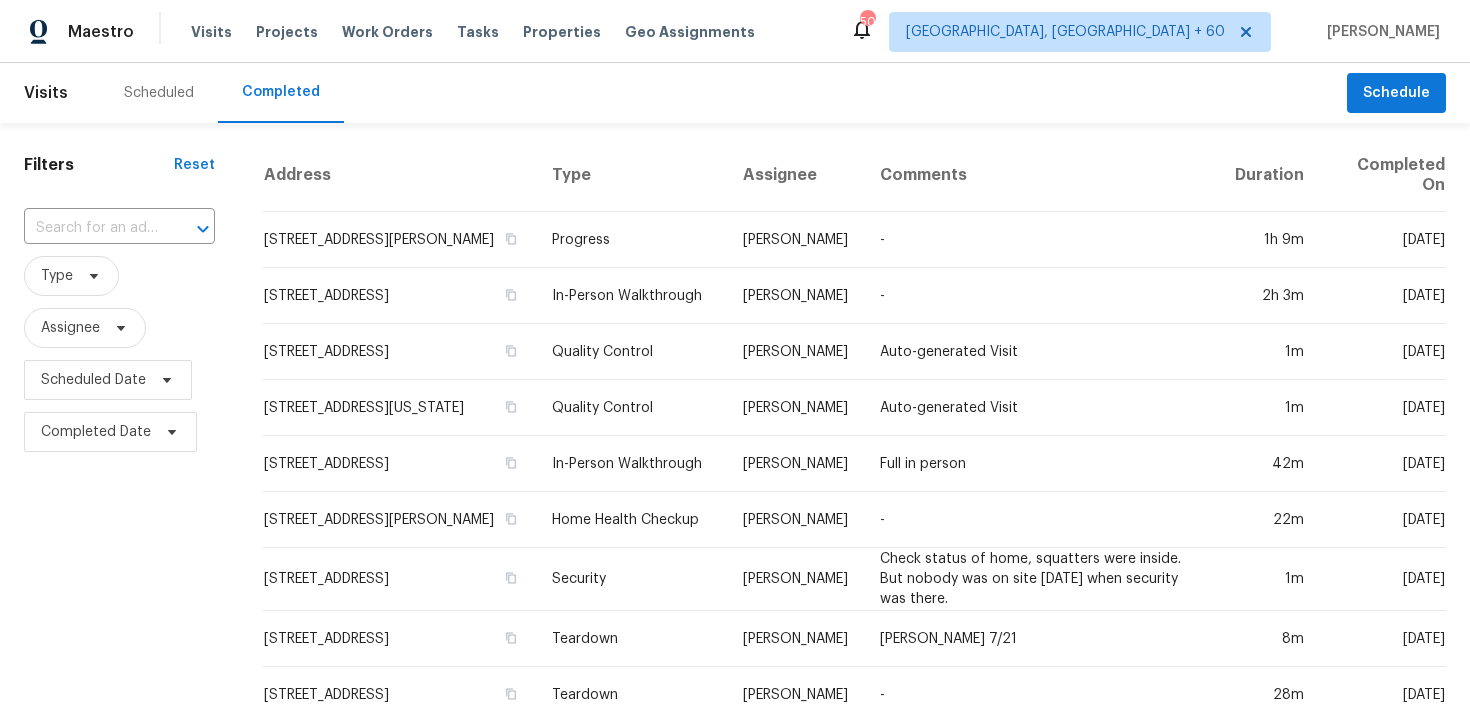 click at bounding box center [91, 228] 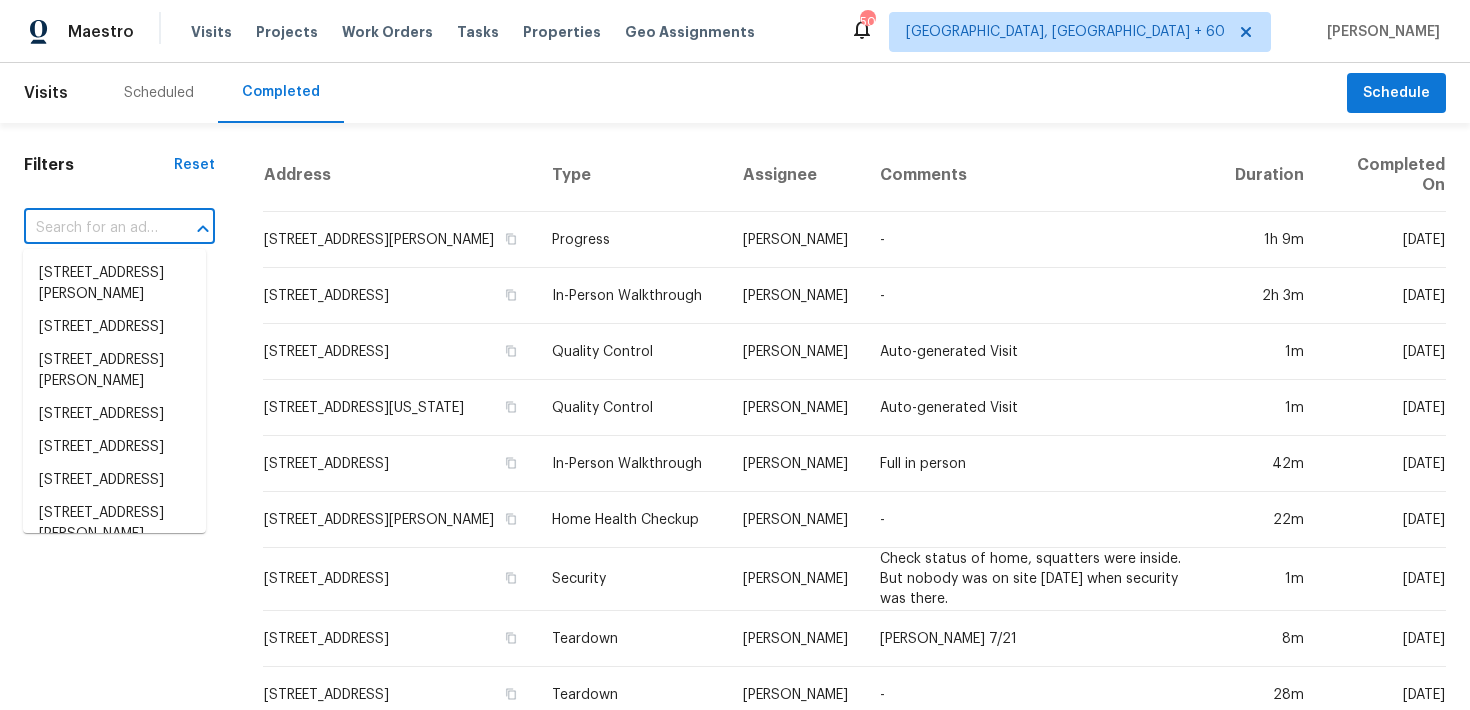 paste on "[STREET_ADDRESS]" 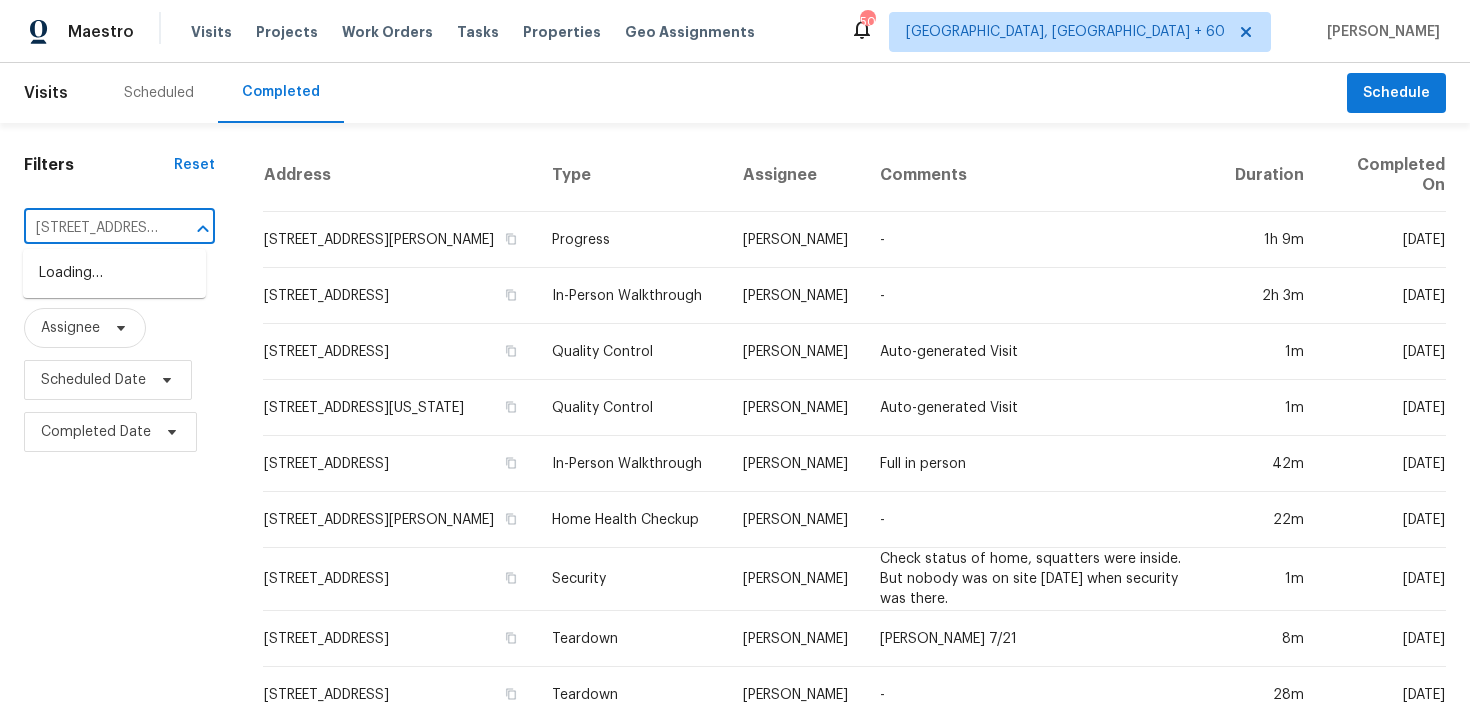 scroll, scrollTop: 0, scrollLeft: 161, axis: horizontal 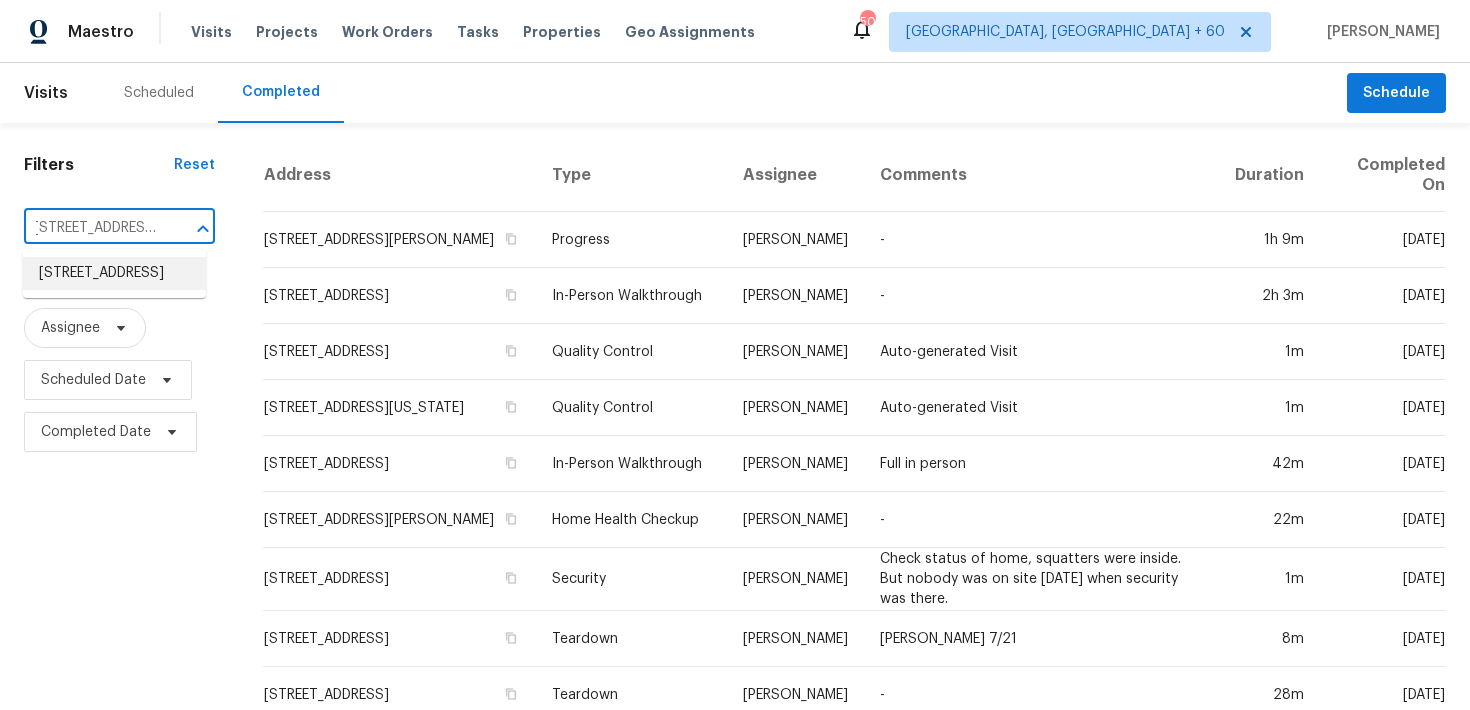 click on "[STREET_ADDRESS]" at bounding box center [114, 273] 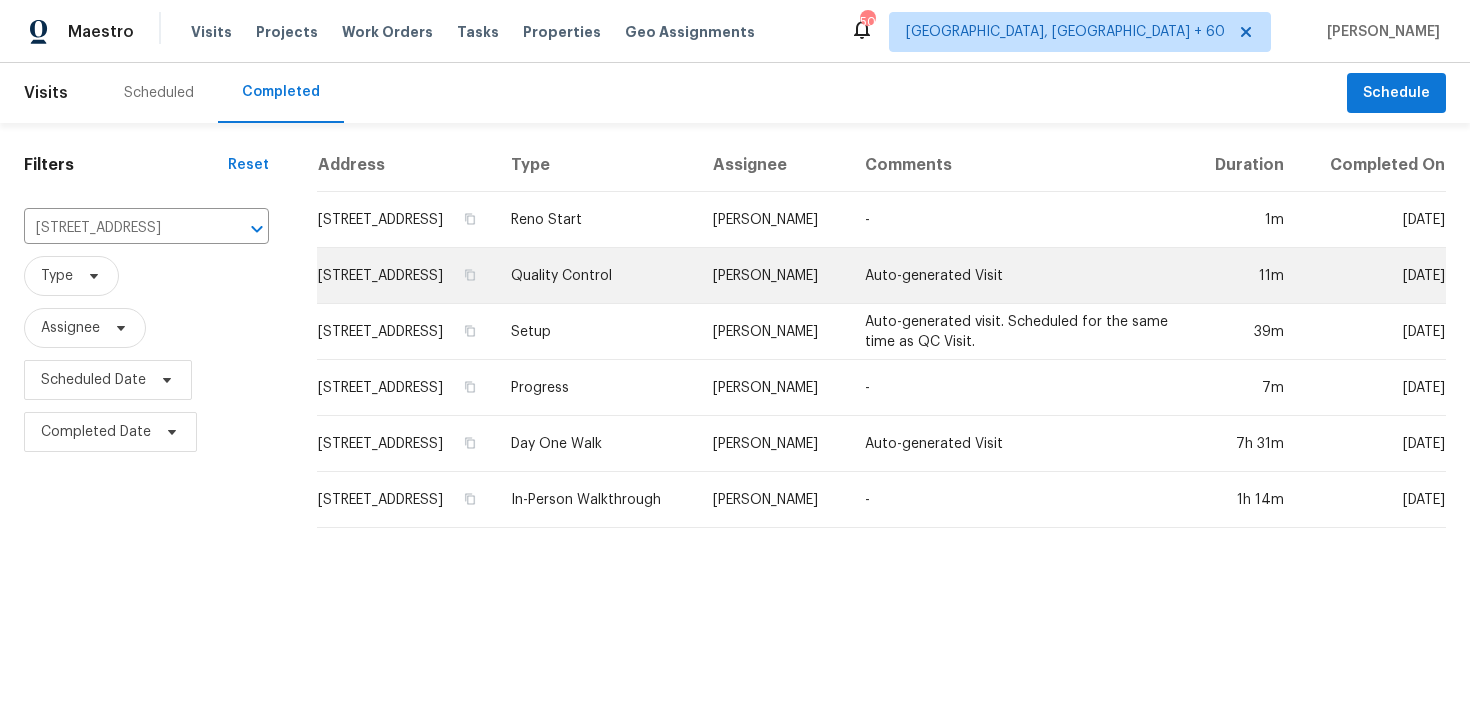 click on "Quality Control" at bounding box center [596, 276] 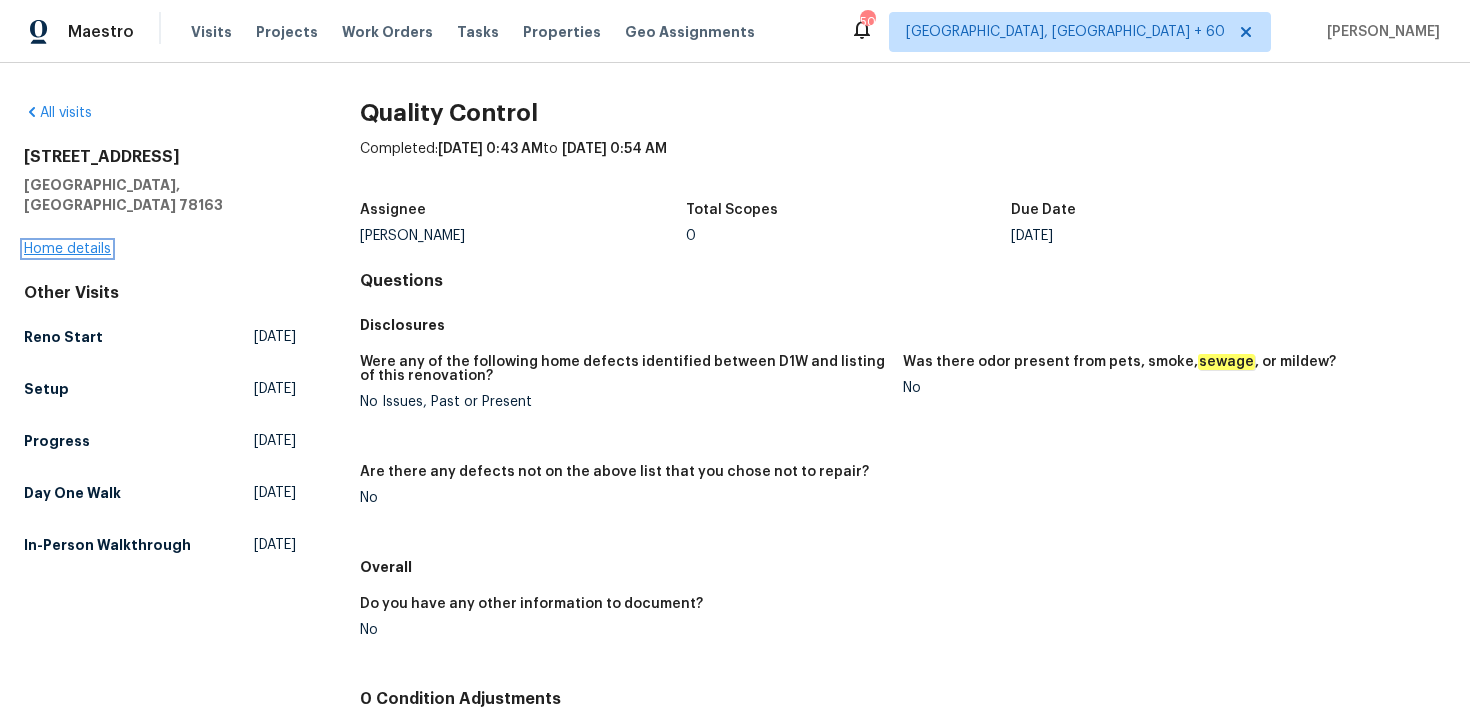 click on "Home details" at bounding box center [67, 249] 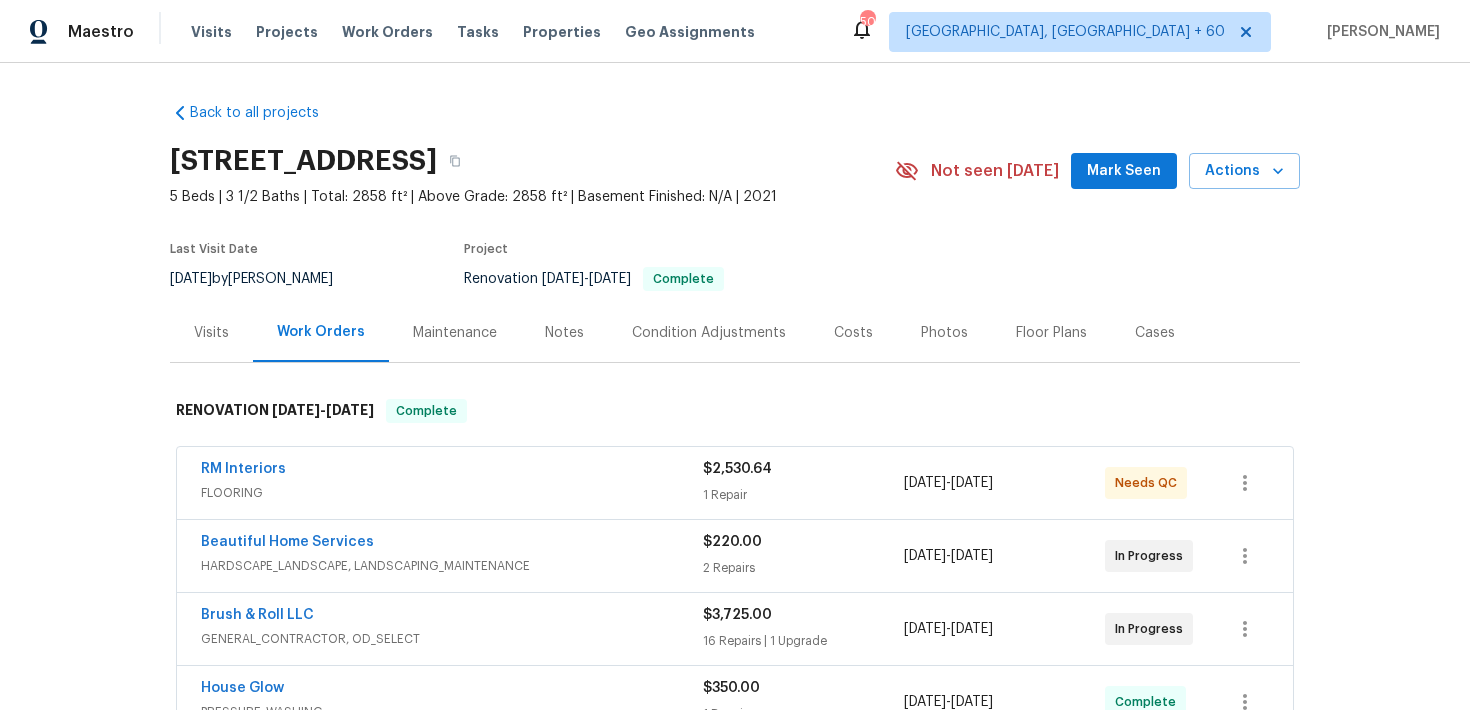 click on "Visits" at bounding box center [211, 333] 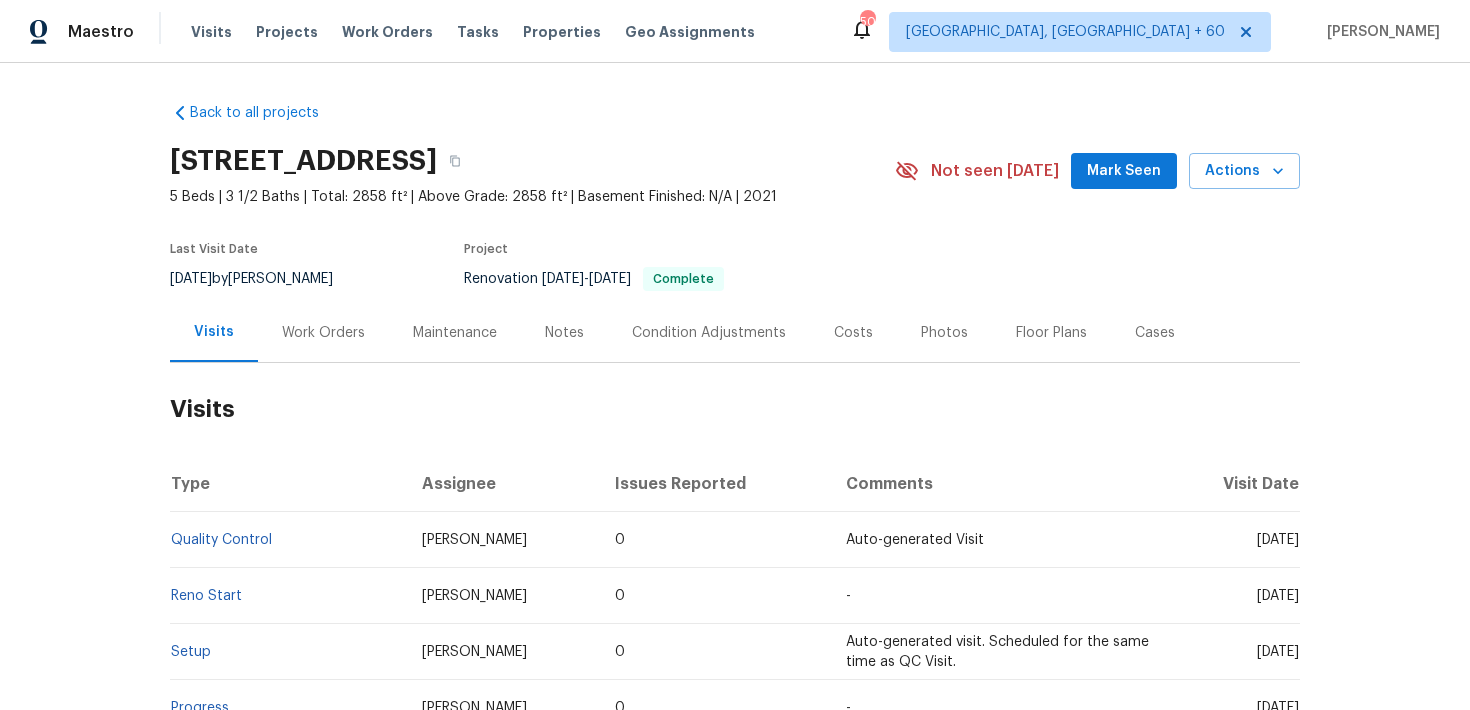 scroll, scrollTop: 274, scrollLeft: 0, axis: vertical 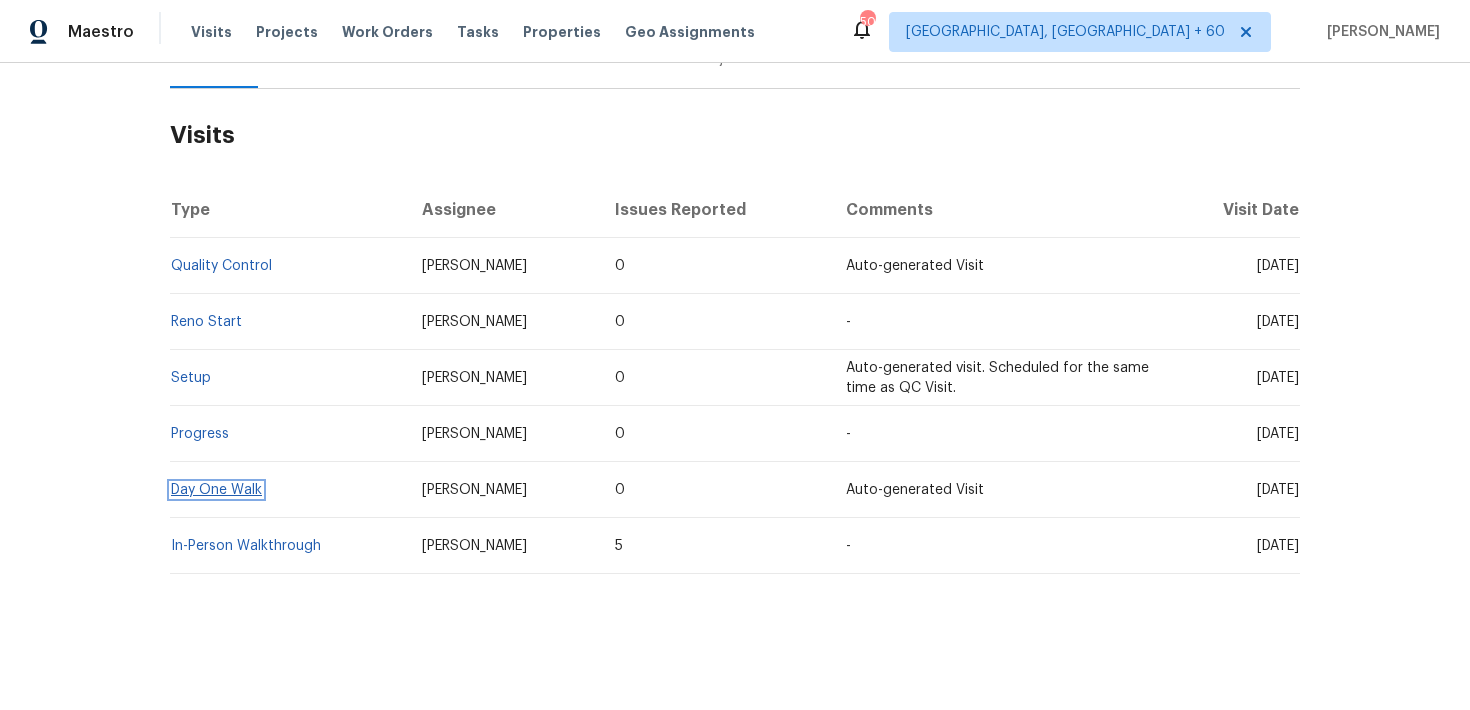 click on "Day One Walk" at bounding box center (216, 490) 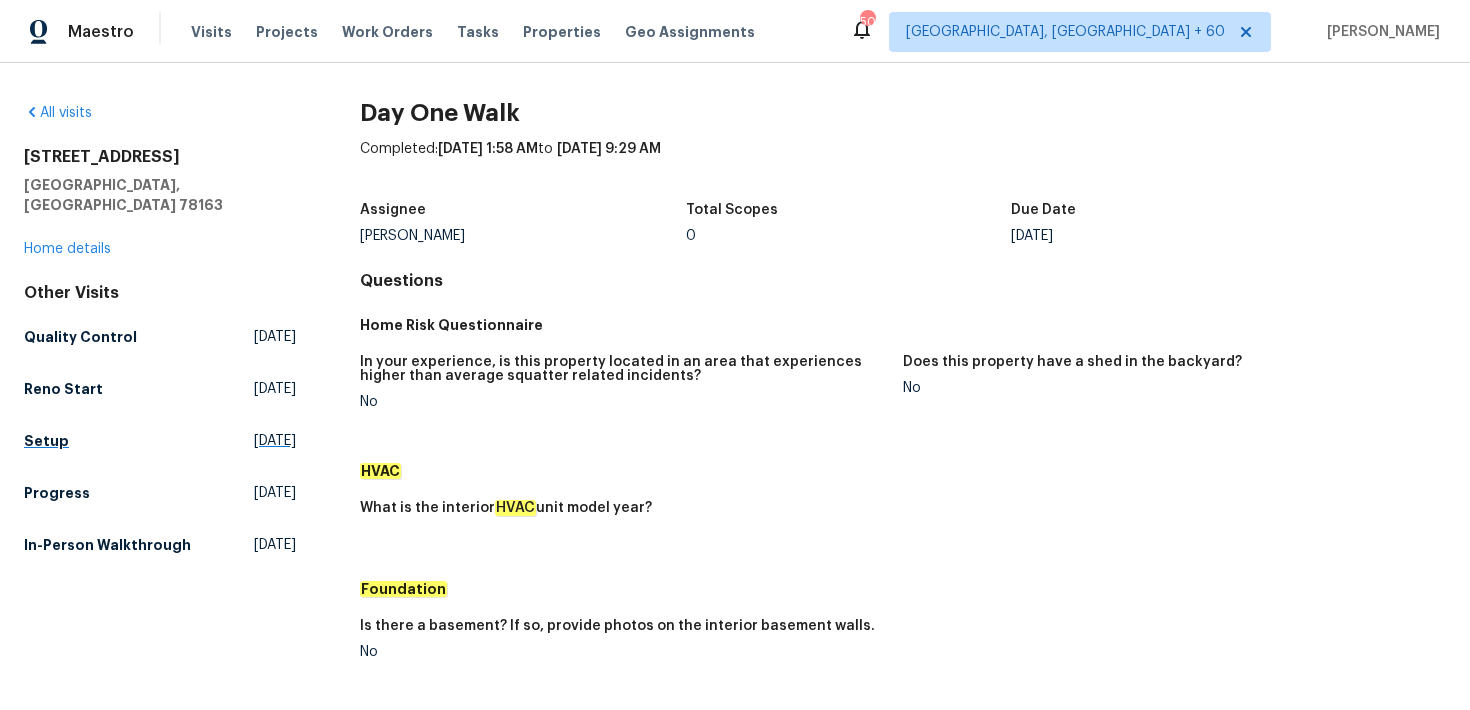 click on "Other Visits Quality Control [DATE] Reno Start [DATE] Setup [DATE] Progress [DATE] In-Person Walkthrough [DATE]" at bounding box center (160, 423) 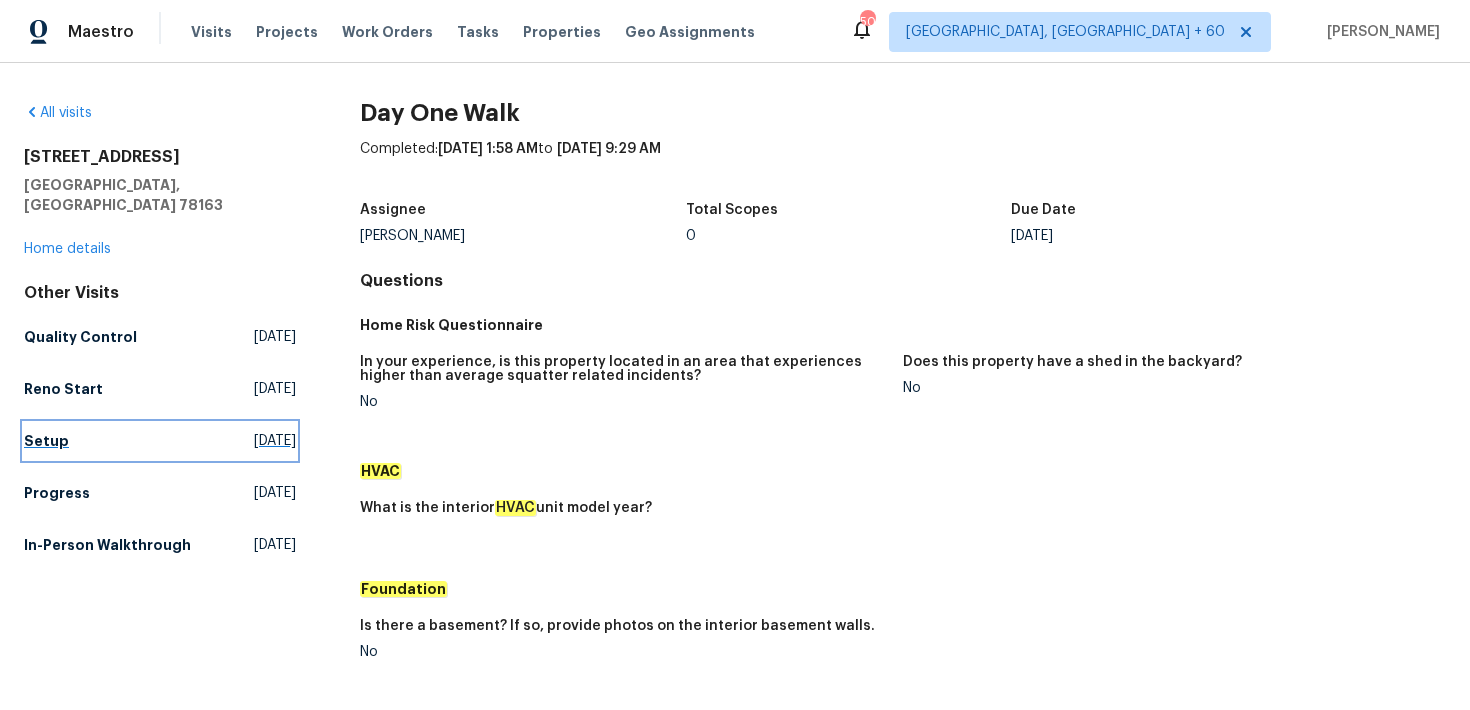 click on "Setup" at bounding box center [46, 441] 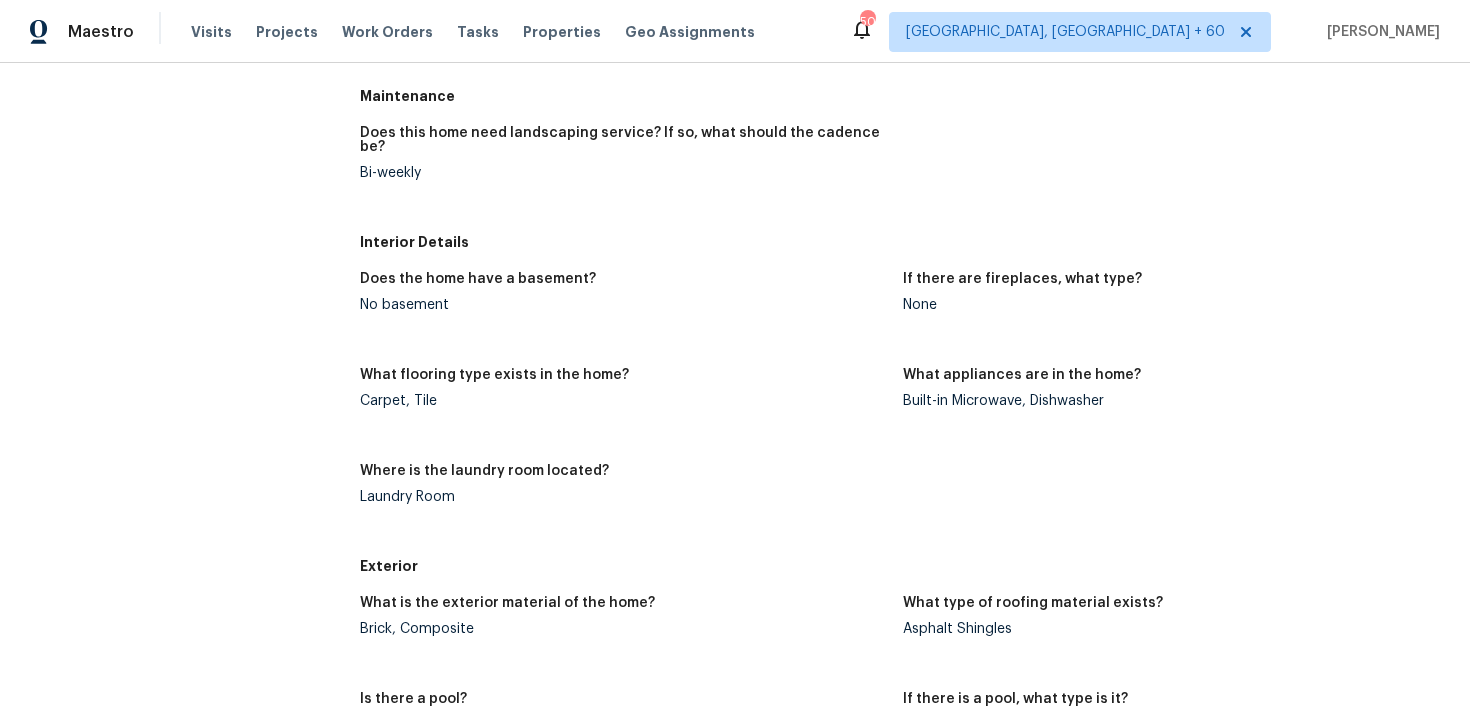 scroll, scrollTop: 0, scrollLeft: 0, axis: both 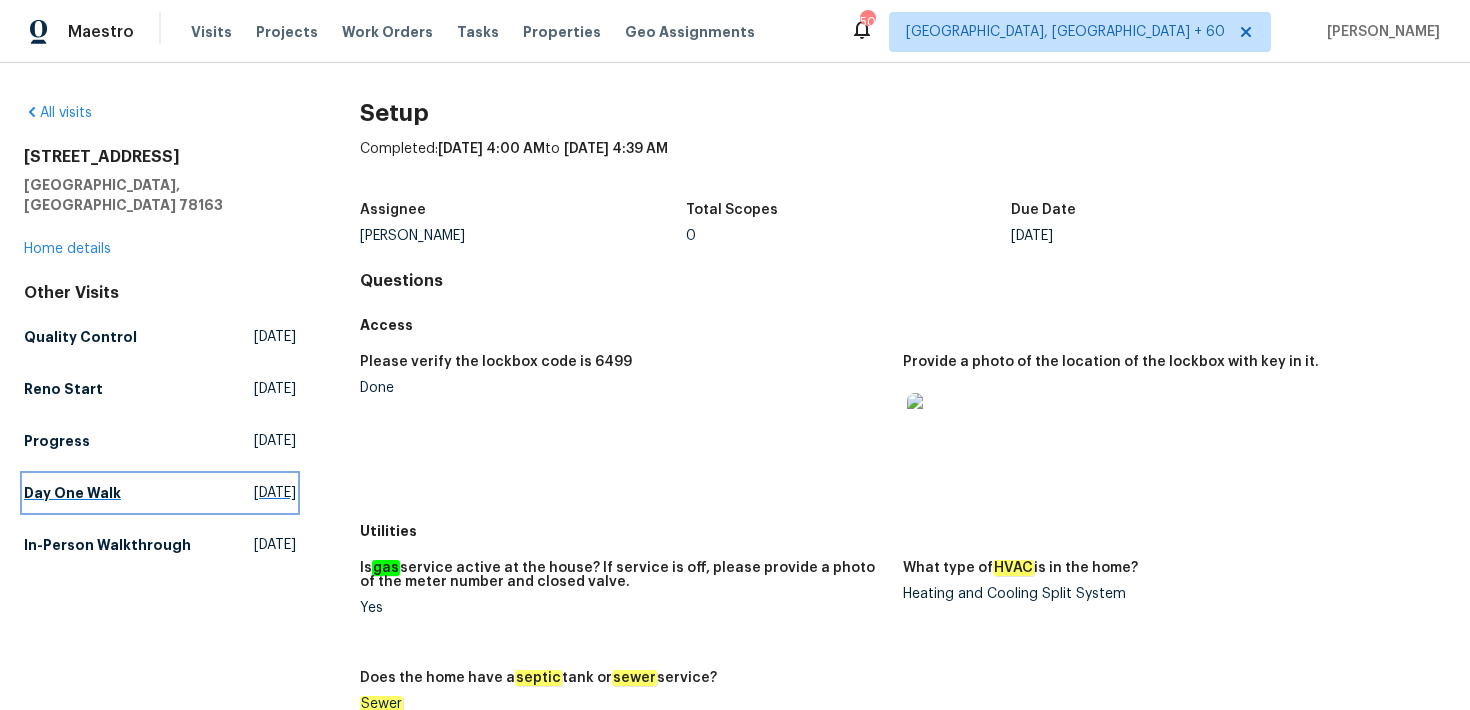 click on "Day One Walk" at bounding box center (72, 493) 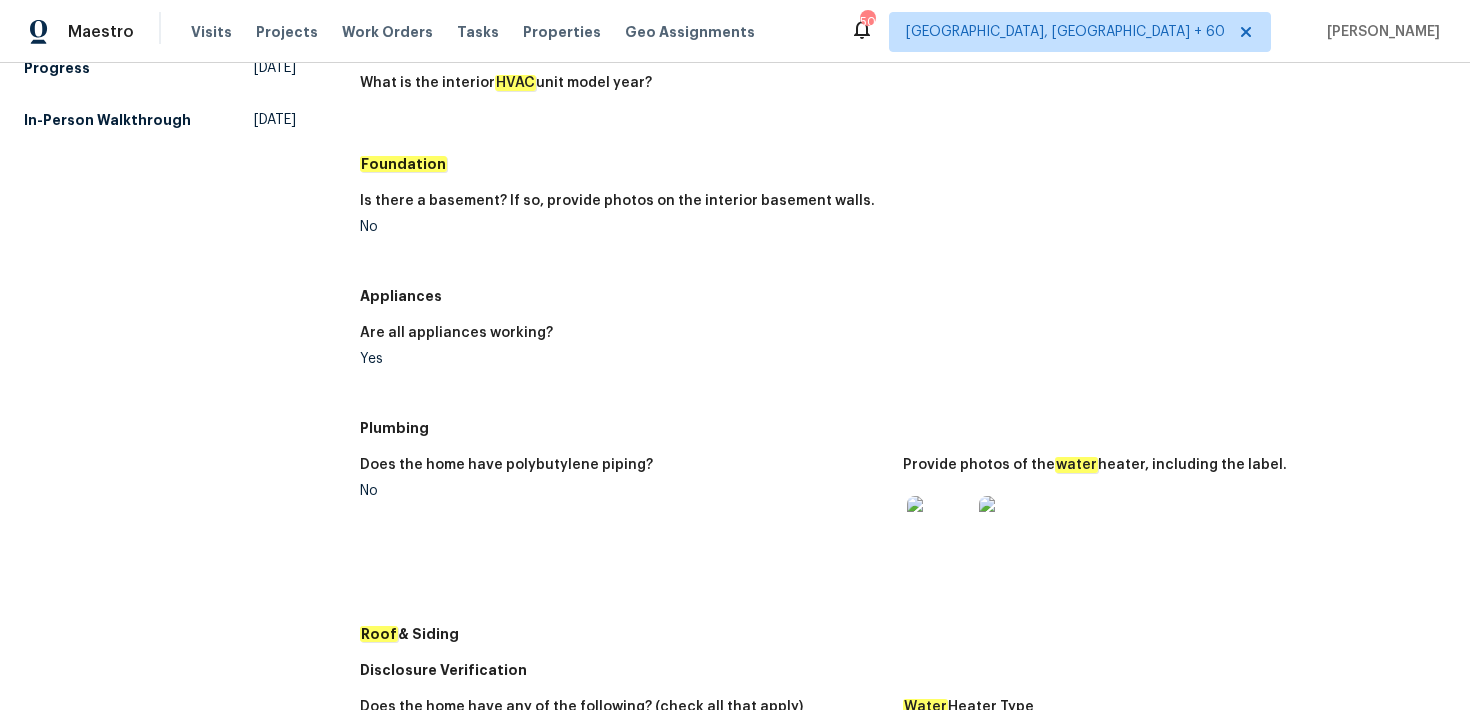 scroll, scrollTop: 0, scrollLeft: 0, axis: both 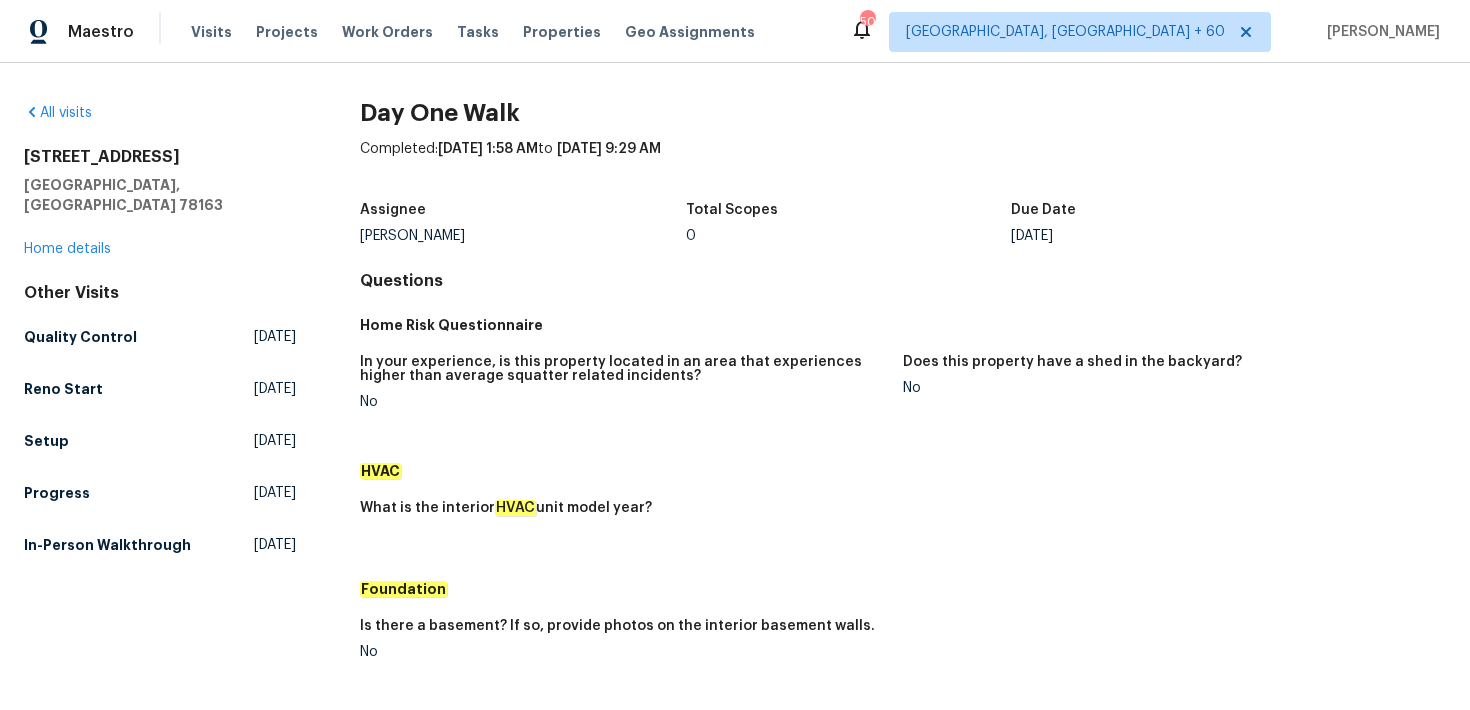 click on "All visits [STREET_ADDRESS] Home details Other Visits Quality Control [DATE] Reno Start [DATE] Setup [DATE] Progress [DATE] In-Person Walkthrough [DATE] Day One Walk Completed:  [DATE] 1:58 AM  to   [DATE] 9:29 AM Assignee [PERSON_NAME] Total Scopes 0 Due Date [DATE] Questions Home Risk Questionnaire In your experience, is this property located in an area that experiences higher than average squatter related incidents? No Does this property have a shed in the backyard? No HVAC What is the interior  HVAC  unit model year? Foundation Is there a basement? If so, provide photos on the interior basement walls. No Appliances Are all appliances working? Yes Plumbing Does the home have polybutylene piping? No Provide photos of the  water  heater, including the label. Roof  & Siding Disclosure Verification Does the home have any of the following? (check all that apply) None of the above Water  Heater Type Conventional Central  HVAC HVAC" at bounding box center [735, 386] 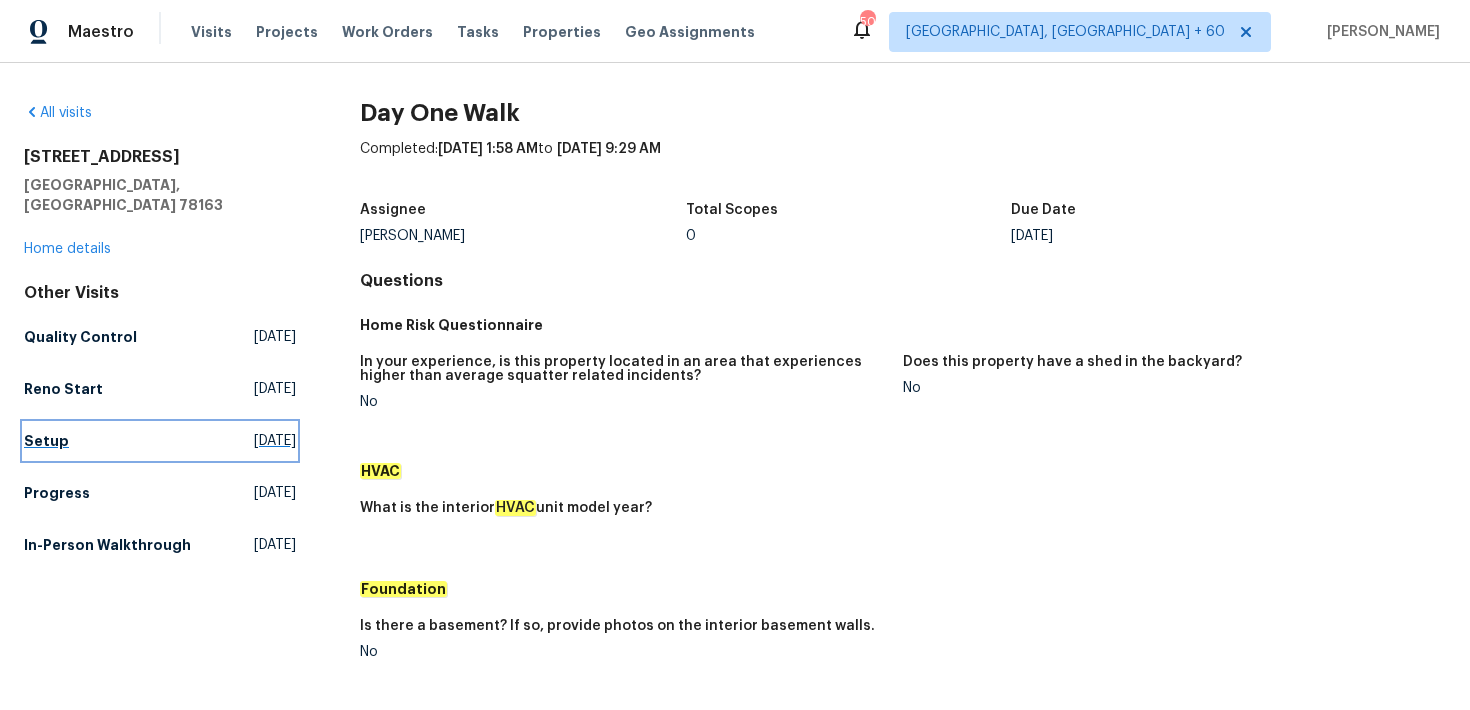 click on "Setup" at bounding box center (46, 441) 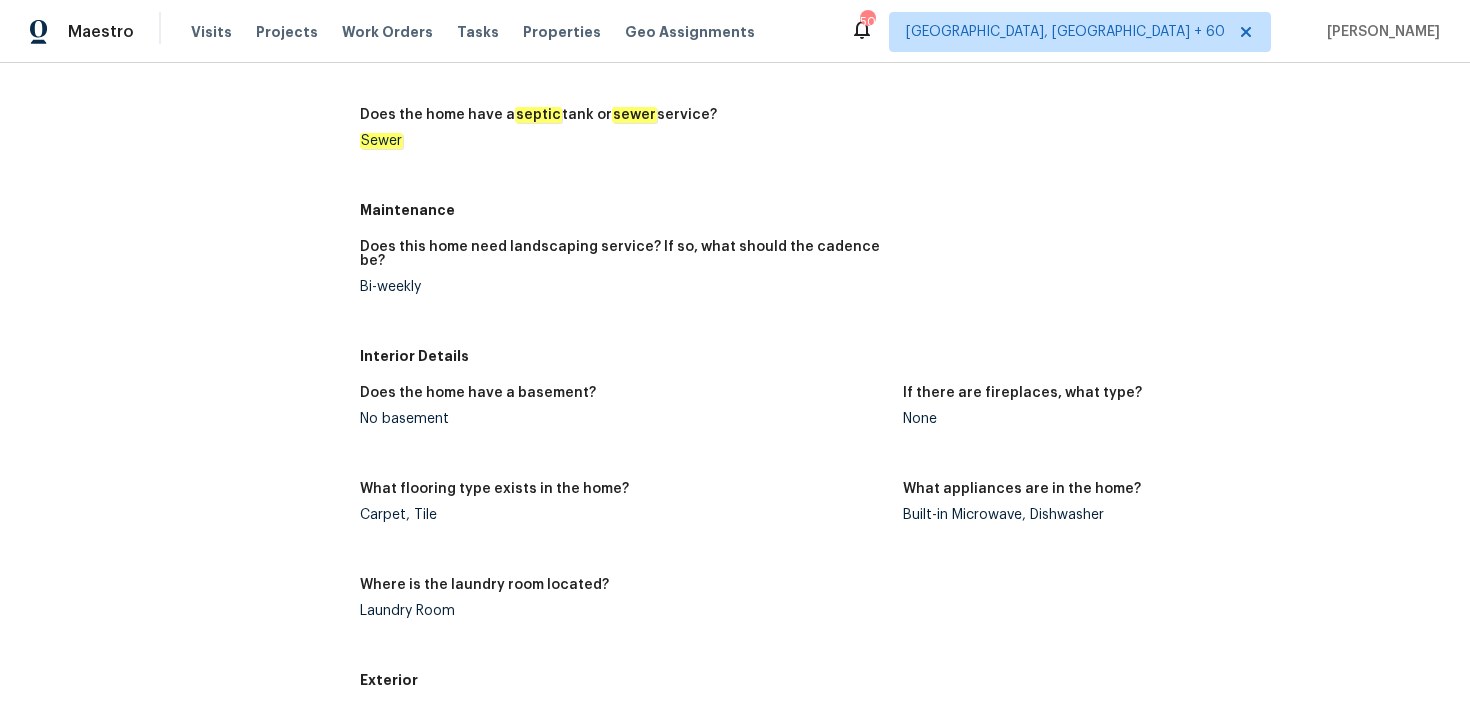 scroll, scrollTop: 890, scrollLeft: 0, axis: vertical 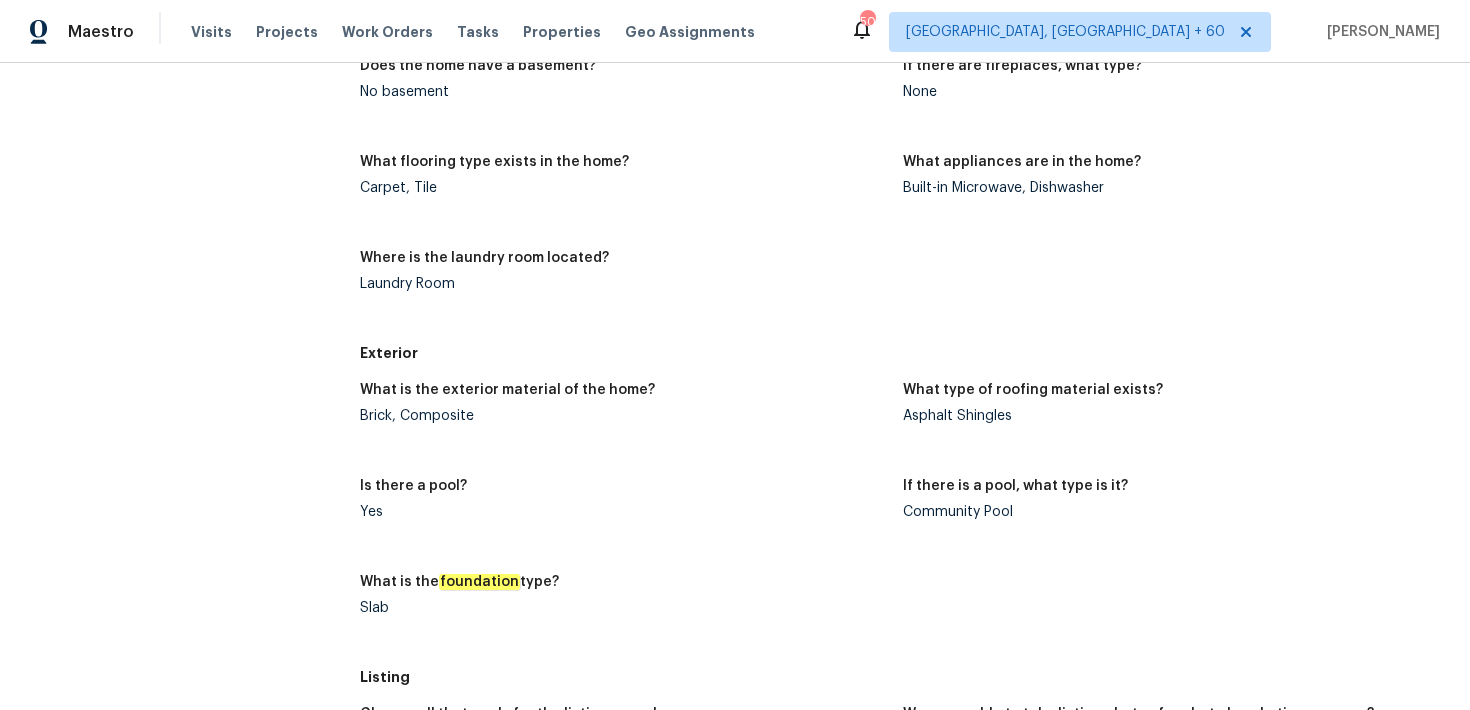 click on "Asphalt Shingles" at bounding box center (1166, 416) 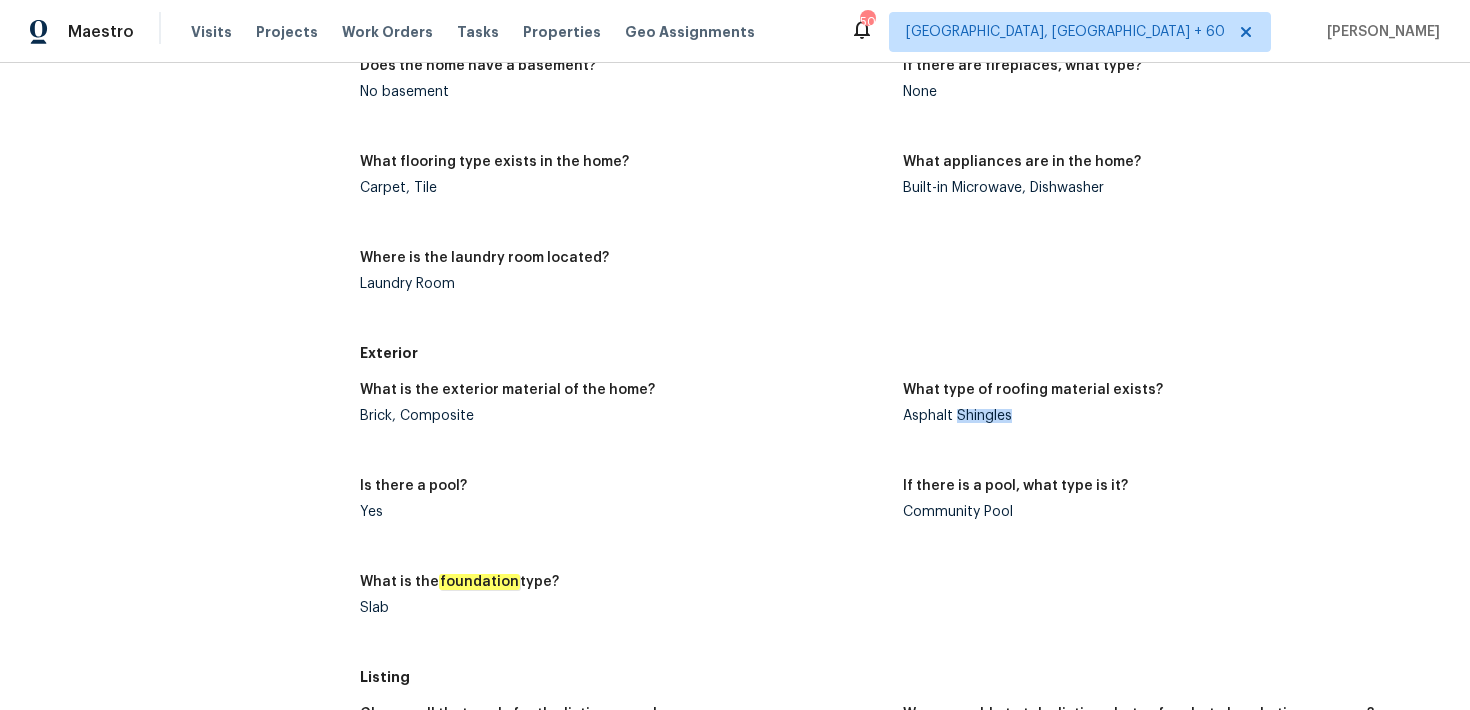 click on "Asphalt Shingles" at bounding box center [1166, 416] 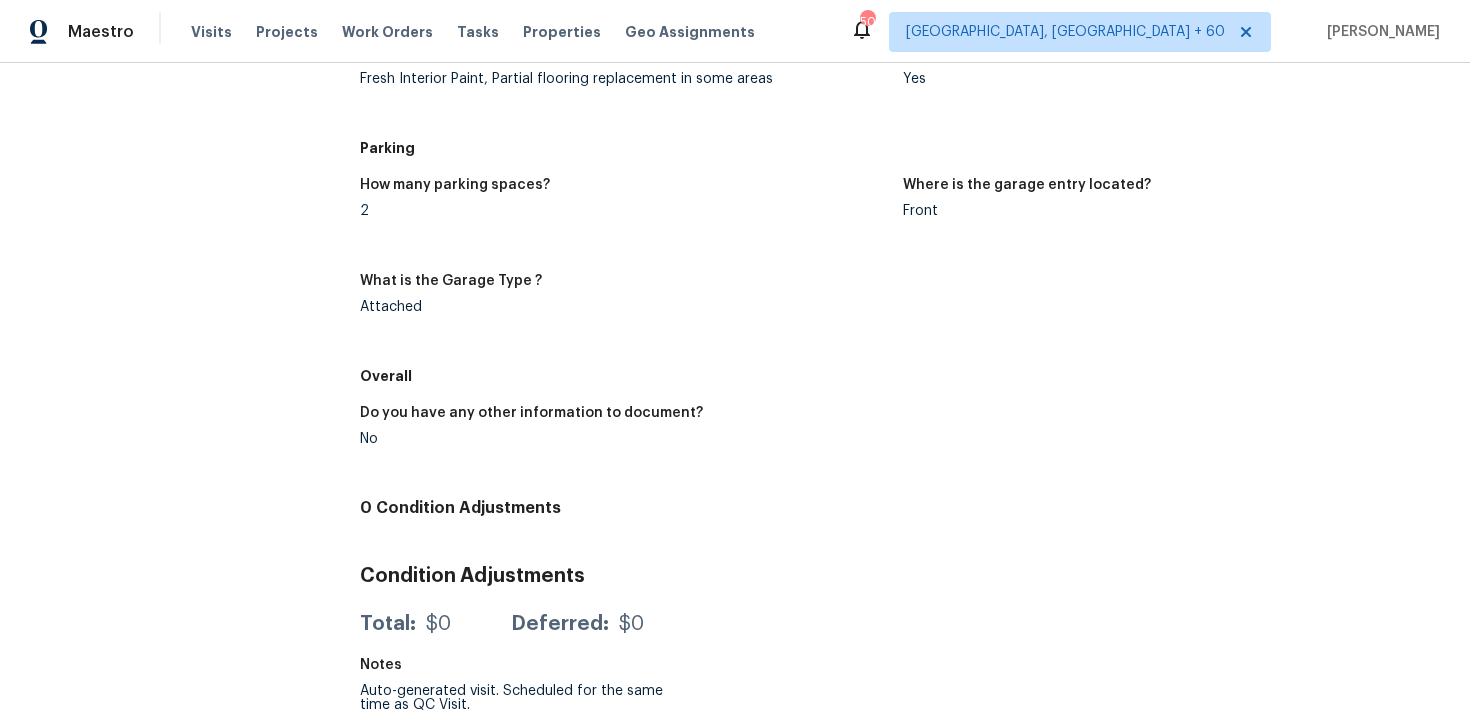 scroll, scrollTop: 0, scrollLeft: 0, axis: both 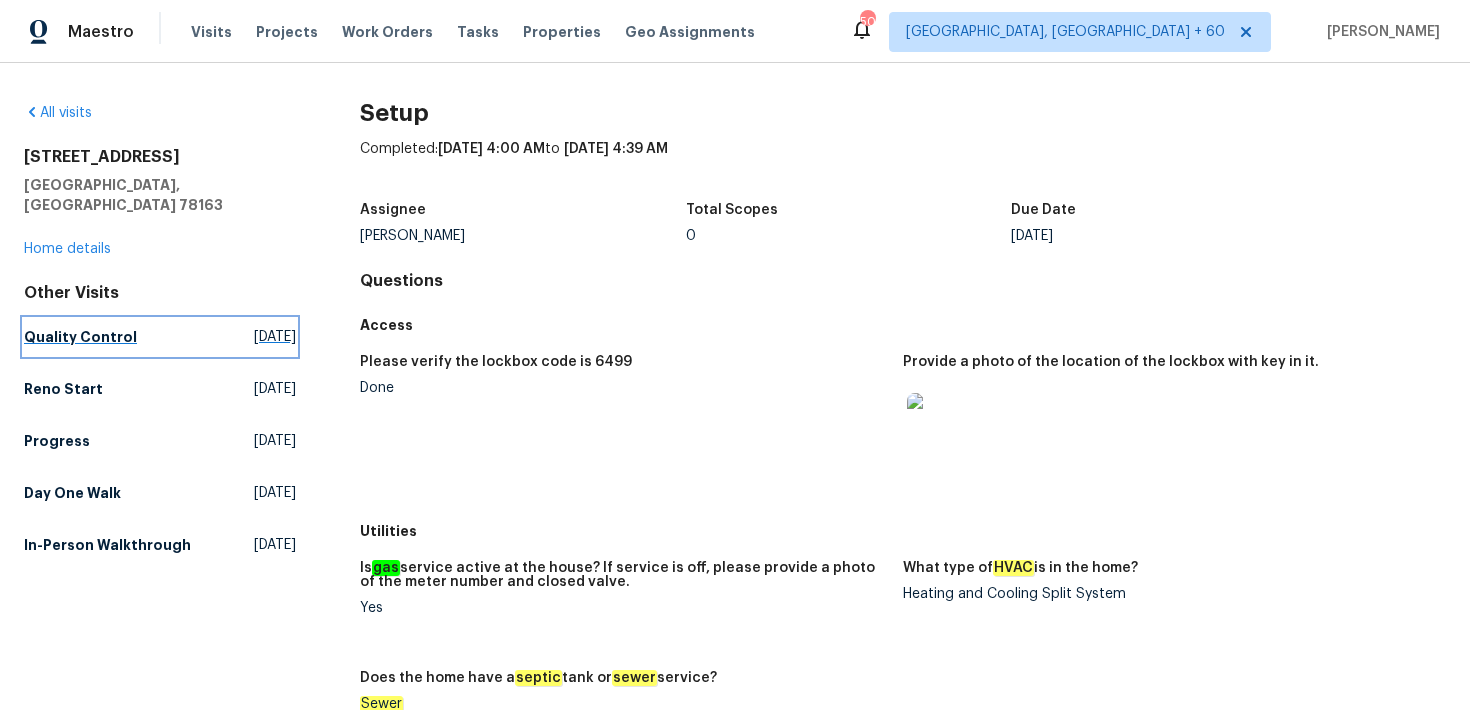 click on "Quality Control" at bounding box center (80, 337) 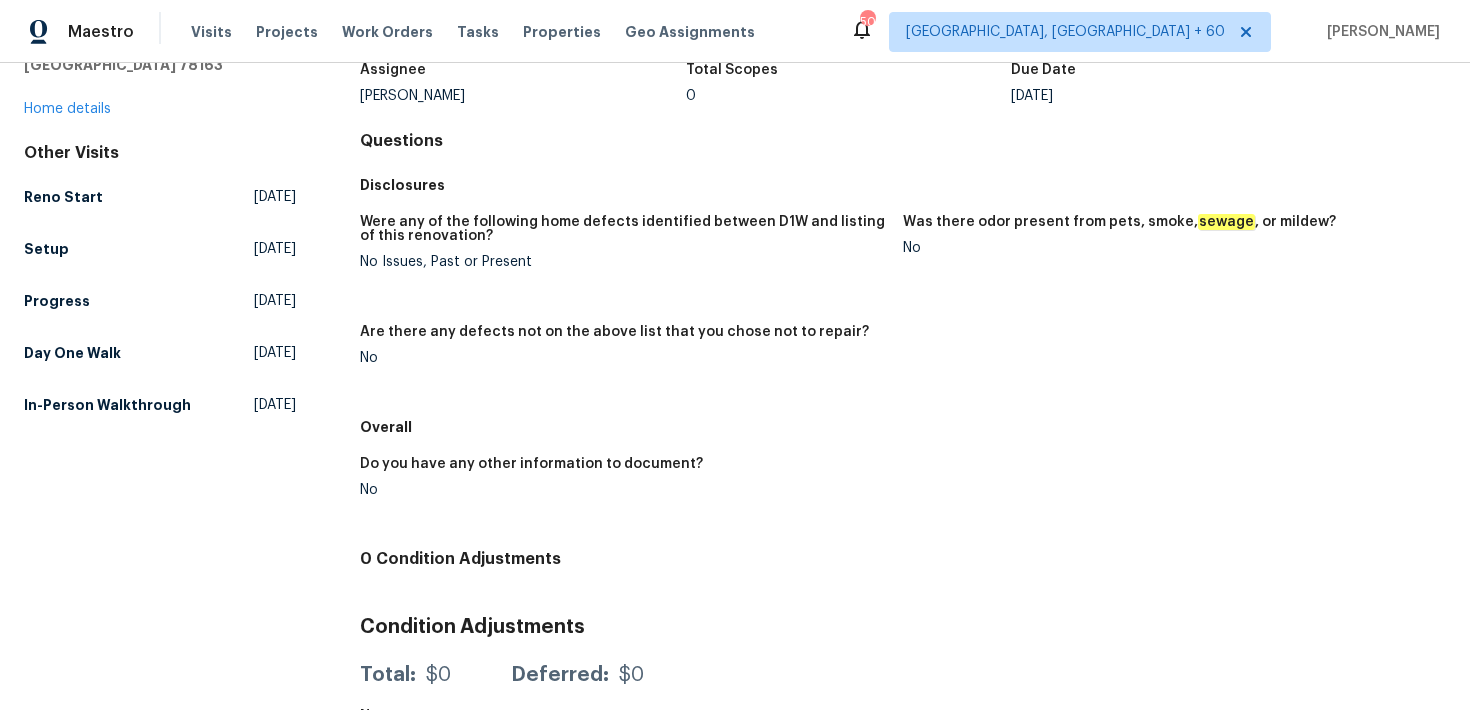 scroll, scrollTop: 191, scrollLeft: 0, axis: vertical 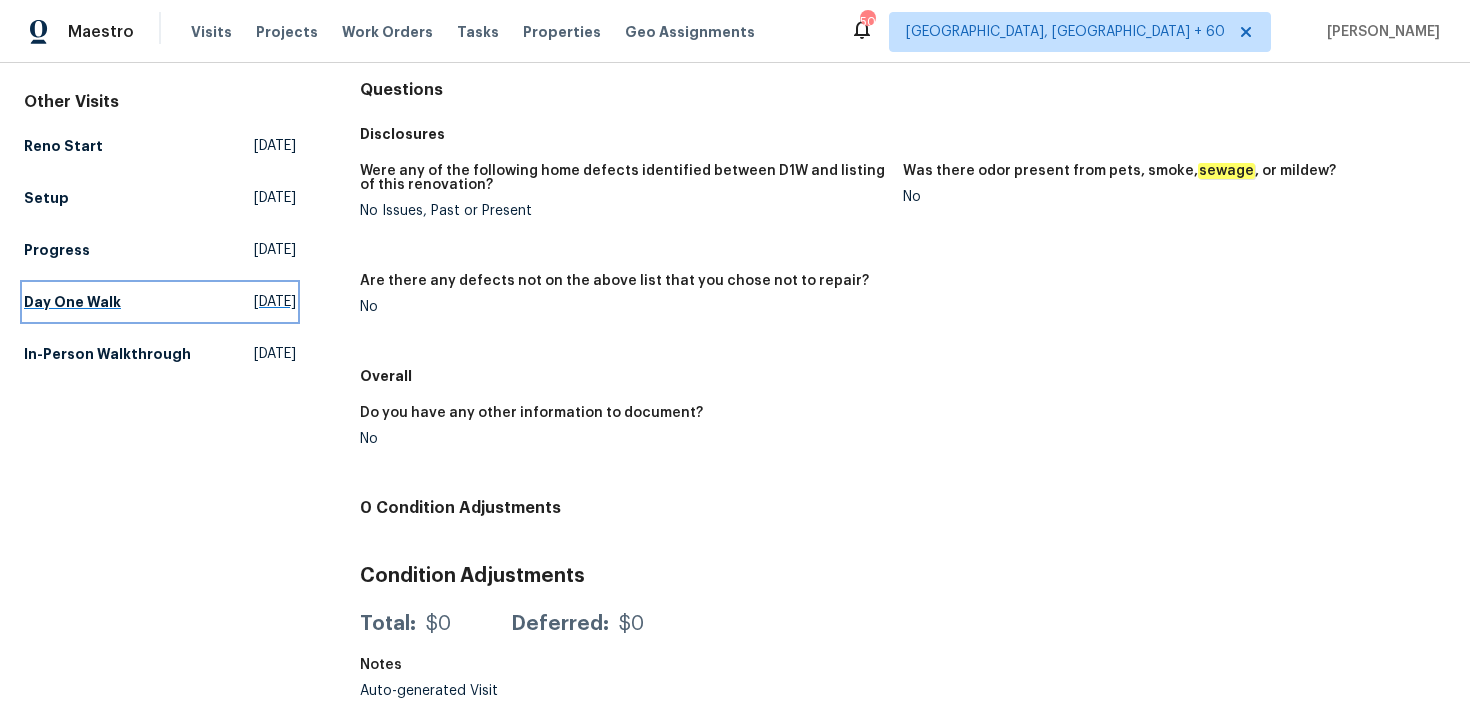 click on "Day One Walk" at bounding box center [72, 302] 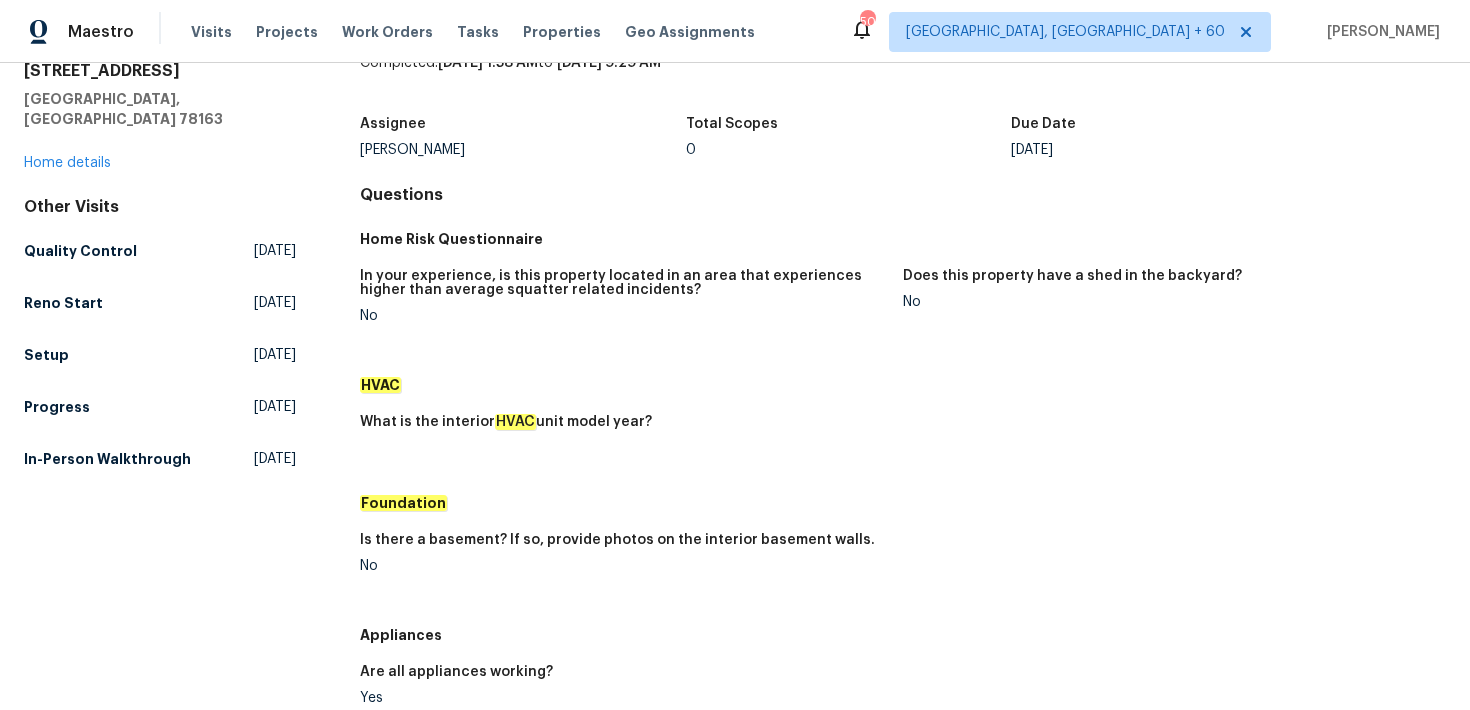 scroll, scrollTop: 0, scrollLeft: 0, axis: both 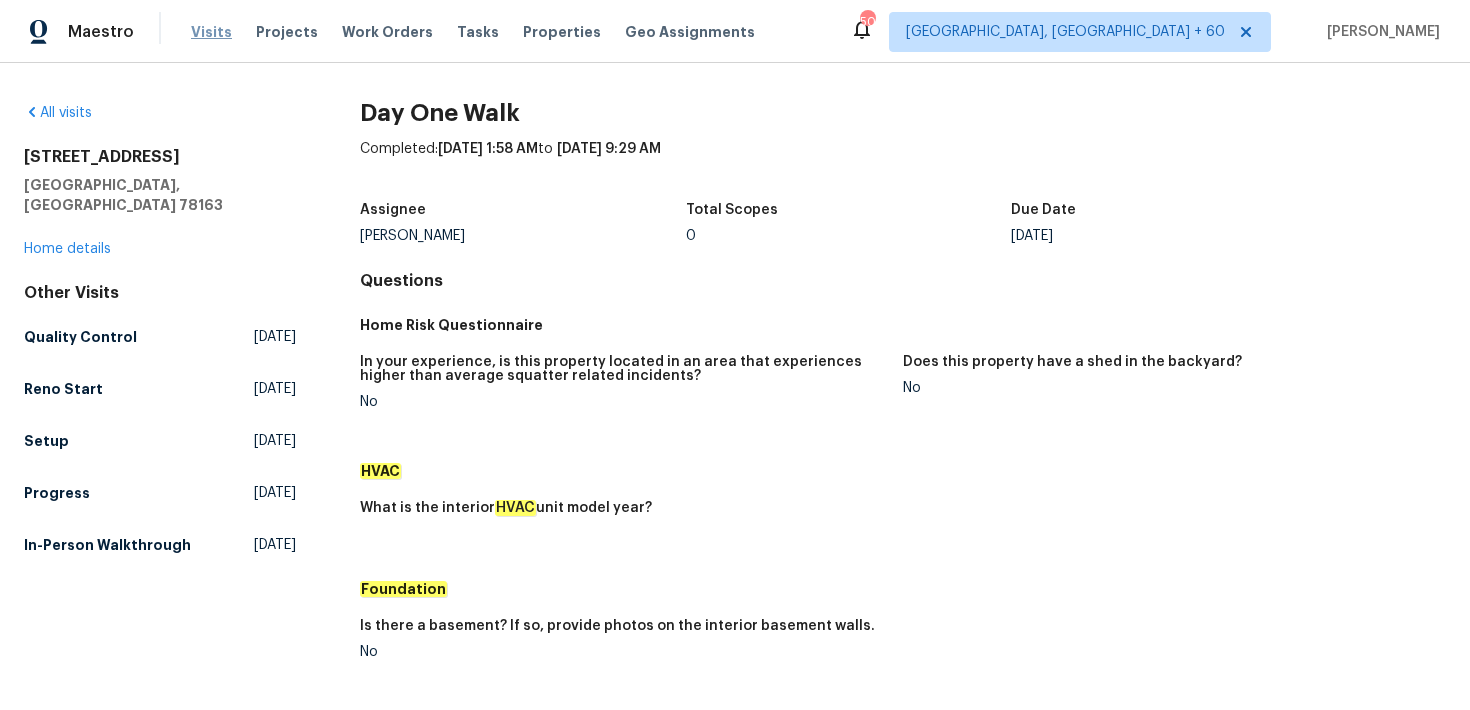 click on "Visits" at bounding box center [211, 32] 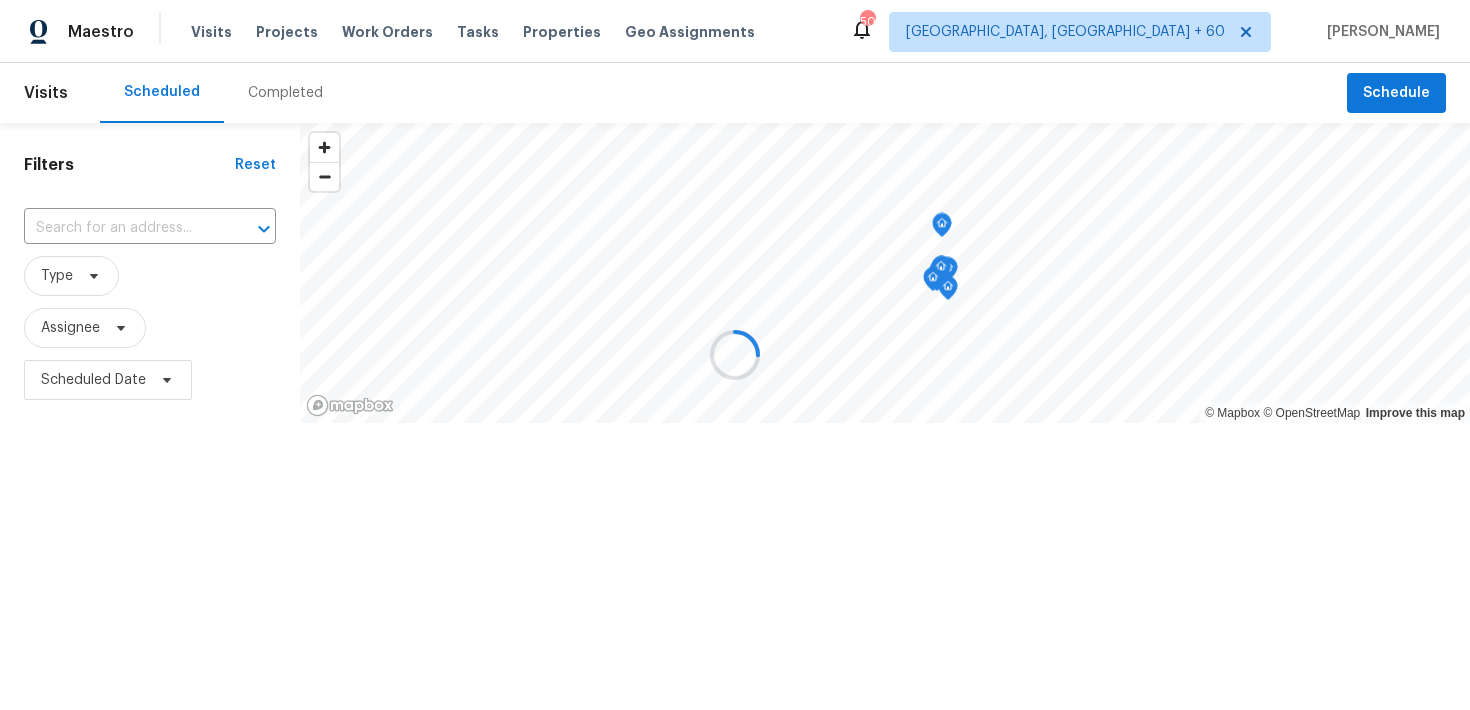 click at bounding box center (735, 355) 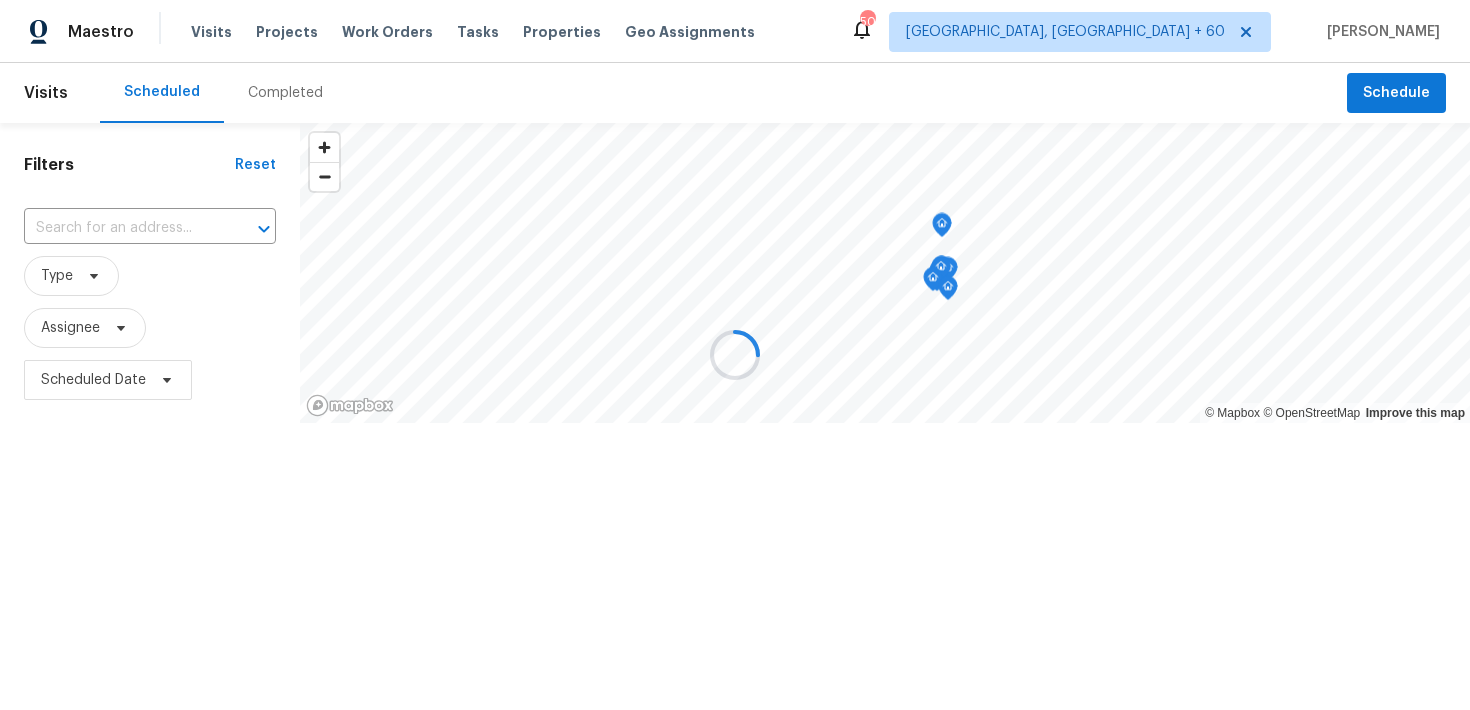 click at bounding box center (735, 355) 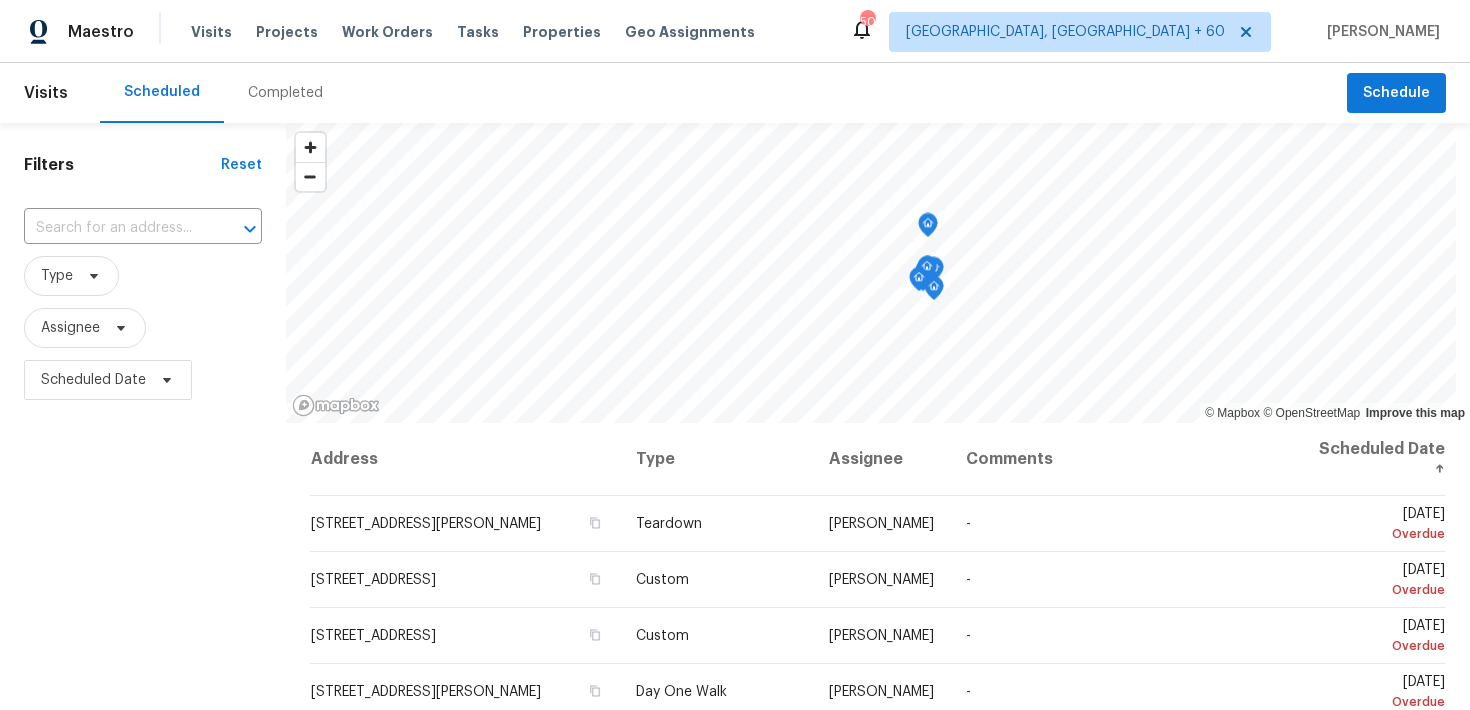 click on "Completed" at bounding box center [285, 93] 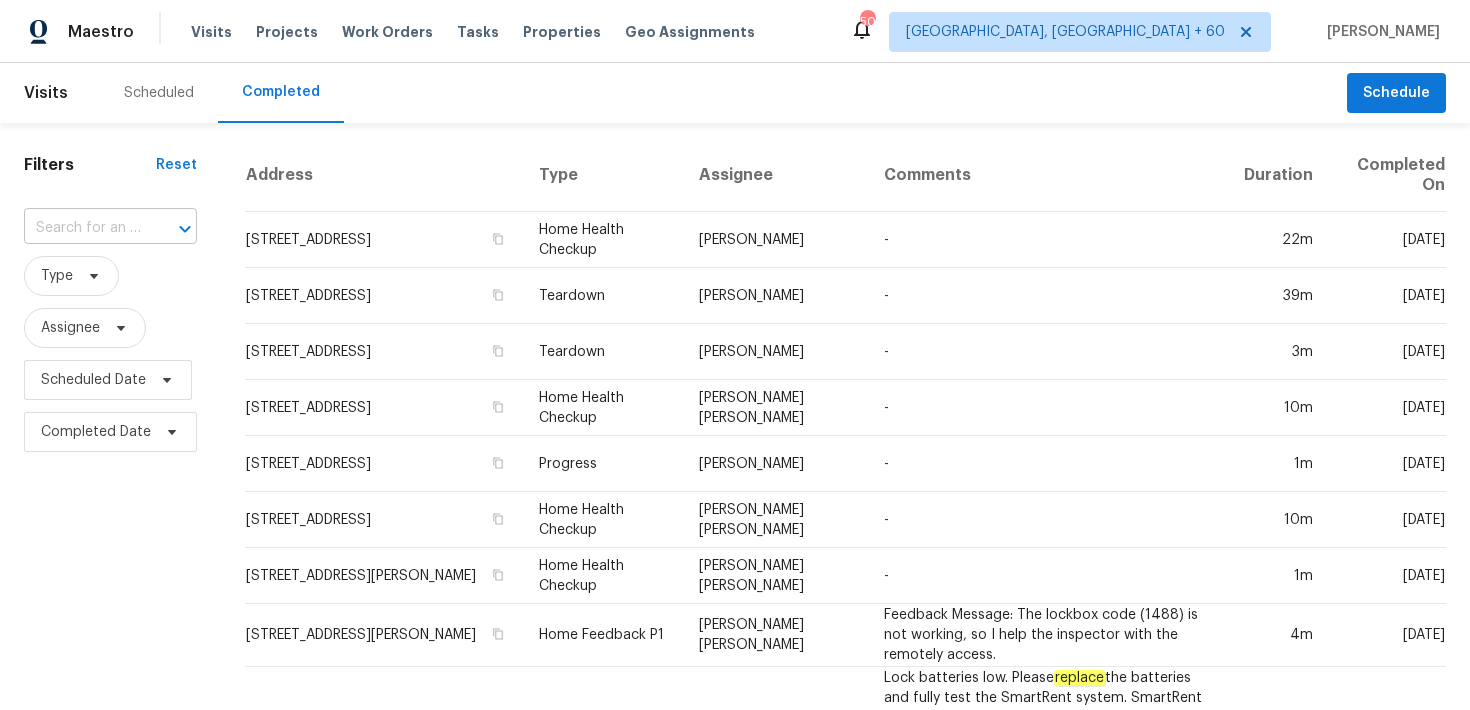 click at bounding box center (82, 228) 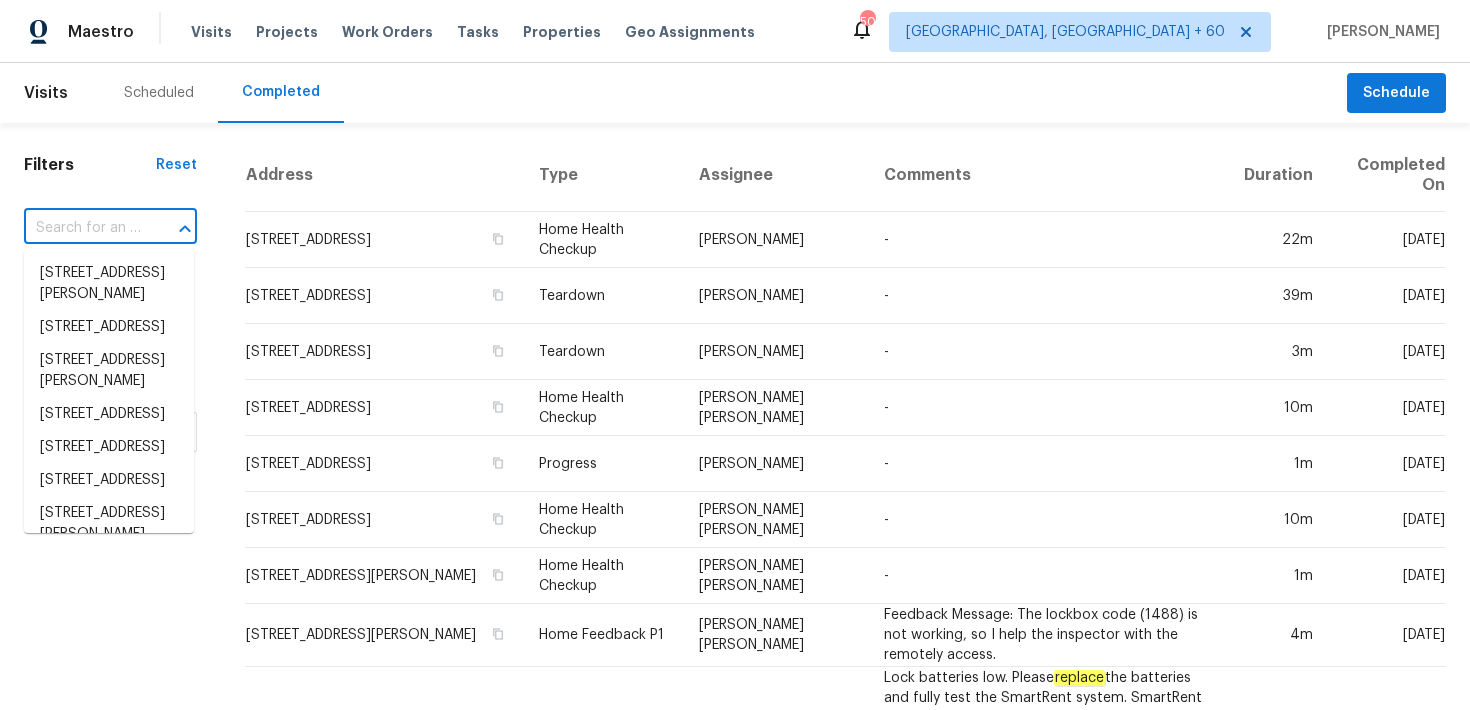 paste on "[STREET_ADDRESS]" 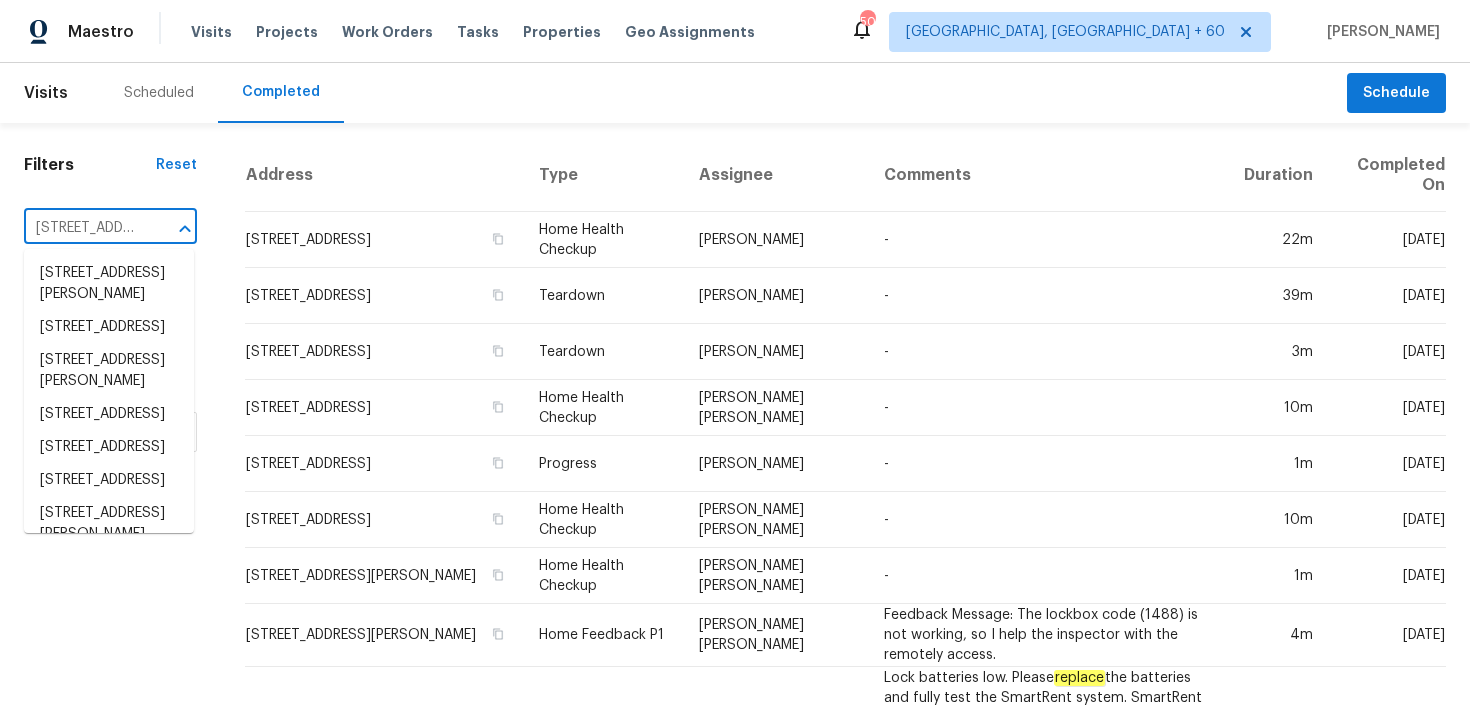 scroll, scrollTop: 0, scrollLeft: 113, axis: horizontal 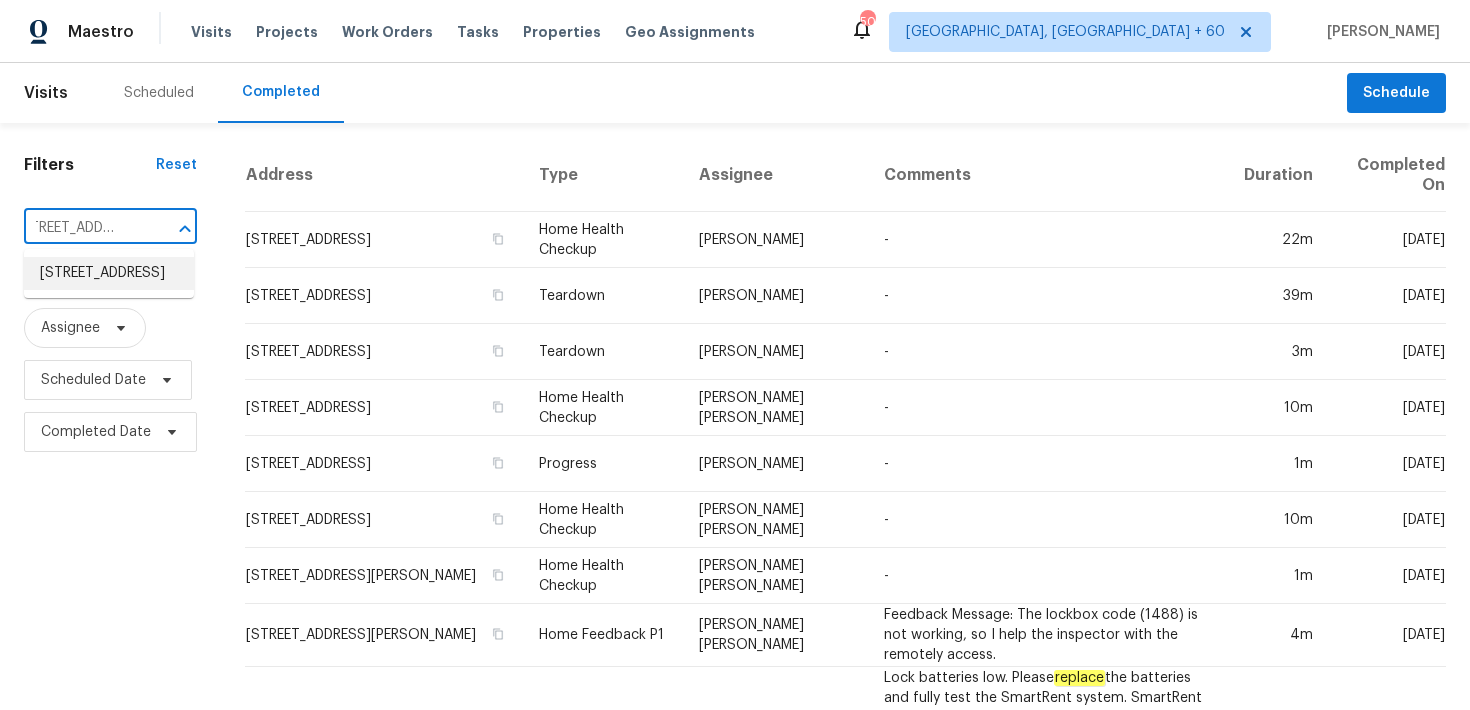 click on "[STREET_ADDRESS]" at bounding box center [109, 273] 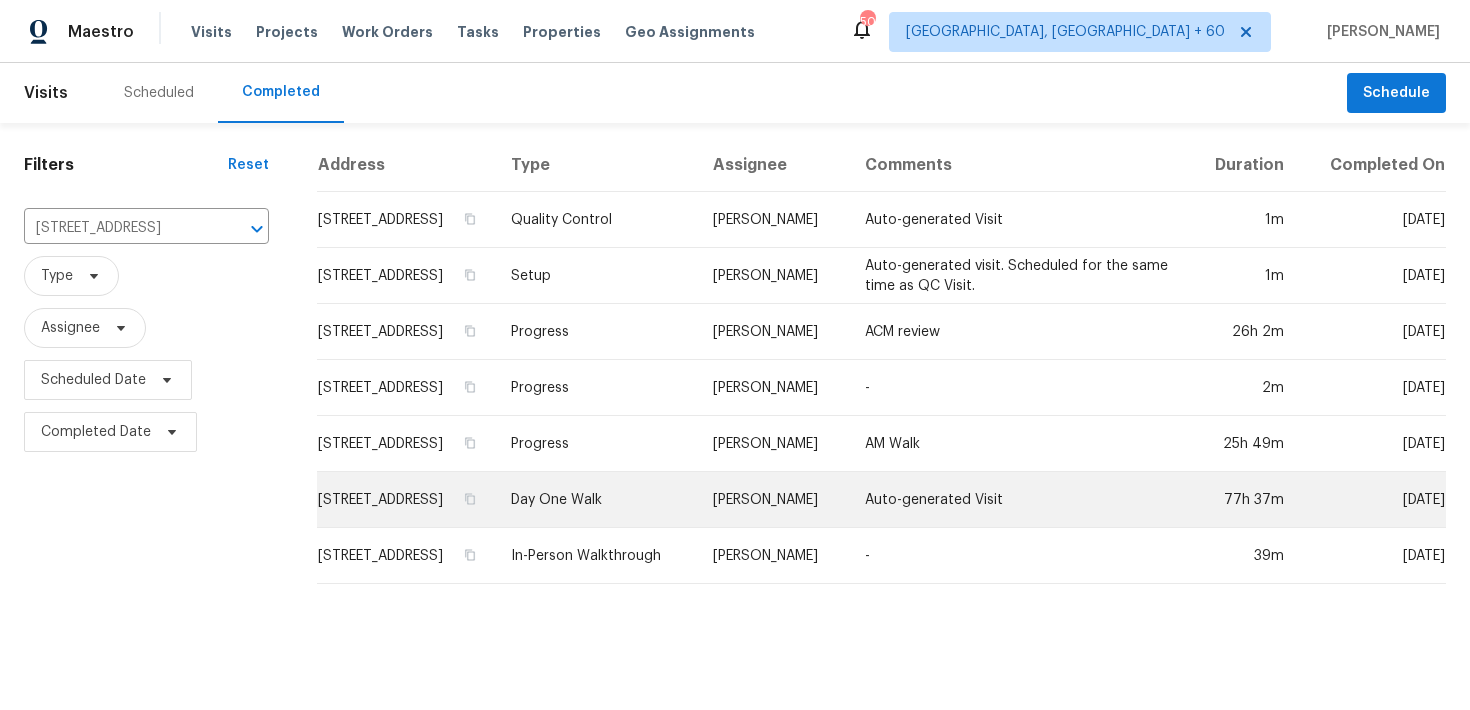 click on "Day One Walk" at bounding box center (596, 500) 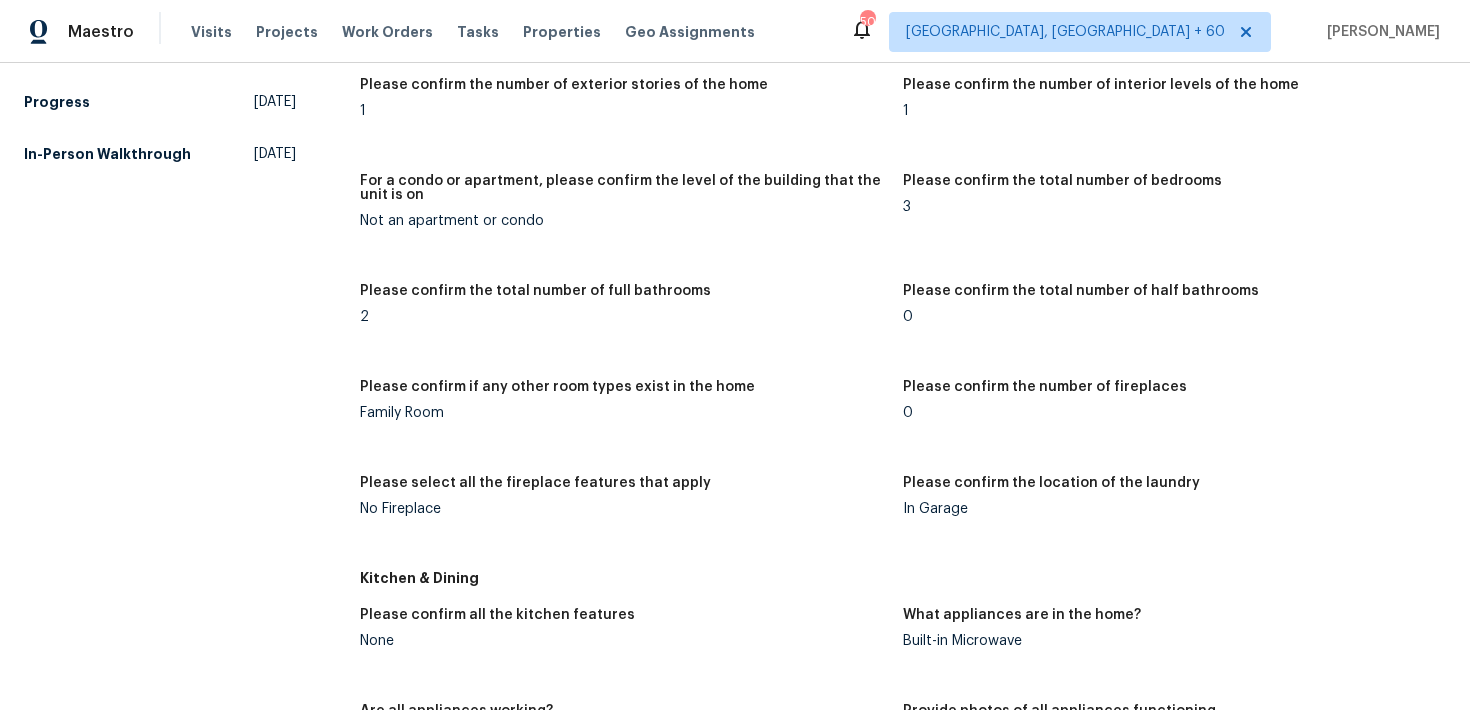 scroll, scrollTop: 1792, scrollLeft: 0, axis: vertical 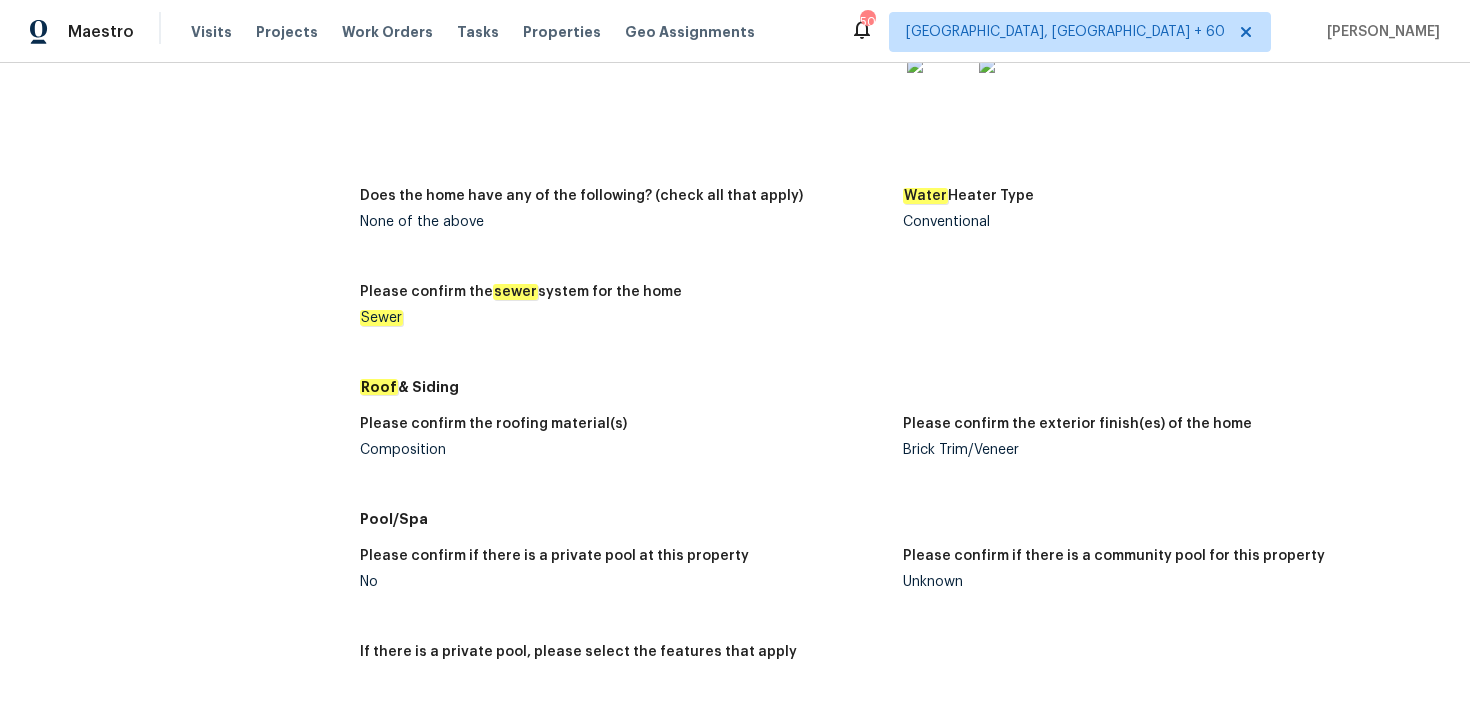 click on "Composition" at bounding box center [623, 450] 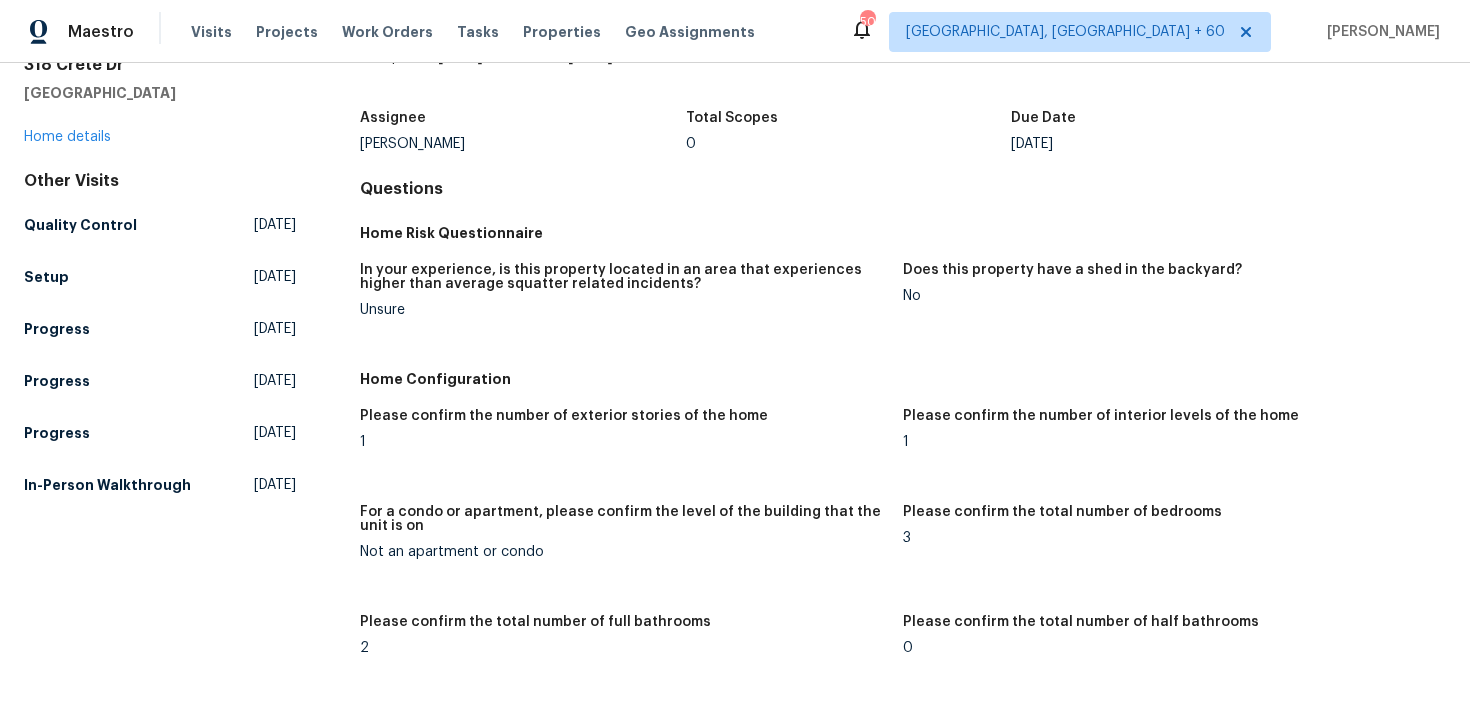 scroll, scrollTop: 0, scrollLeft: 0, axis: both 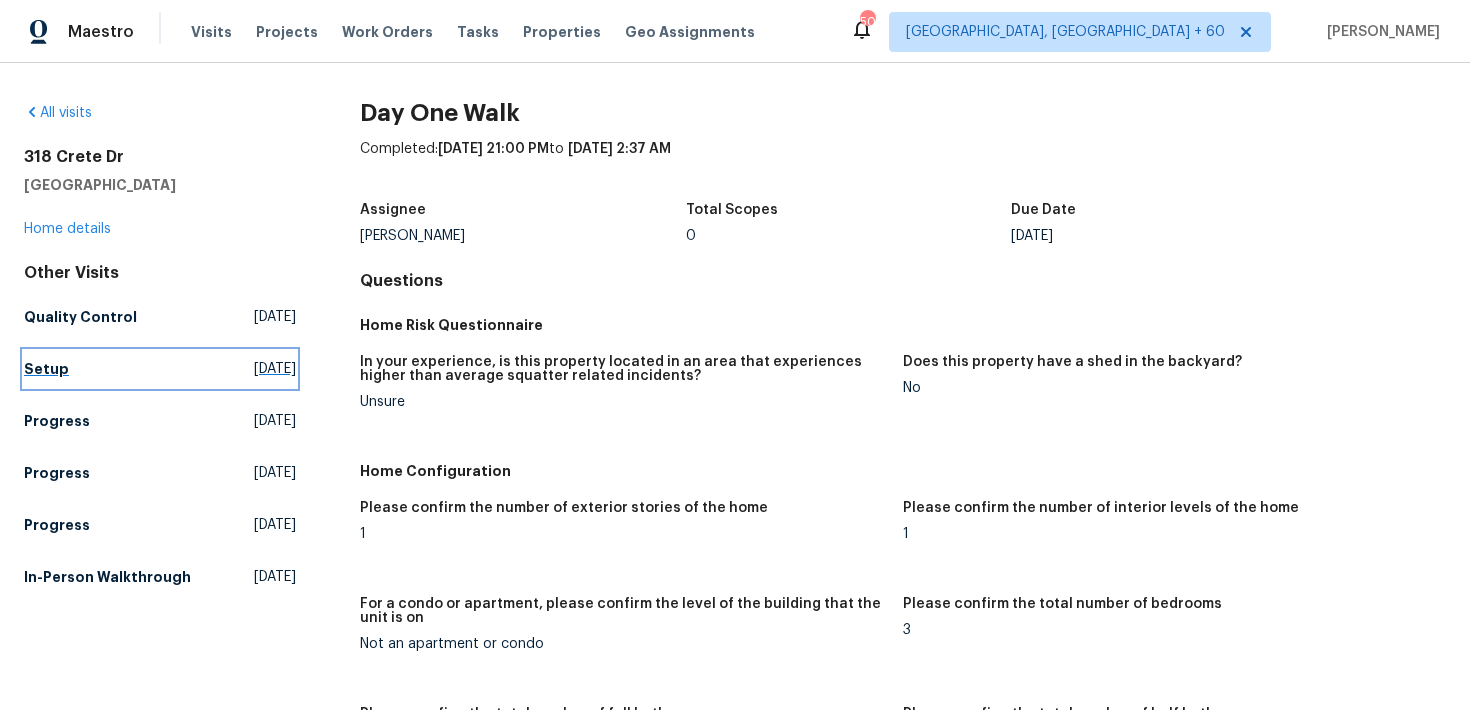 click on "Setup" at bounding box center [46, 369] 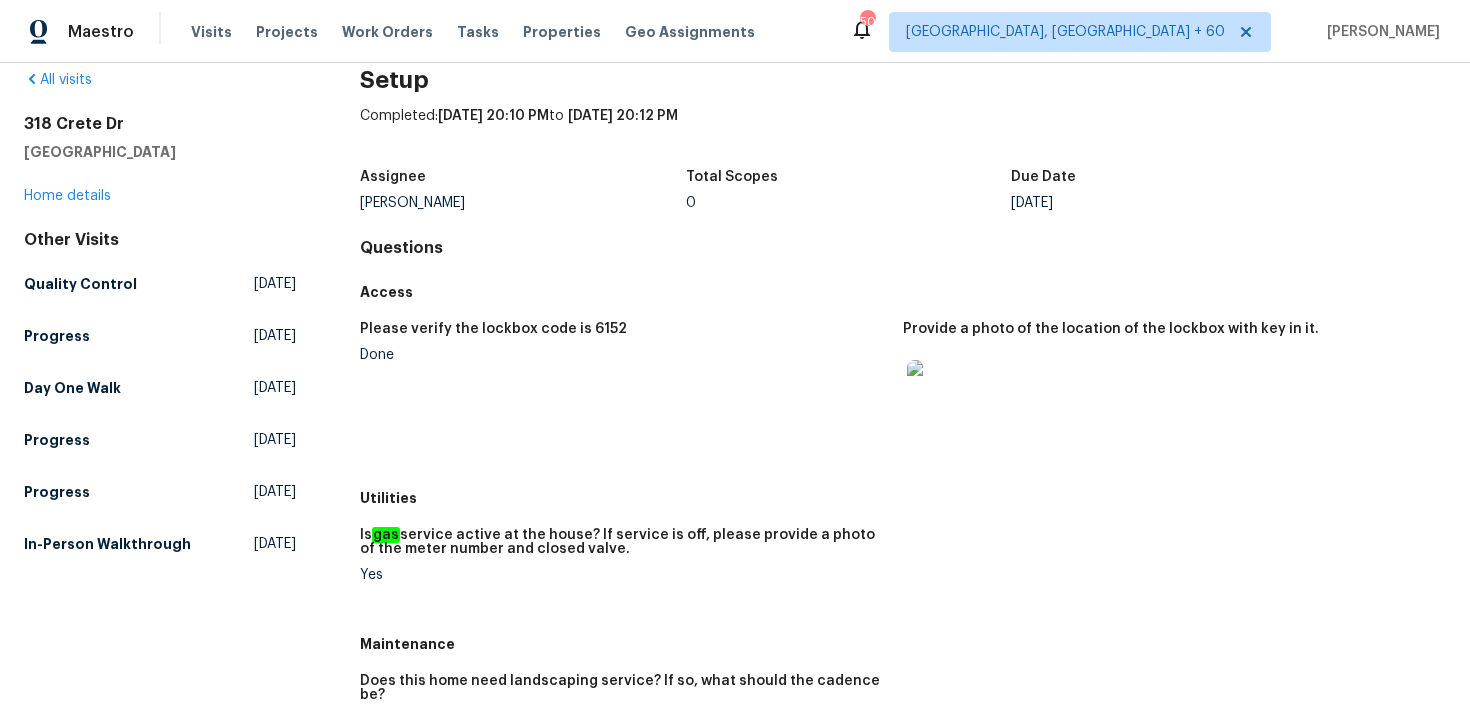 scroll, scrollTop: 0, scrollLeft: 0, axis: both 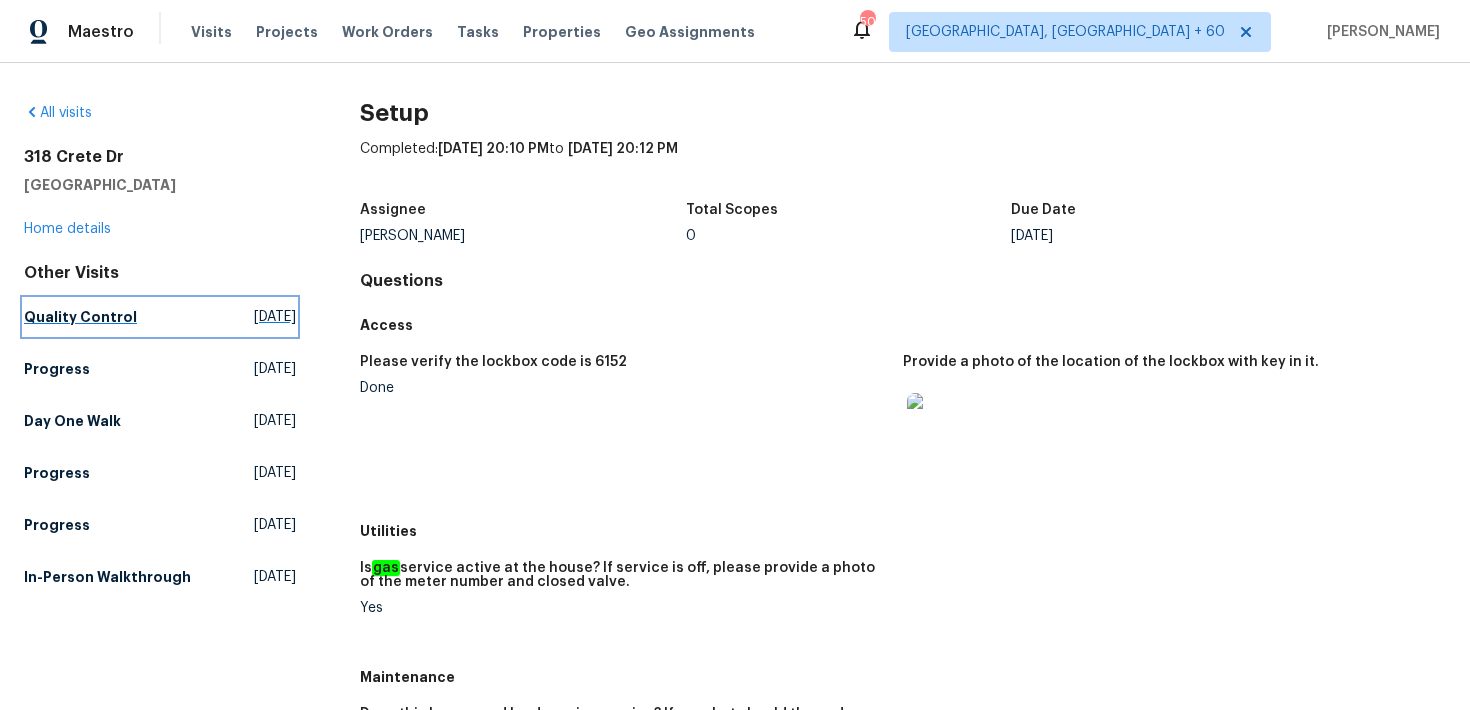 click on "Quality Control" at bounding box center [80, 317] 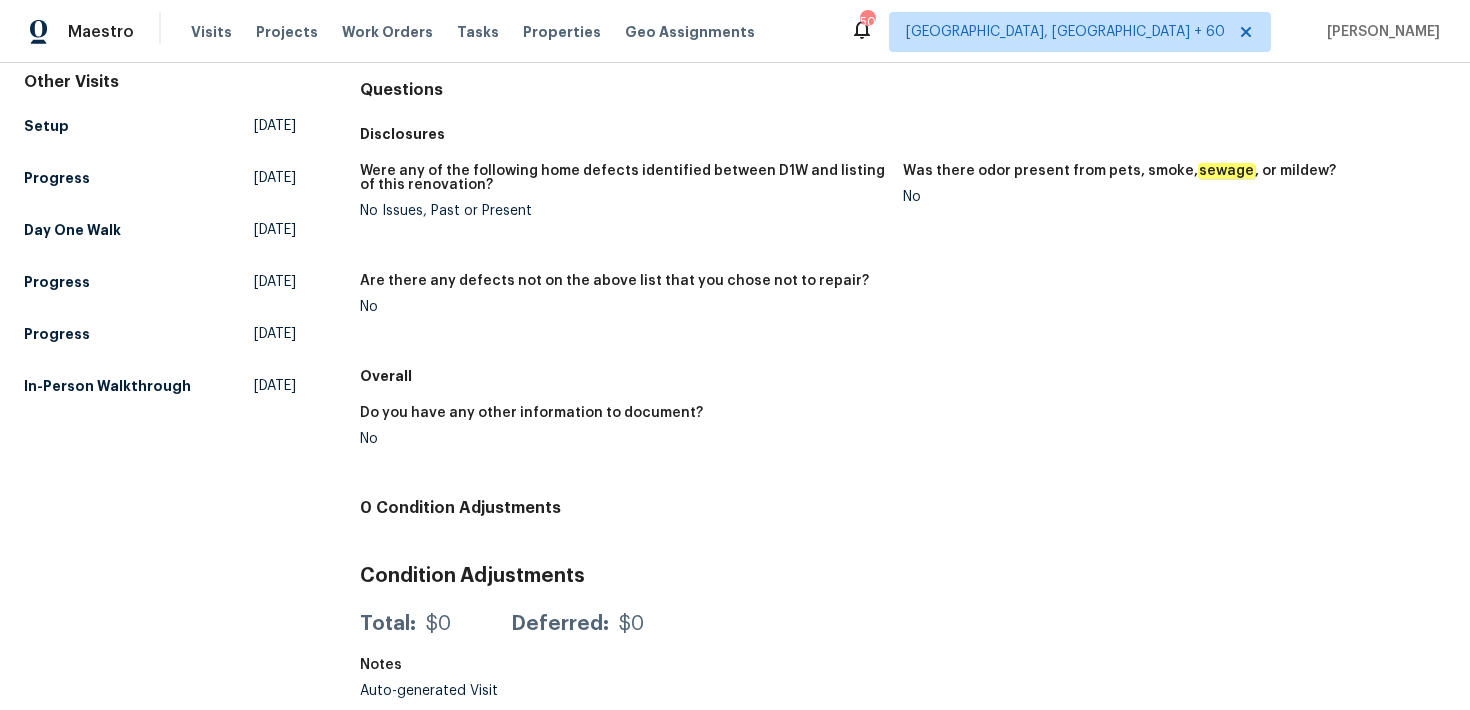 scroll, scrollTop: 0, scrollLeft: 0, axis: both 